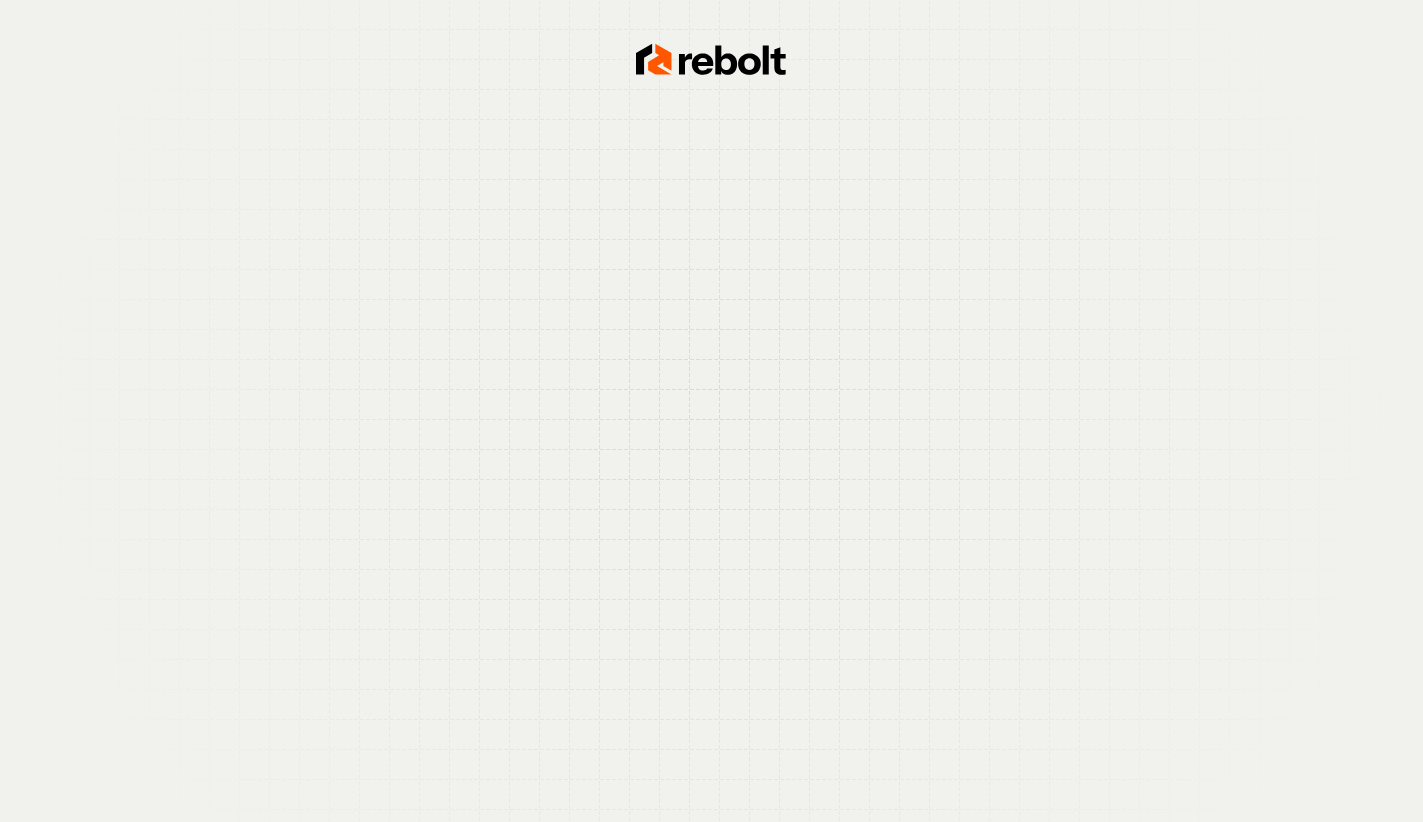 scroll, scrollTop: 0, scrollLeft: 0, axis: both 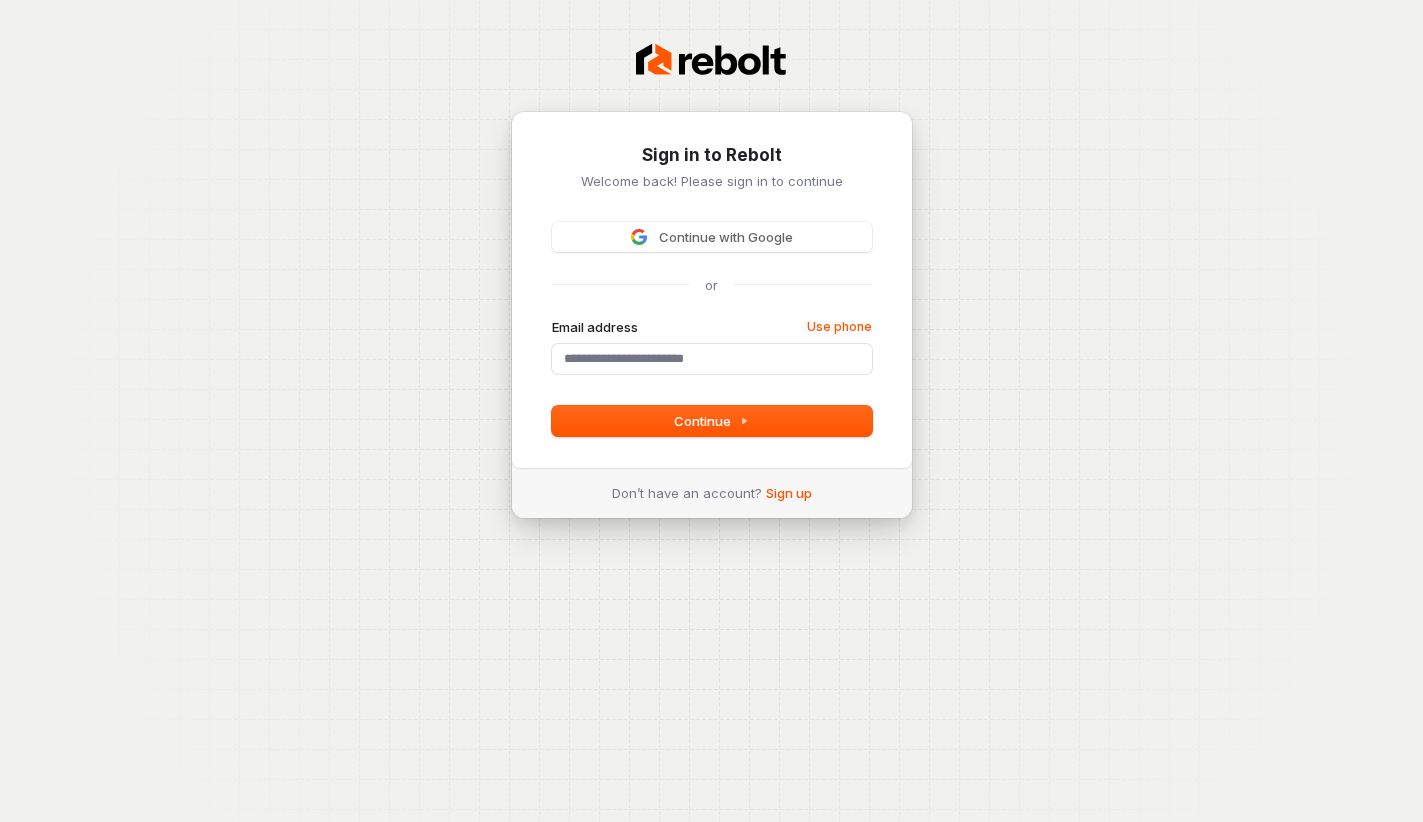 click at bounding box center (711, 60) 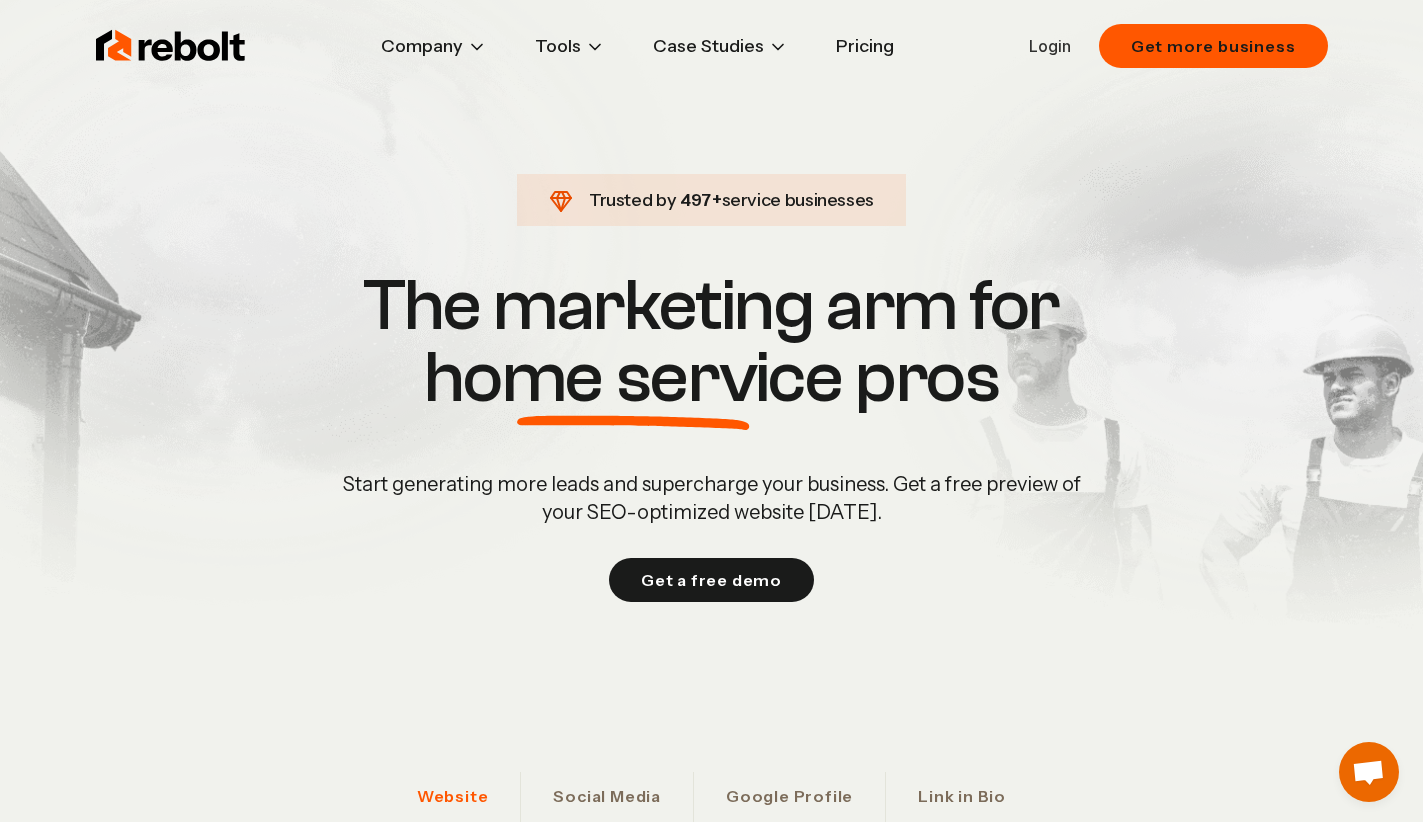 click on "Login Get more business" at bounding box center [1178, 46] 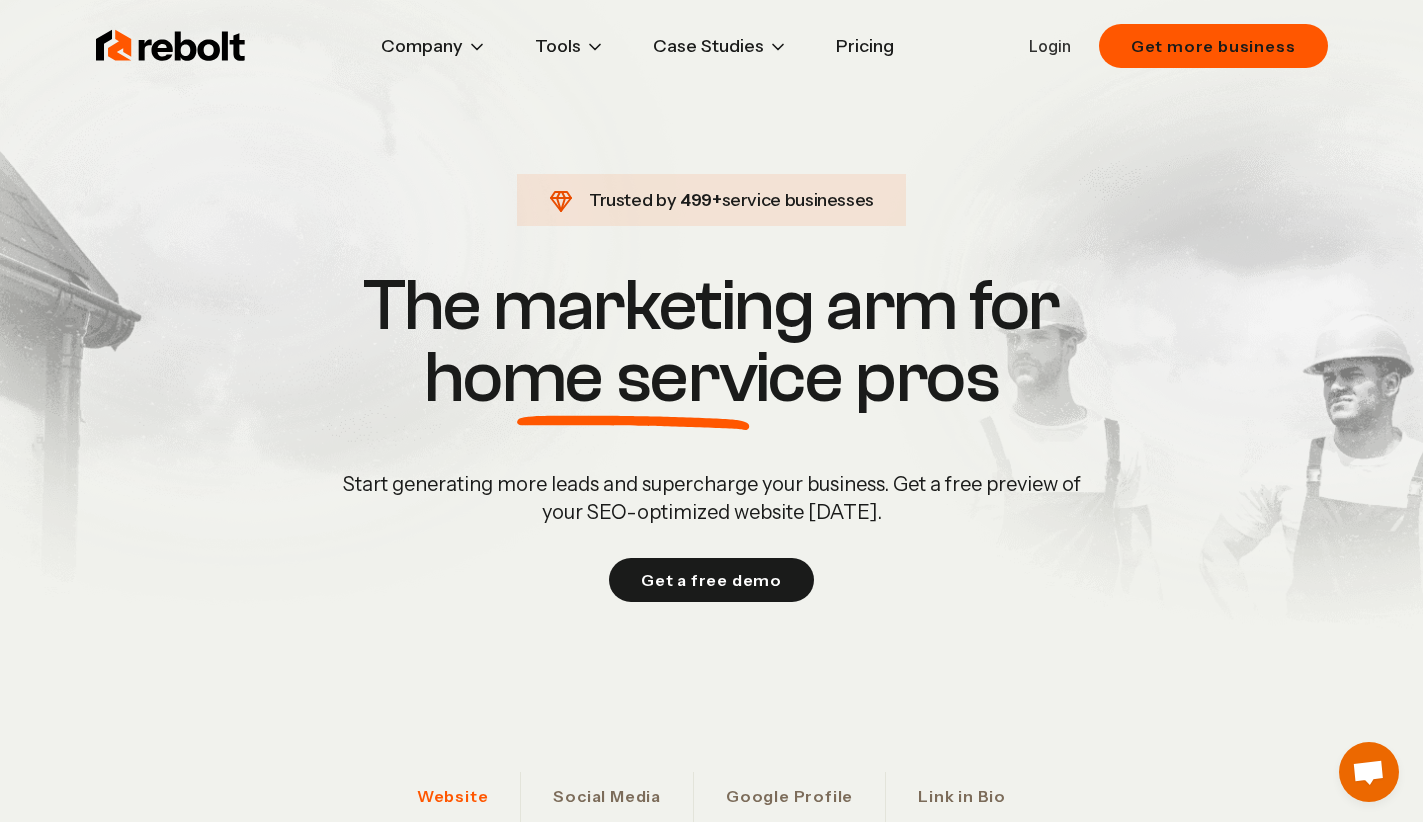 click on "Login" at bounding box center [1050, 46] 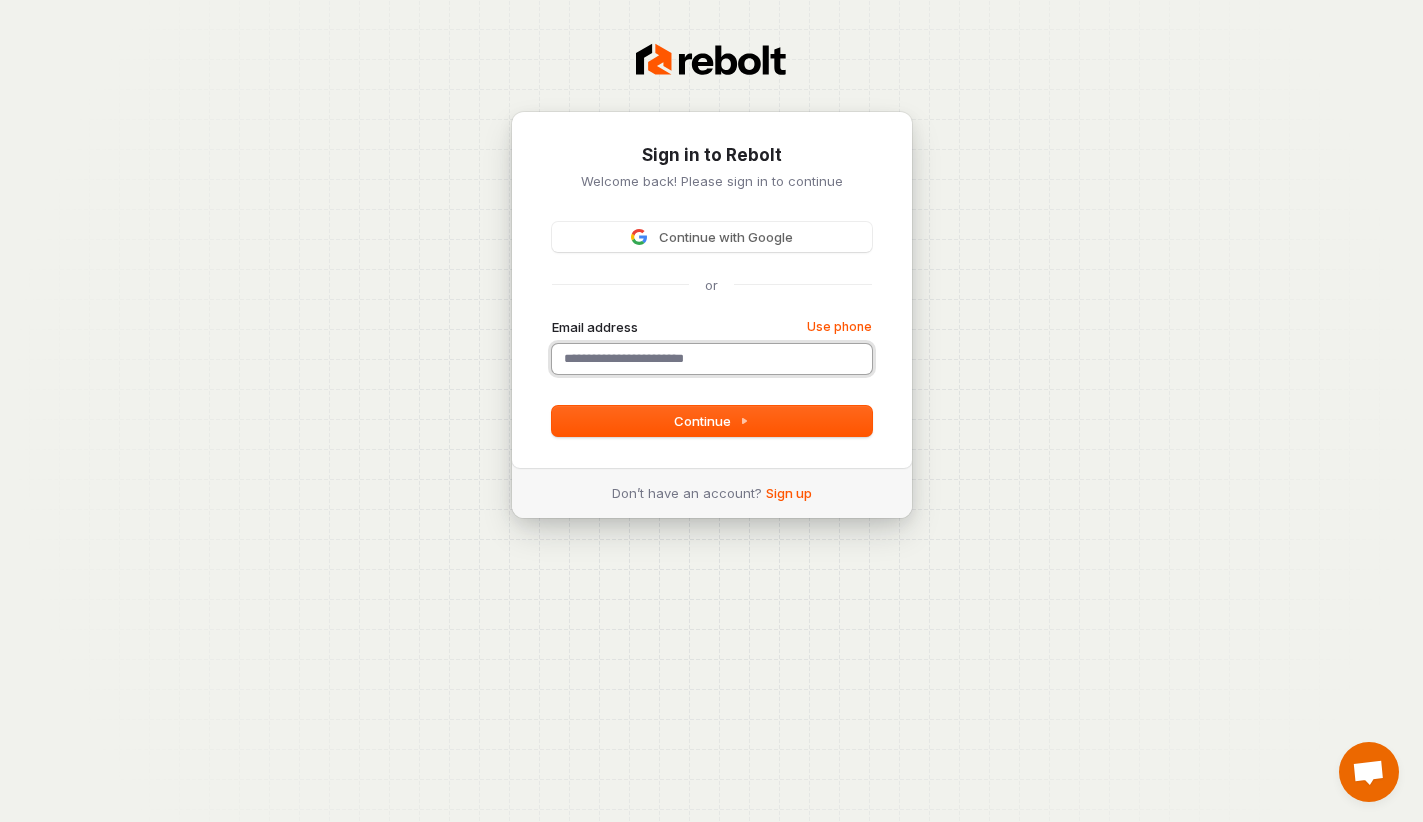 click on "Email address" at bounding box center (712, 359) 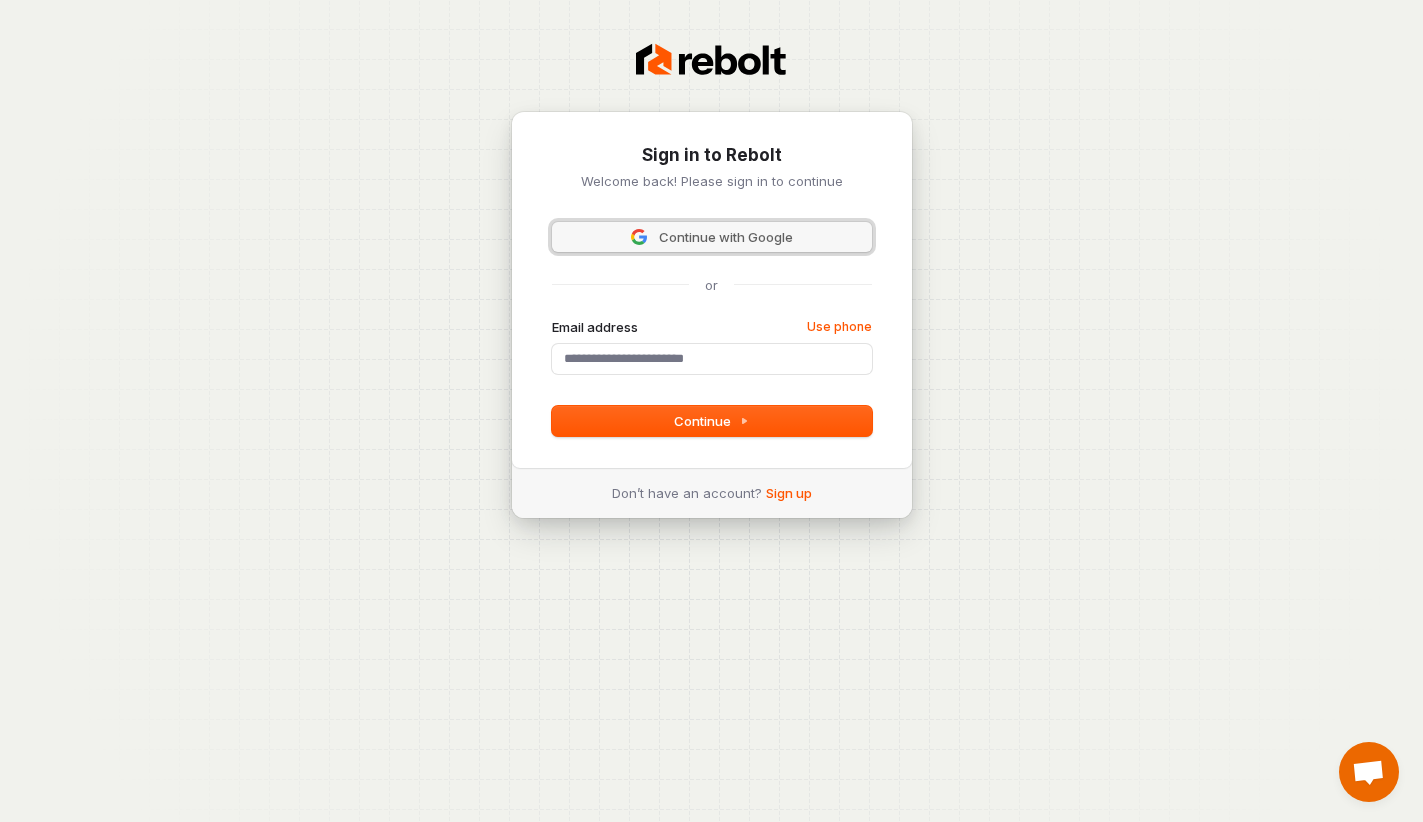 click on "Continue with Google" at bounding box center [726, 237] 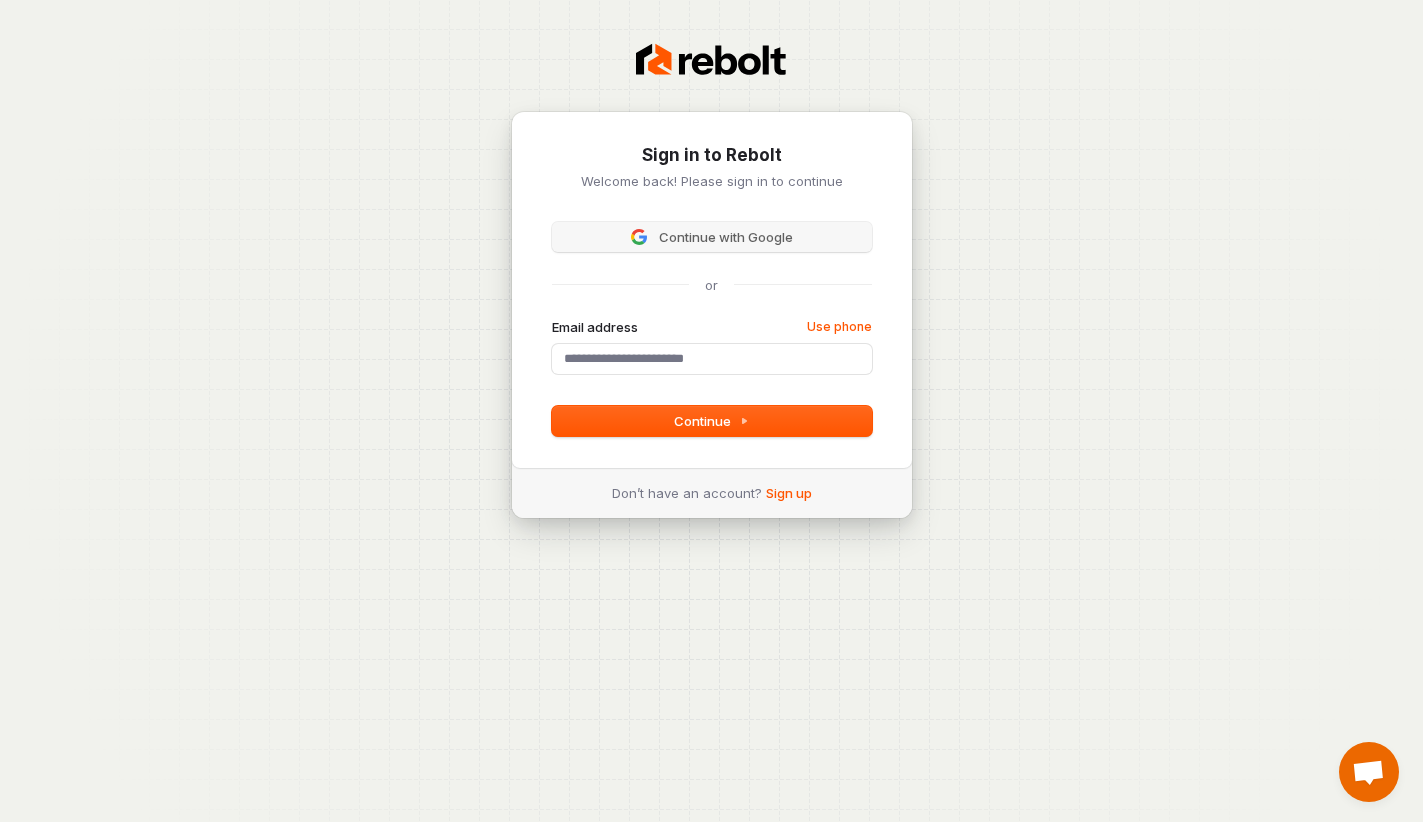 type 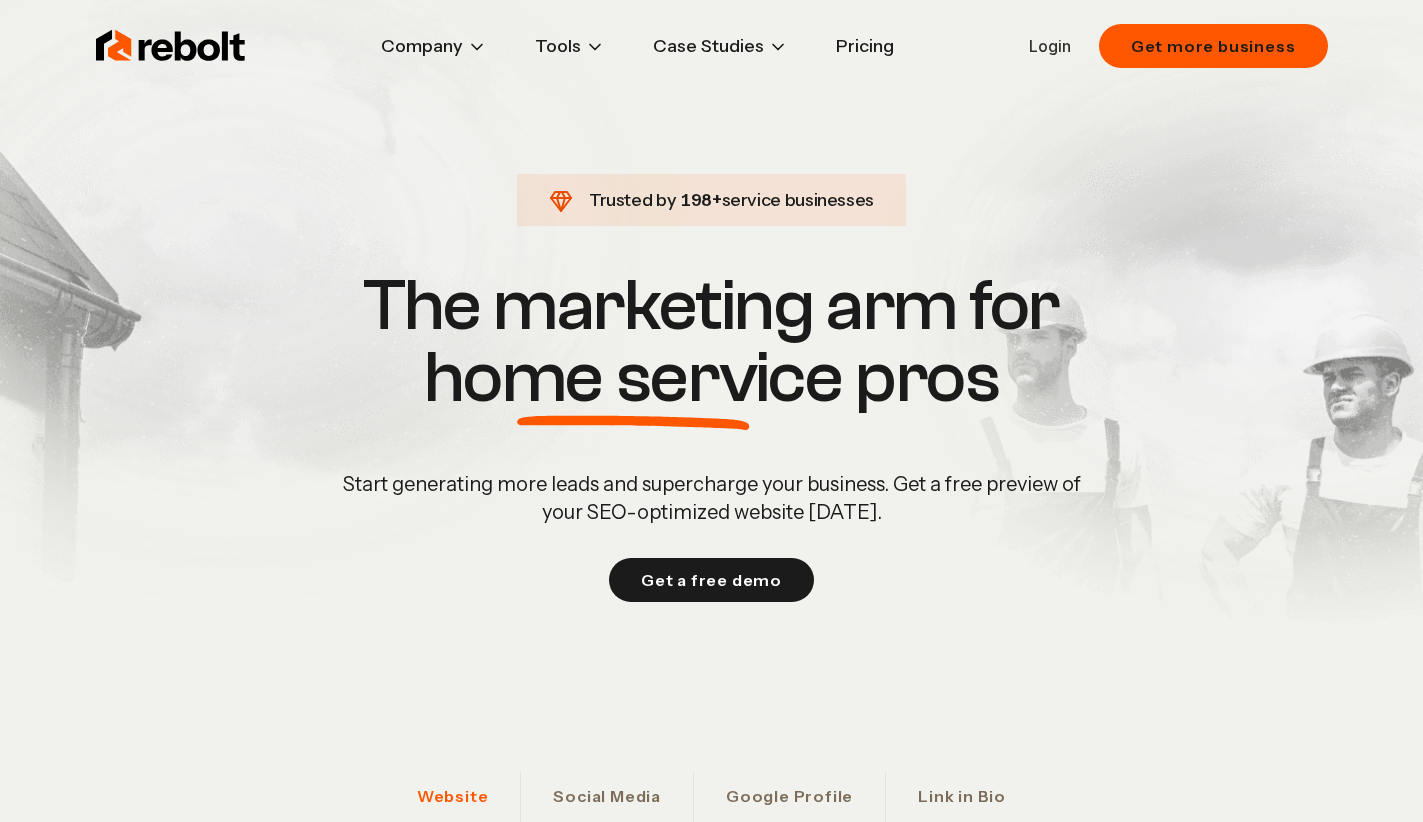 scroll, scrollTop: 0, scrollLeft: 0, axis: both 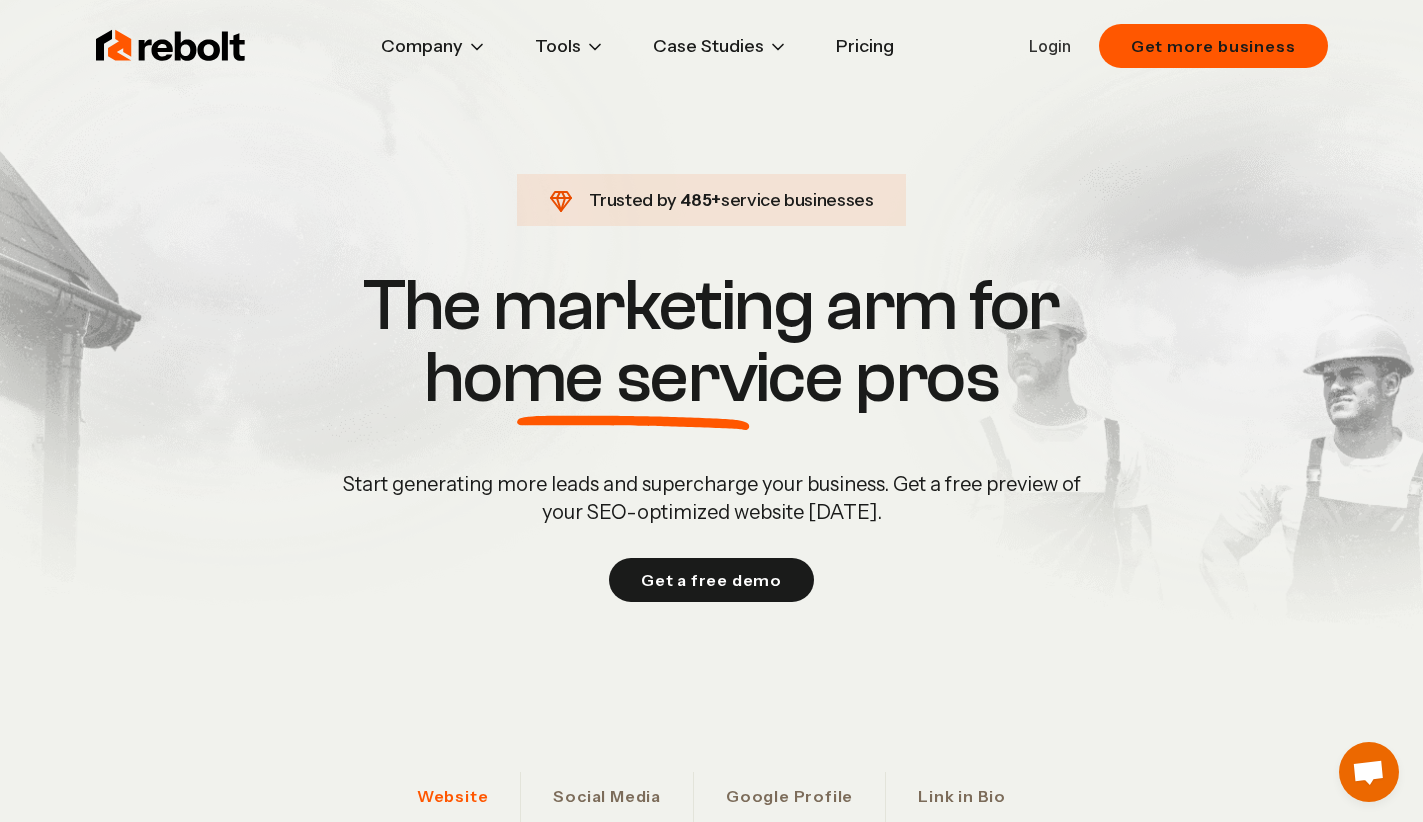 click on "Login" at bounding box center [1050, 46] 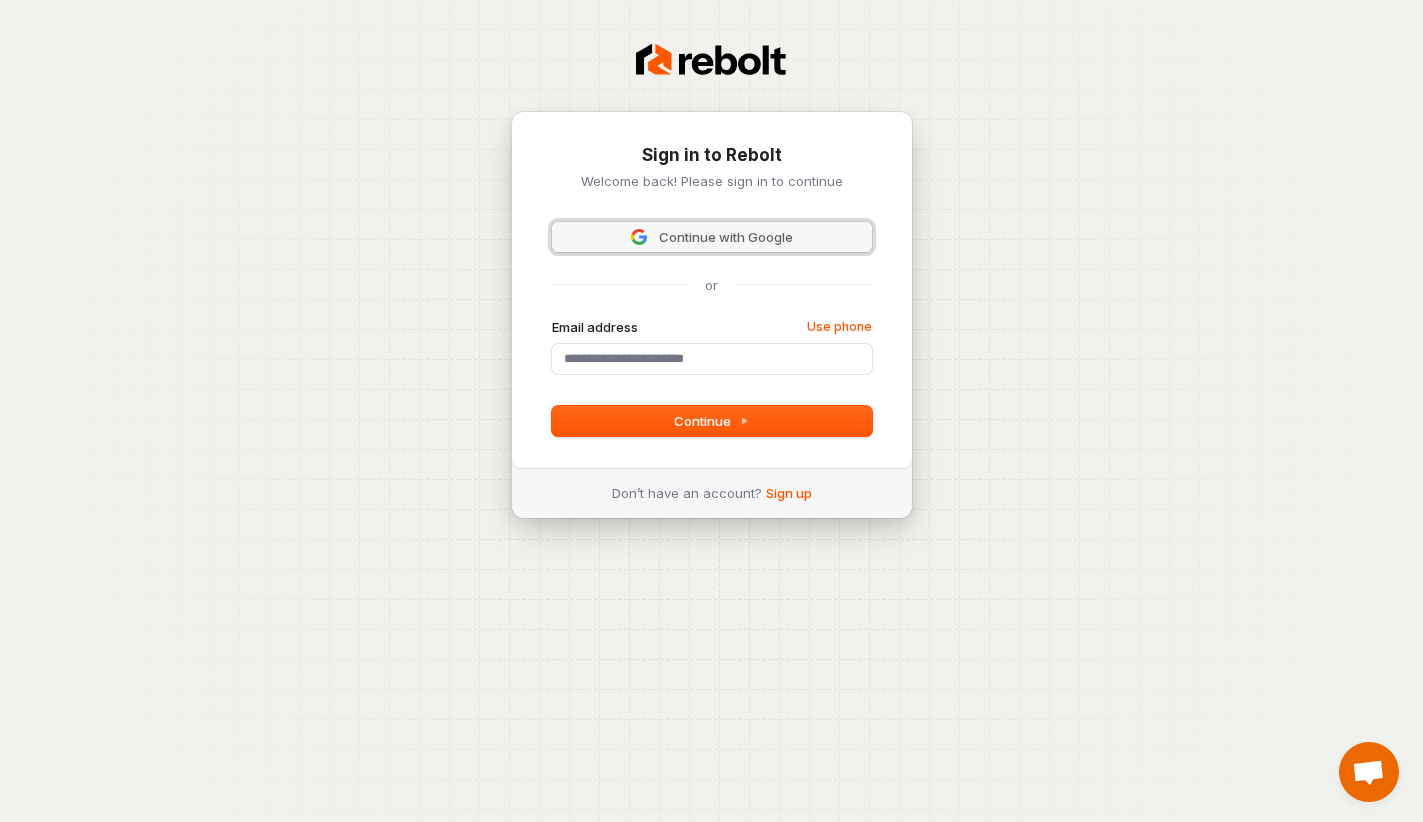 click on "Continue with Google" at bounding box center [726, 237] 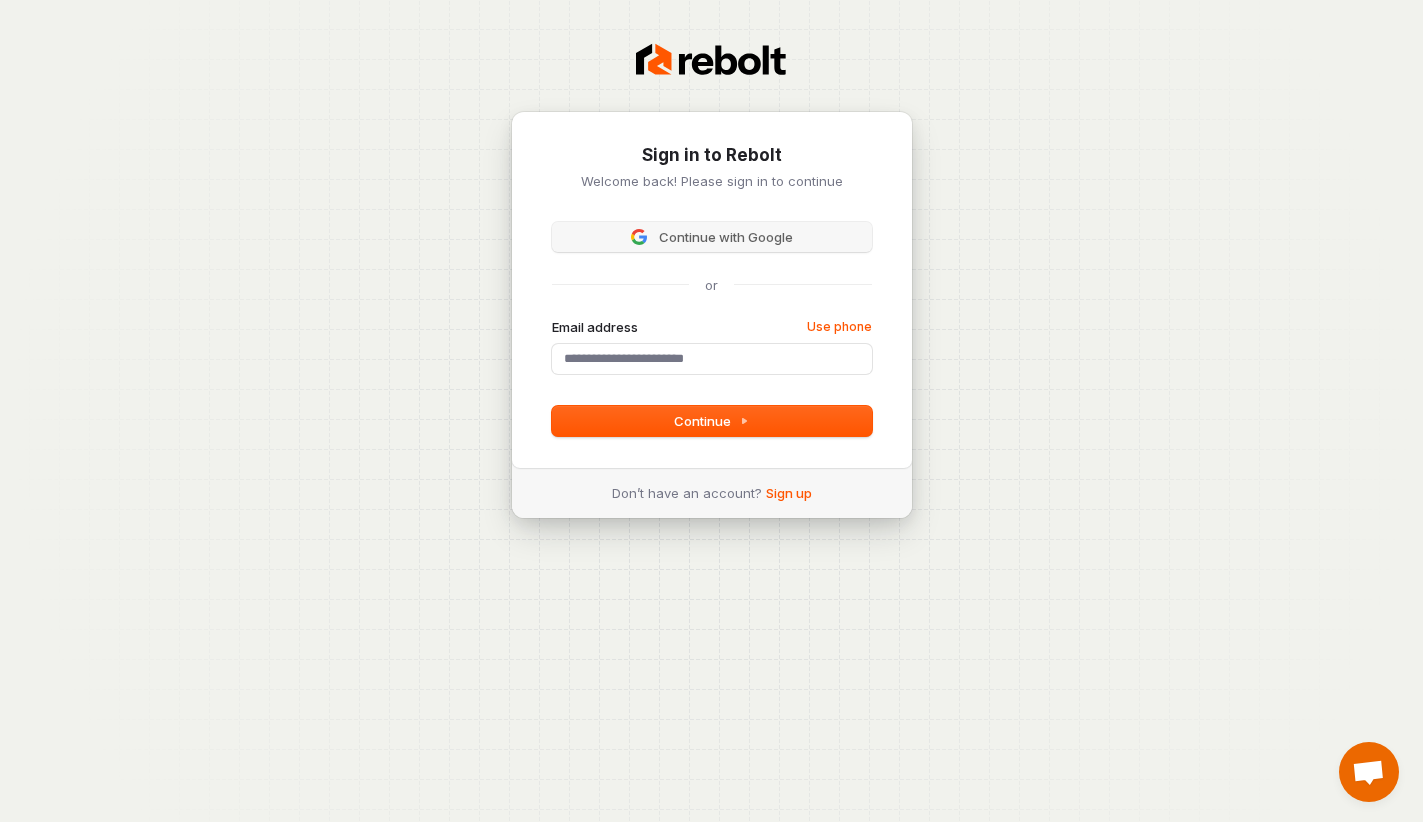 type 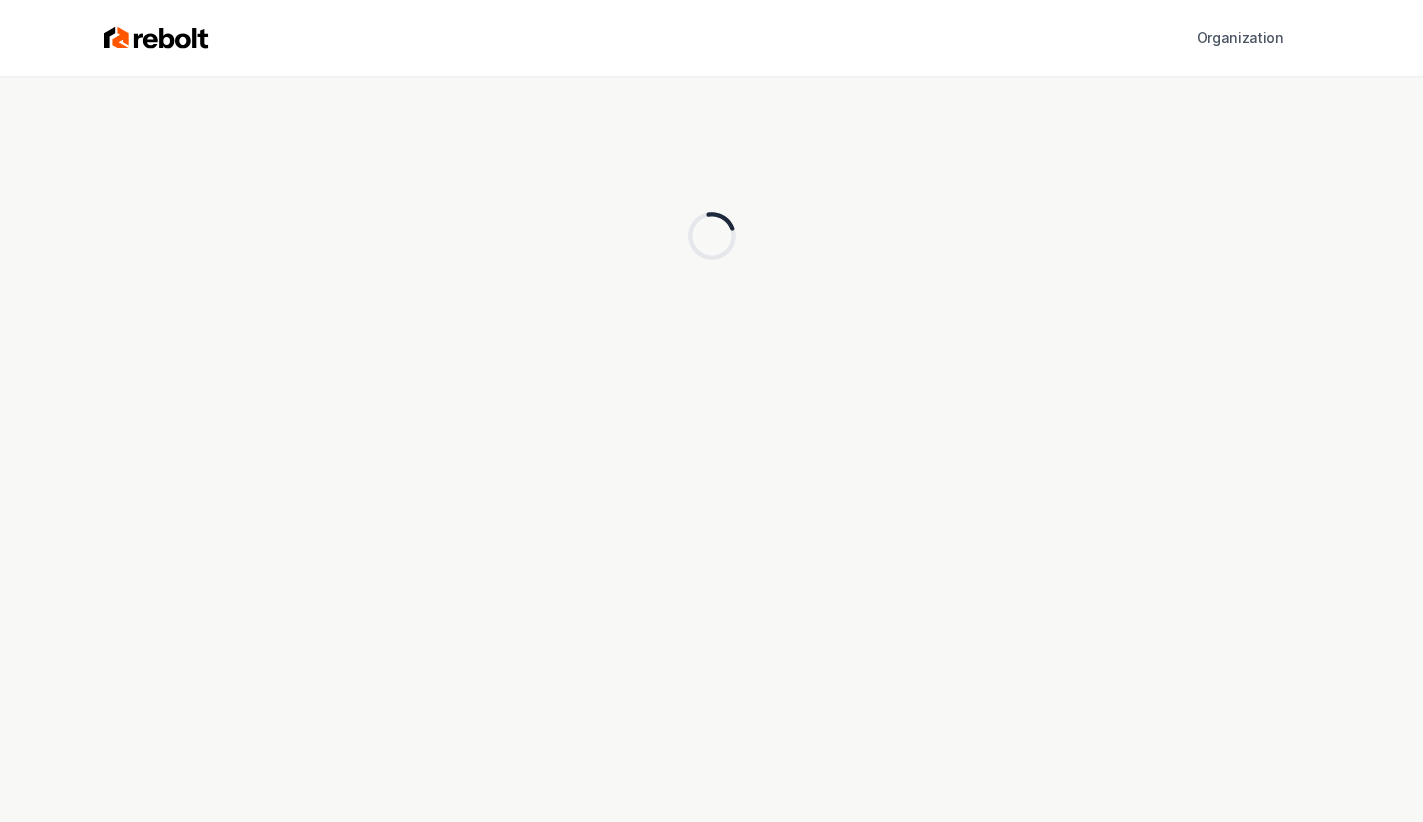 scroll, scrollTop: 0, scrollLeft: 0, axis: both 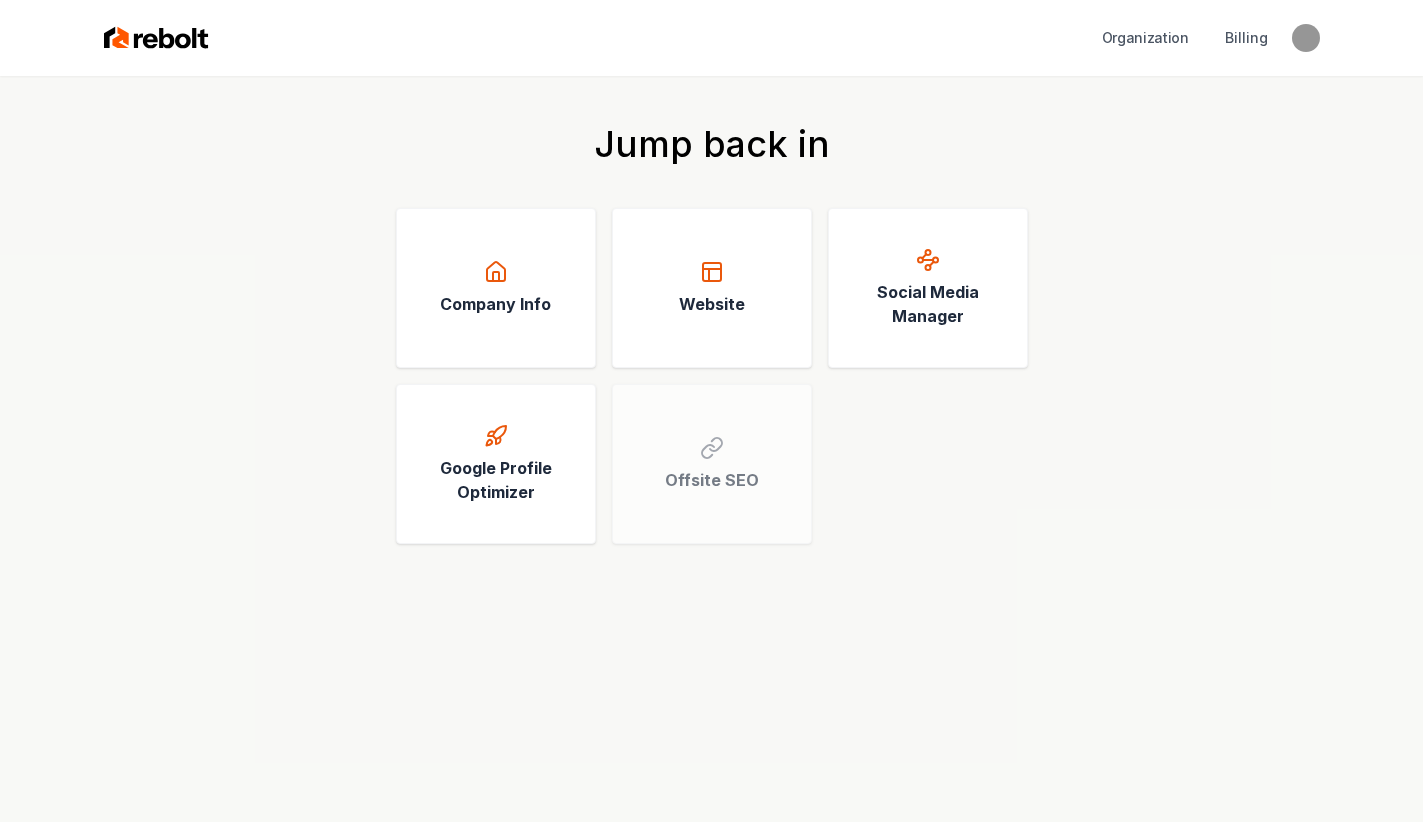 click at bounding box center (156, 38) 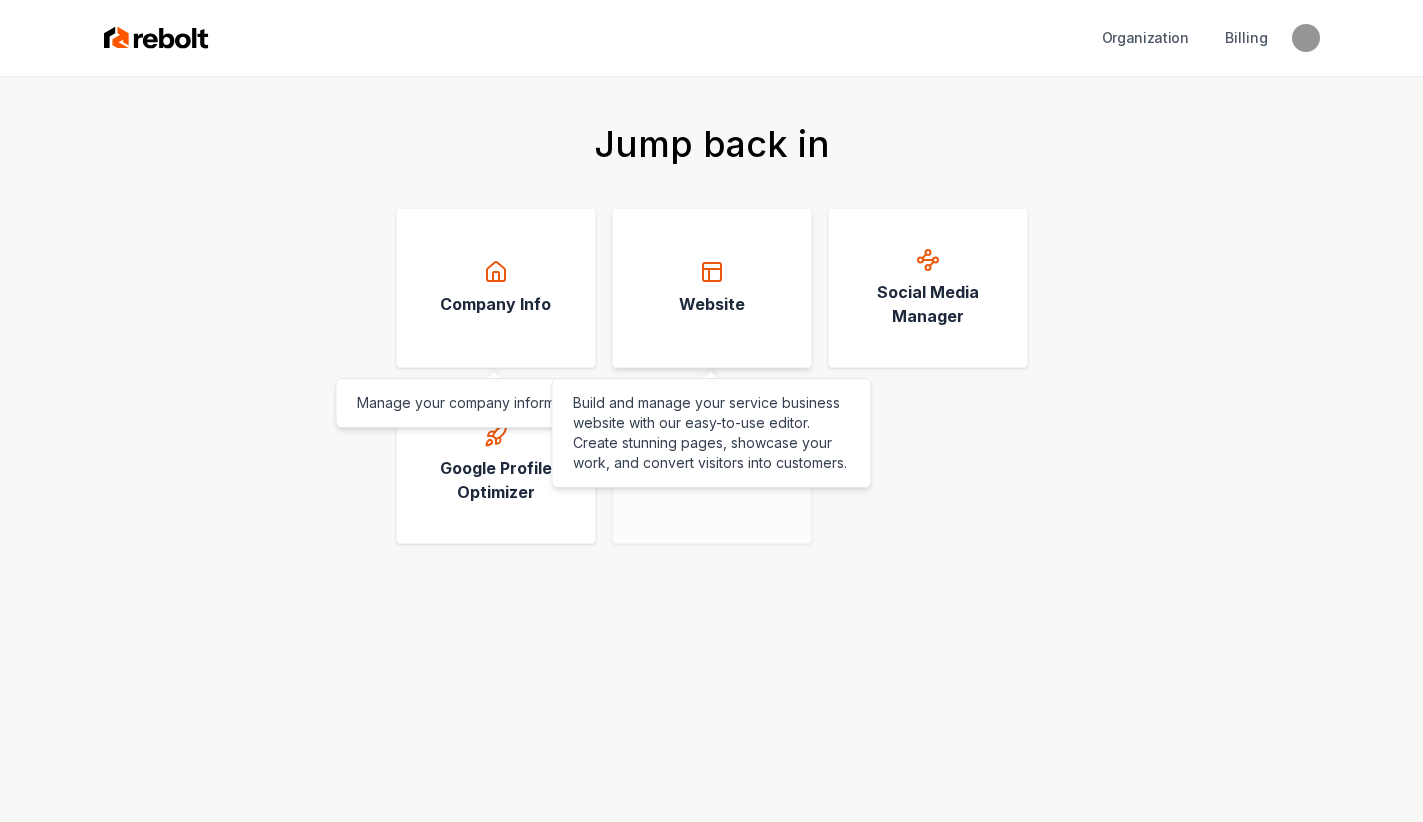 click on "Website" at bounding box center (712, 288) 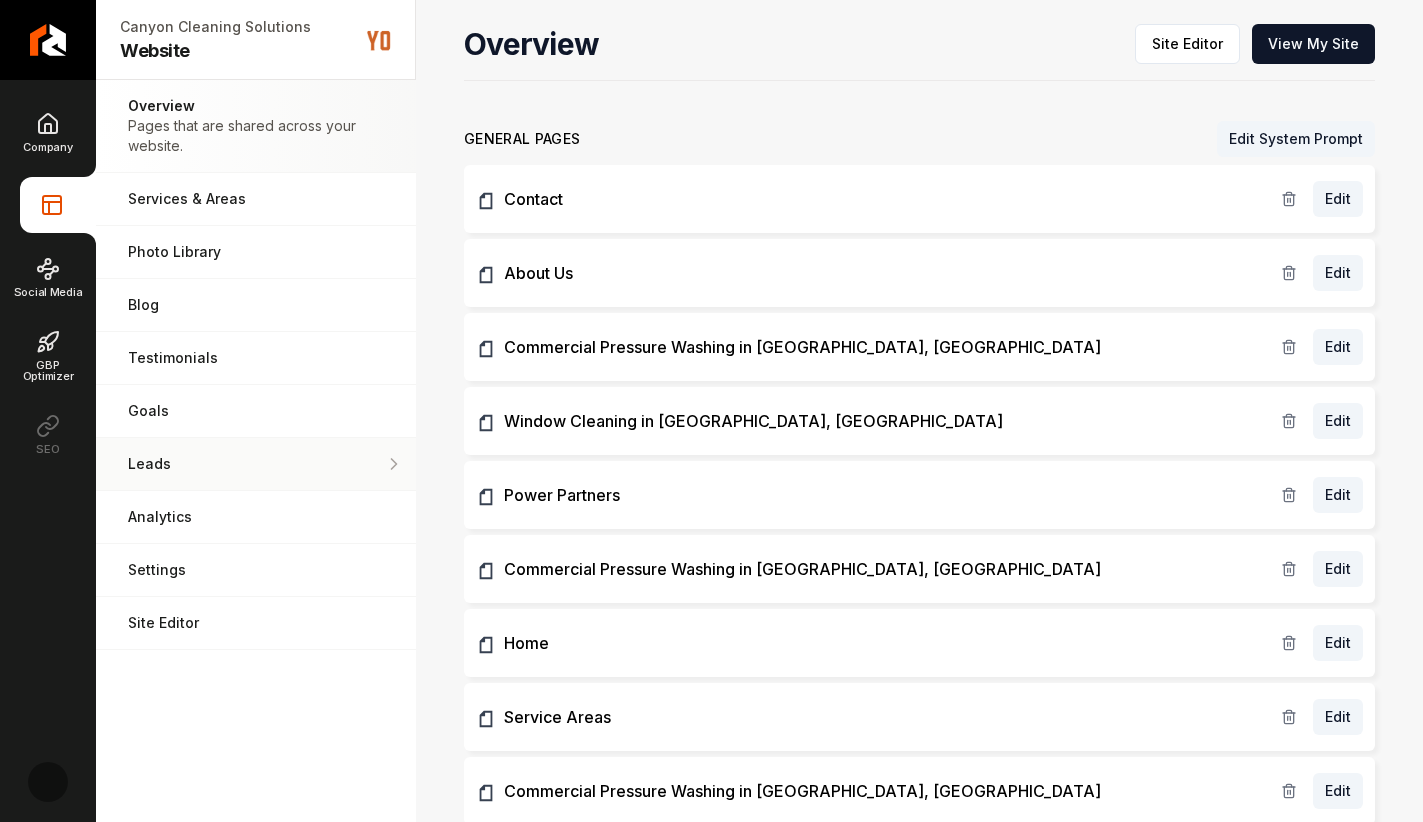 click on "Leads" at bounding box center (256, 464) 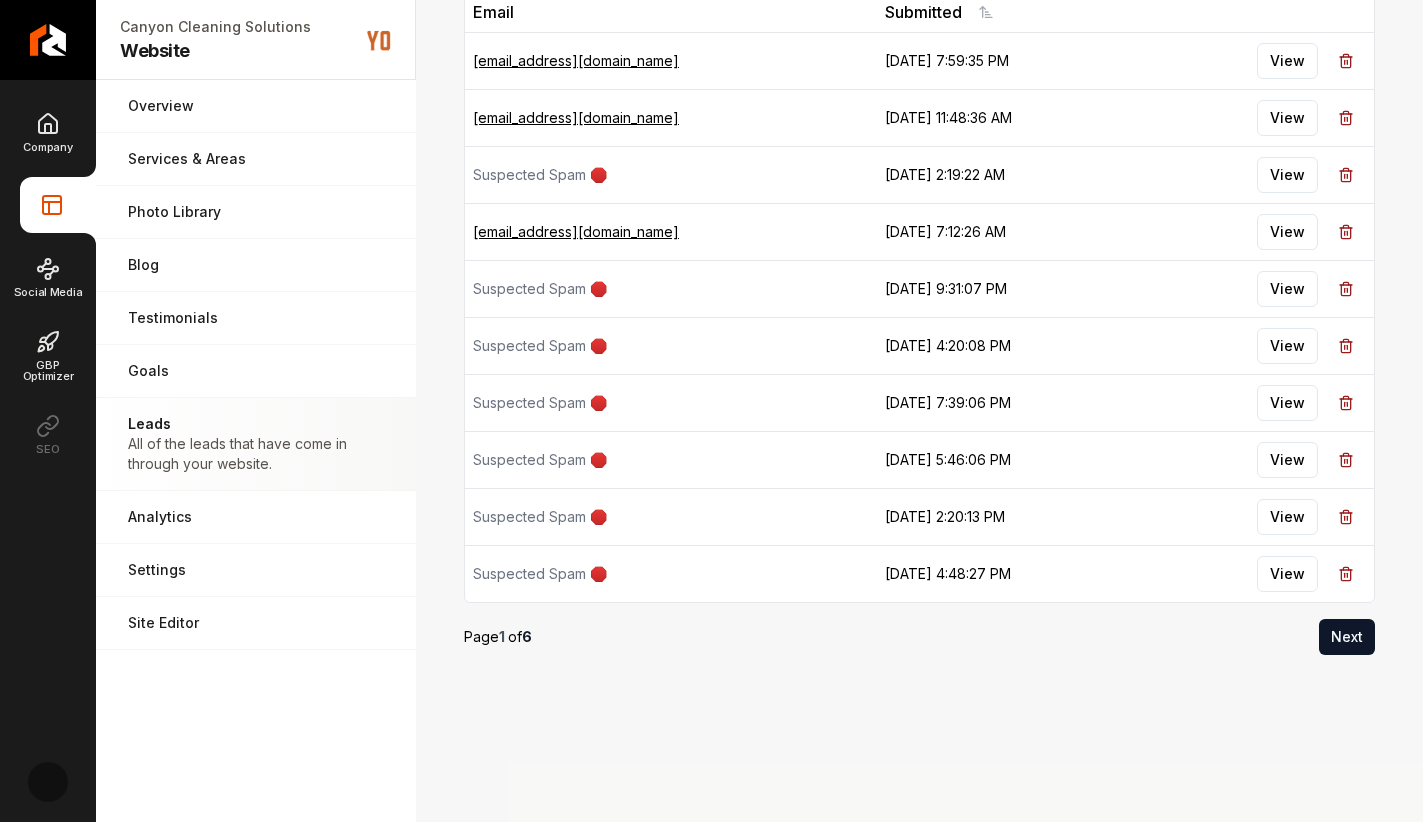 scroll, scrollTop: 0, scrollLeft: 0, axis: both 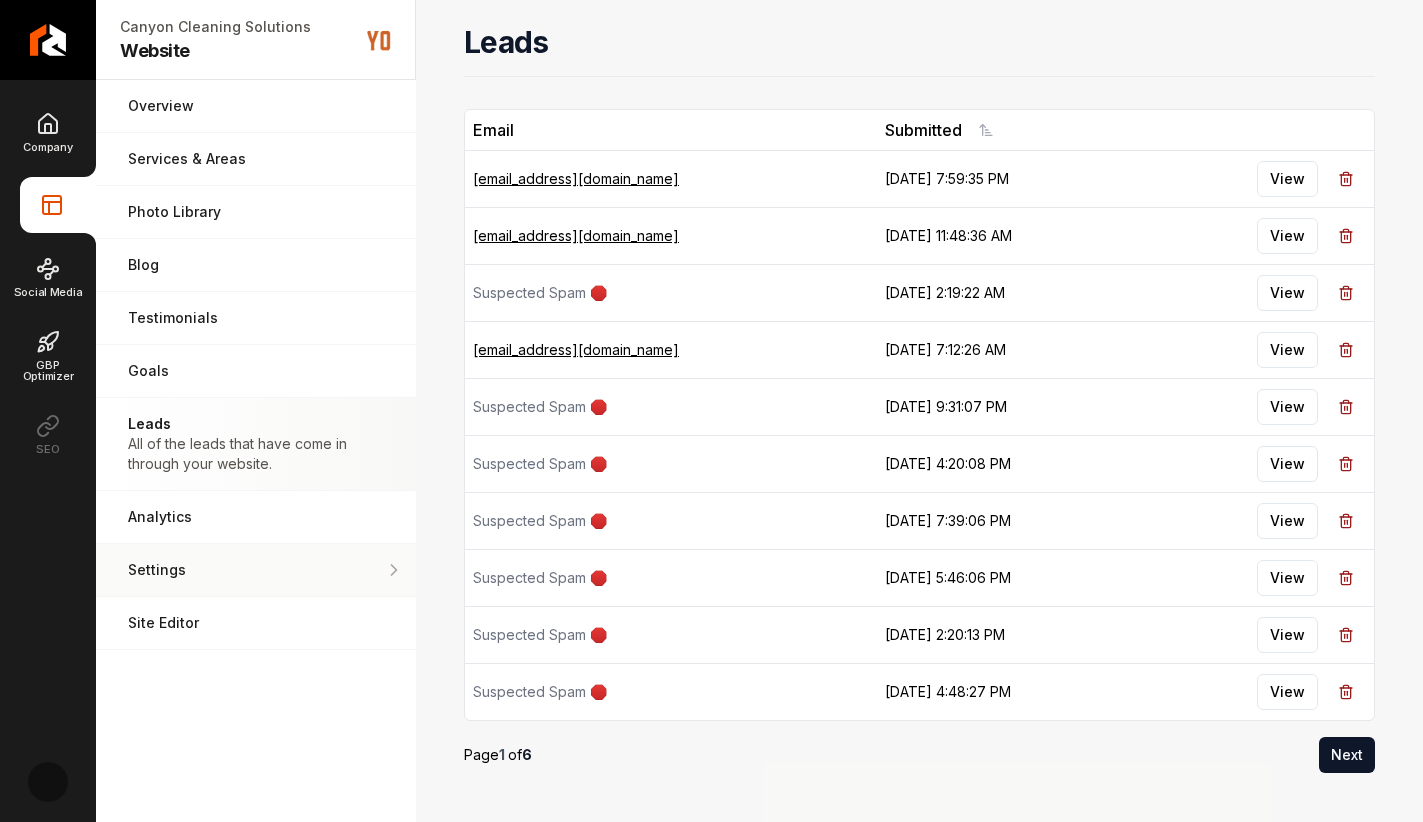 click on "Settings" at bounding box center [256, 570] 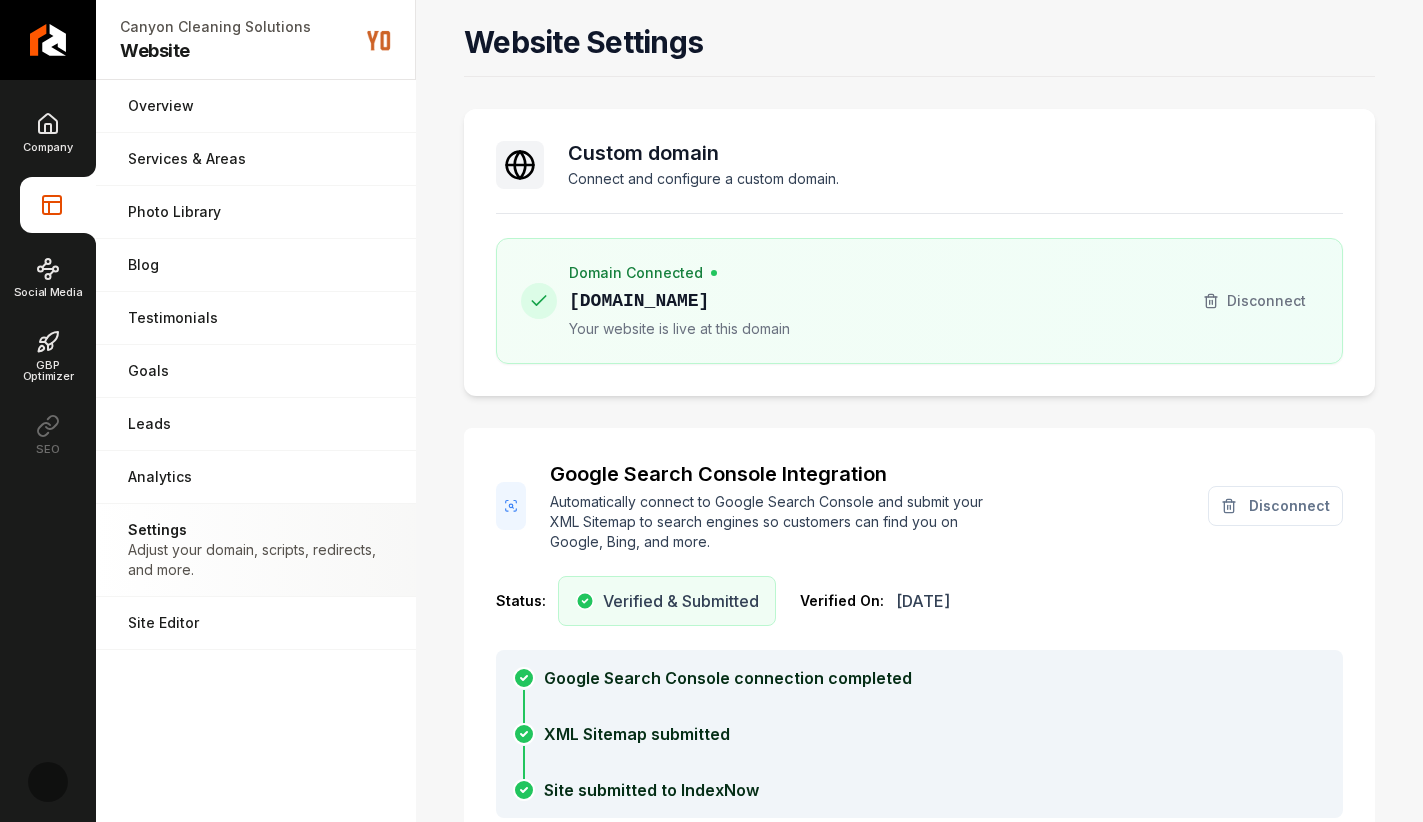 scroll, scrollTop: 180, scrollLeft: 0, axis: vertical 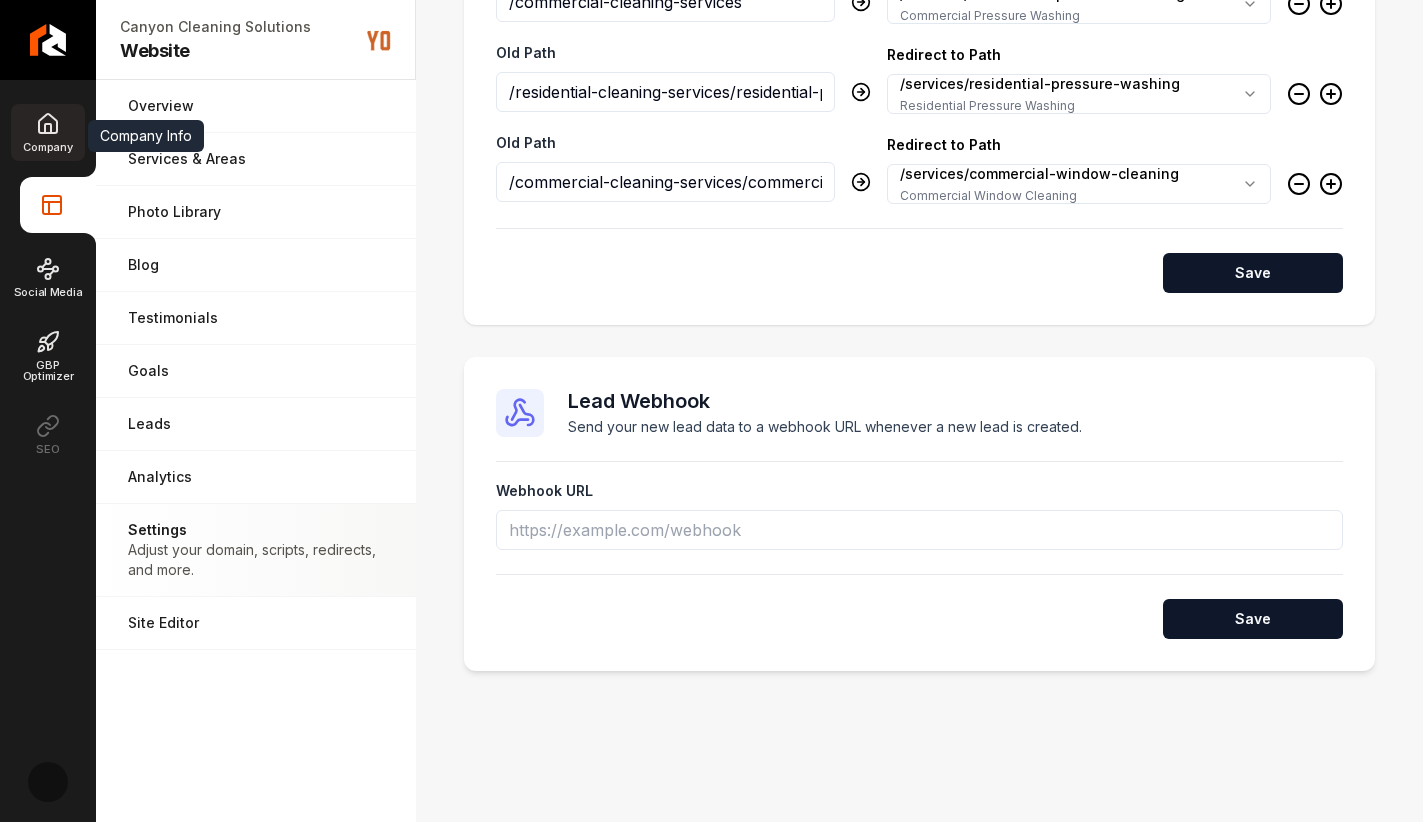 click on "Company" at bounding box center (47, 132) 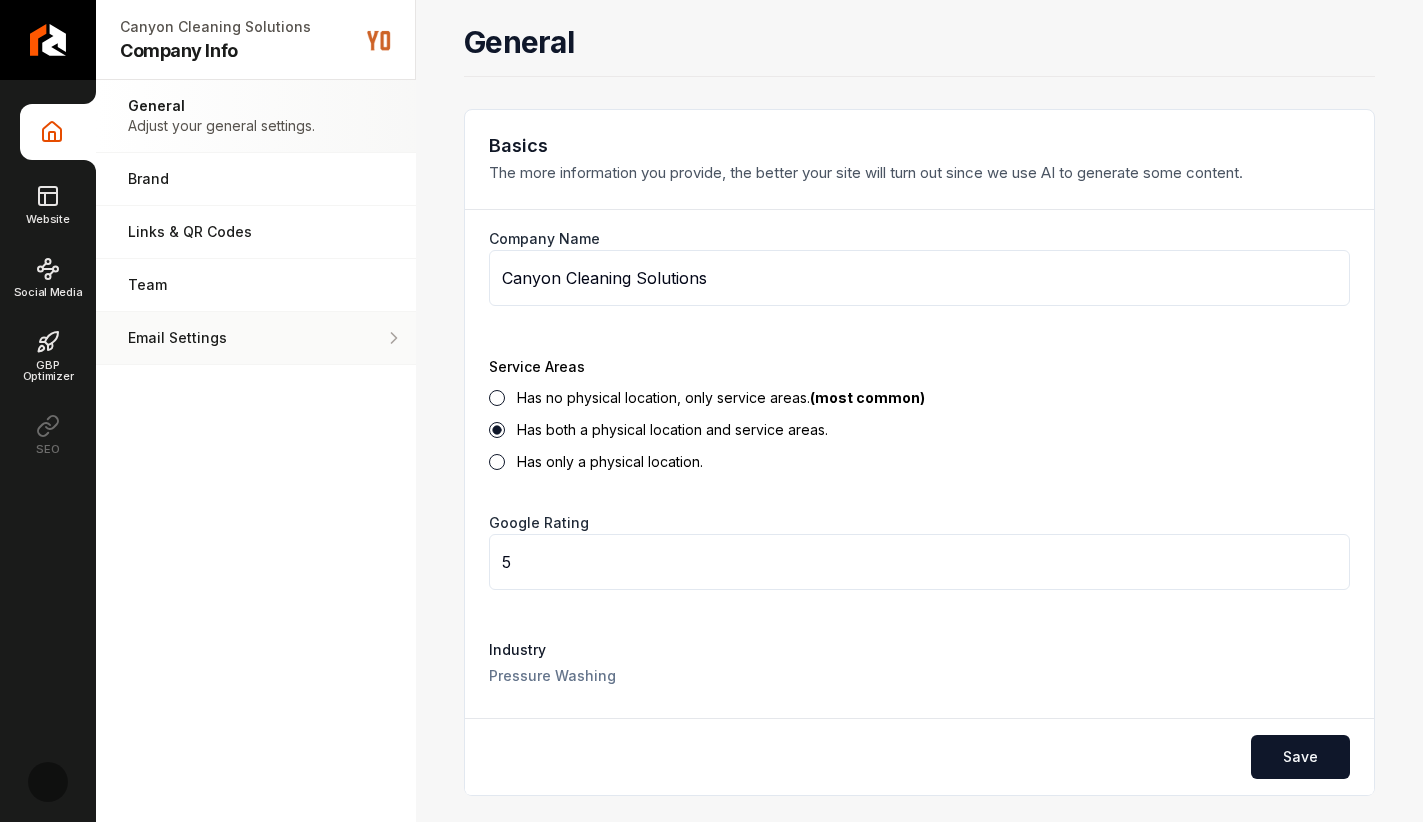 click on "Email Settings Manage your email settings." at bounding box center (256, 338) 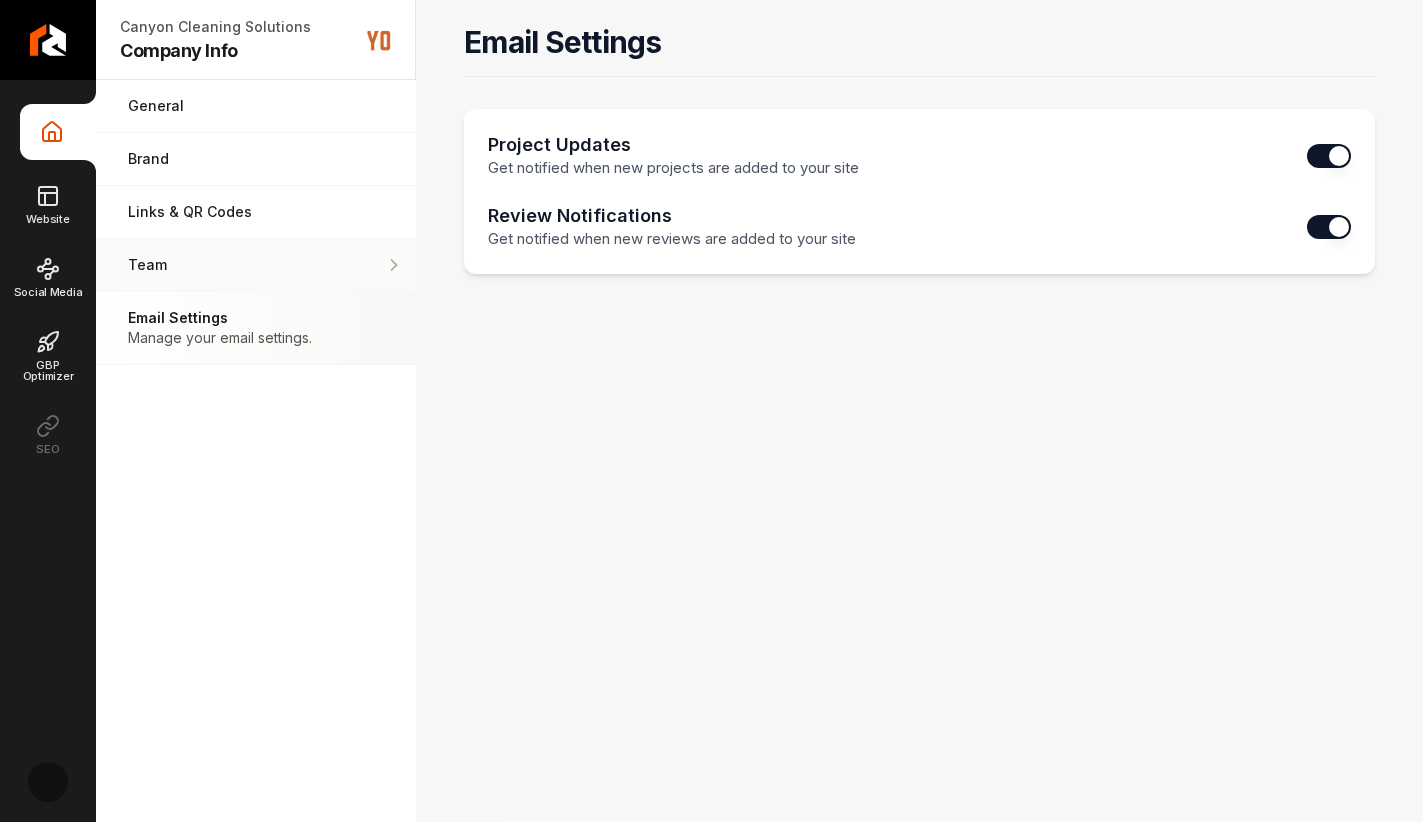 click on "Team Manage your team members." at bounding box center (256, 265) 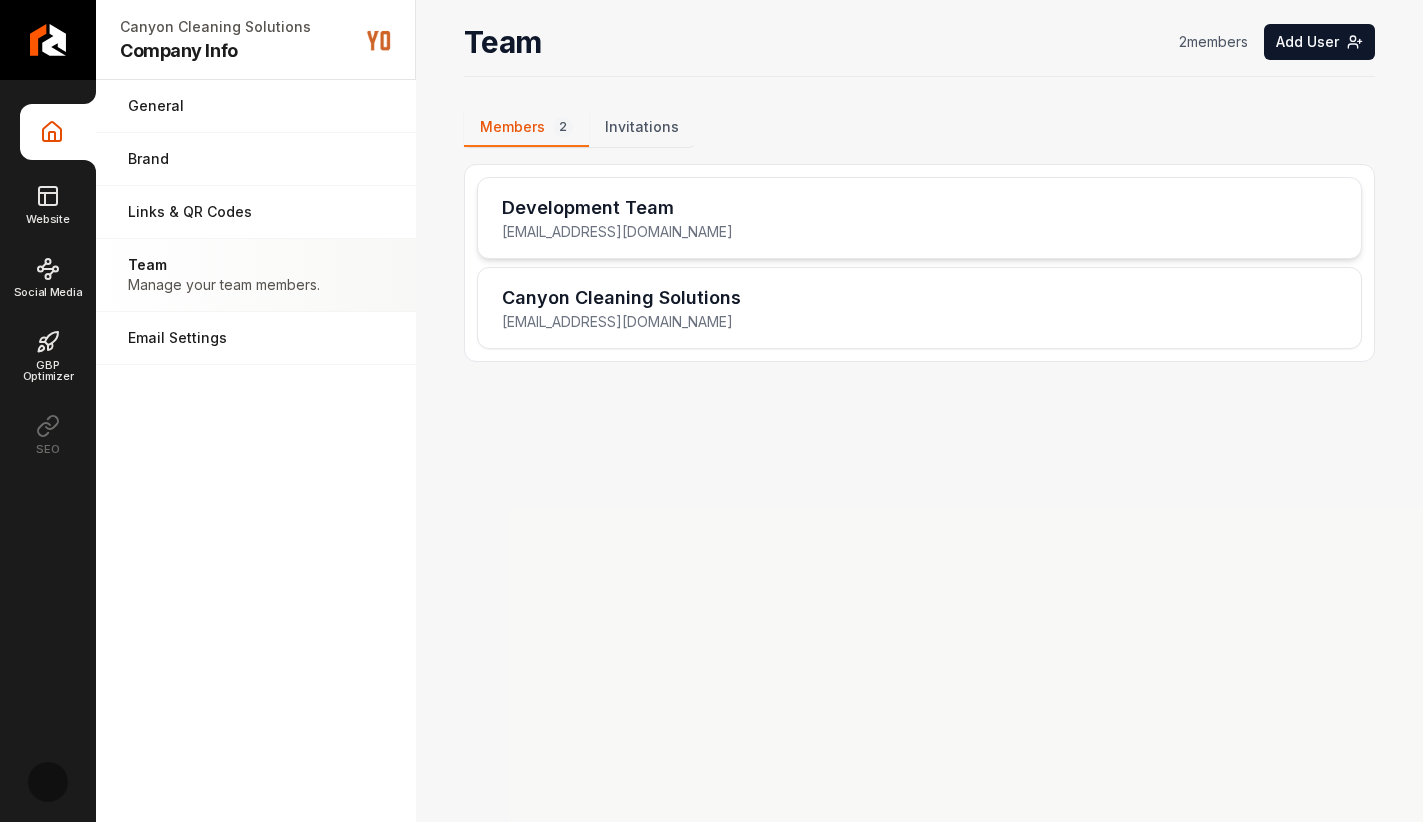 click on "developers@stryker-digital.com" at bounding box center [617, 232] 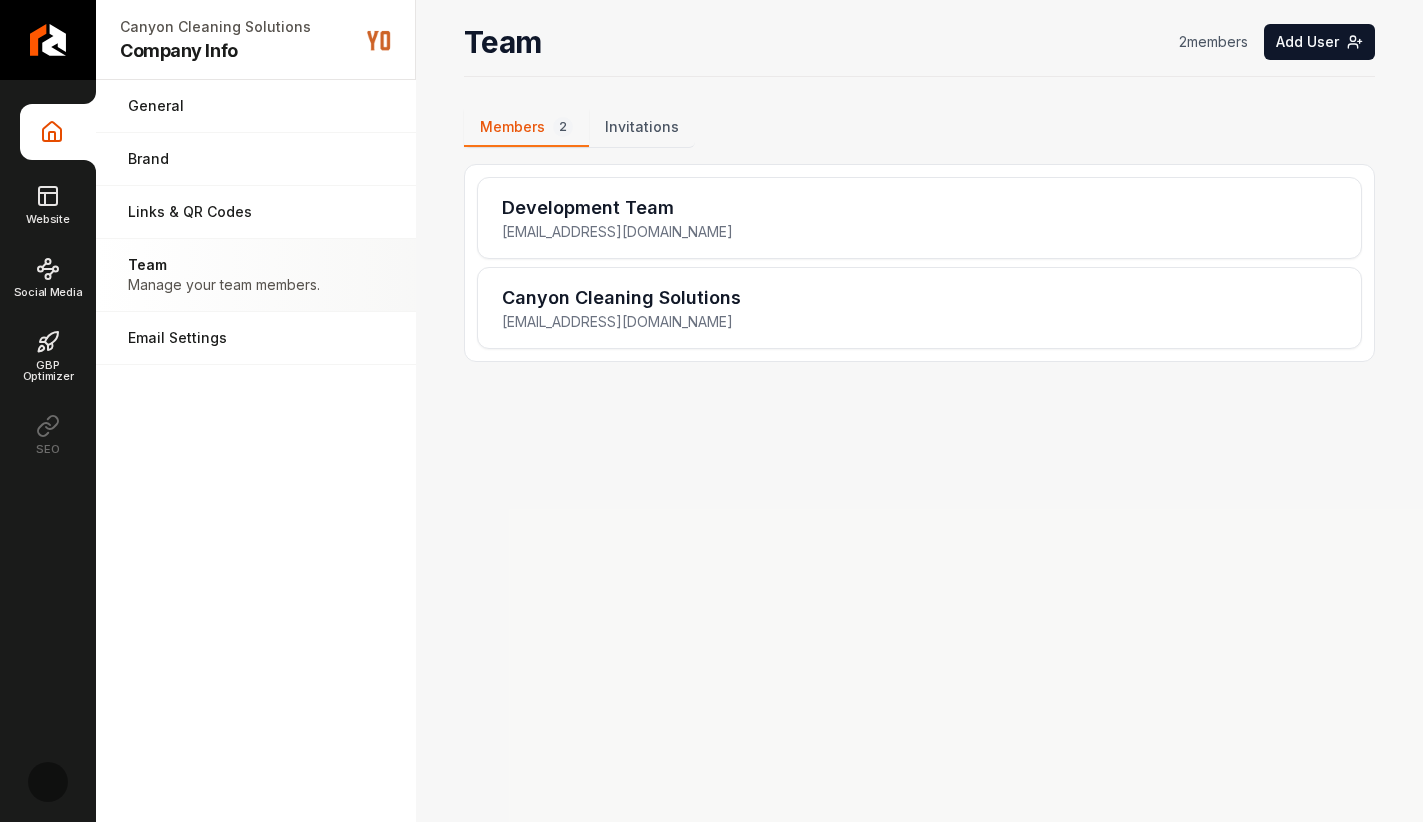 click on "Team 2  member s Add User  Members 2 Invitations Development   Team developers@stryker-digital.com Canyon Cleaning Solutions   canyoncleaningsolutions@gmail.com" at bounding box center (919, 193) 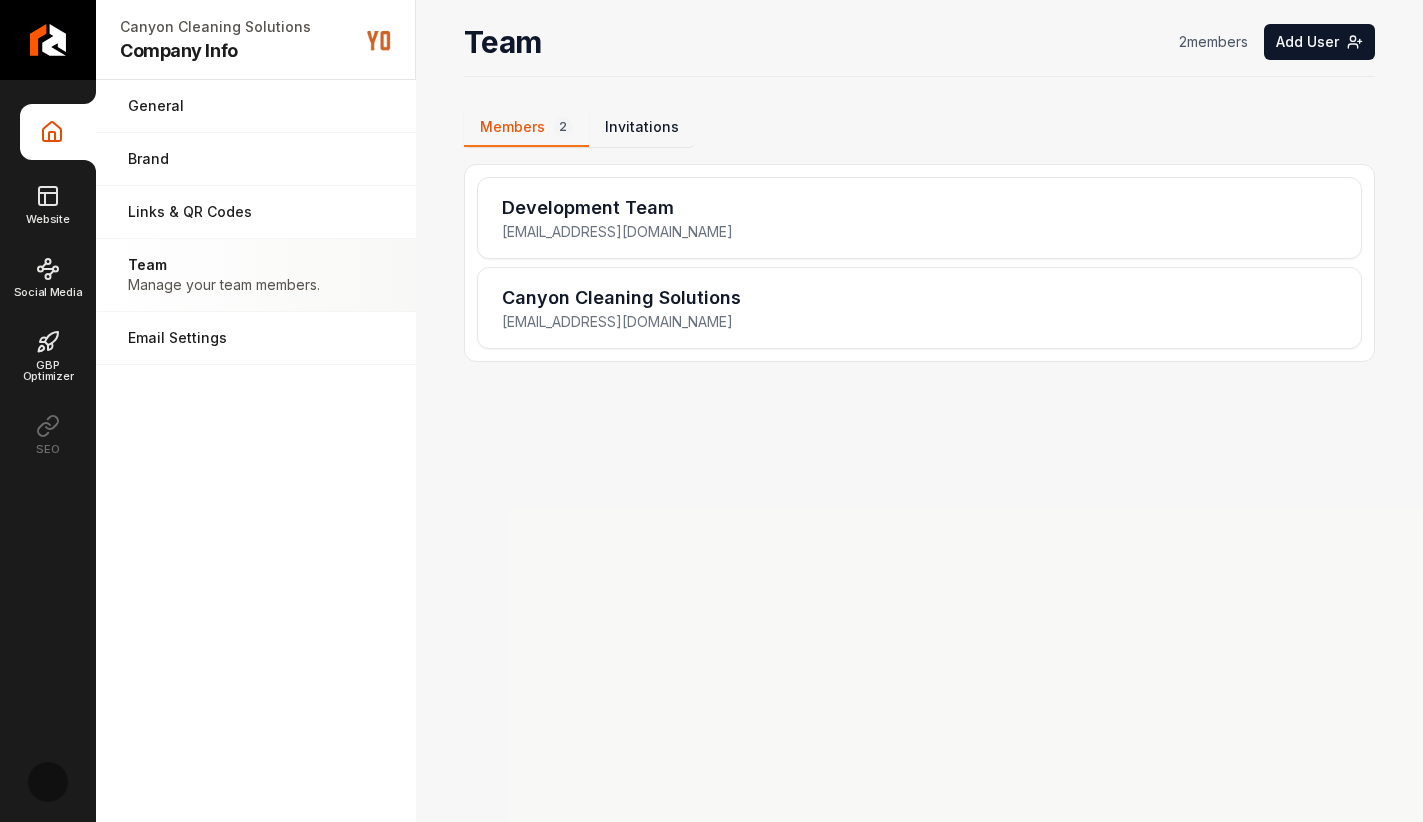click on "Invitations" at bounding box center (642, 128) 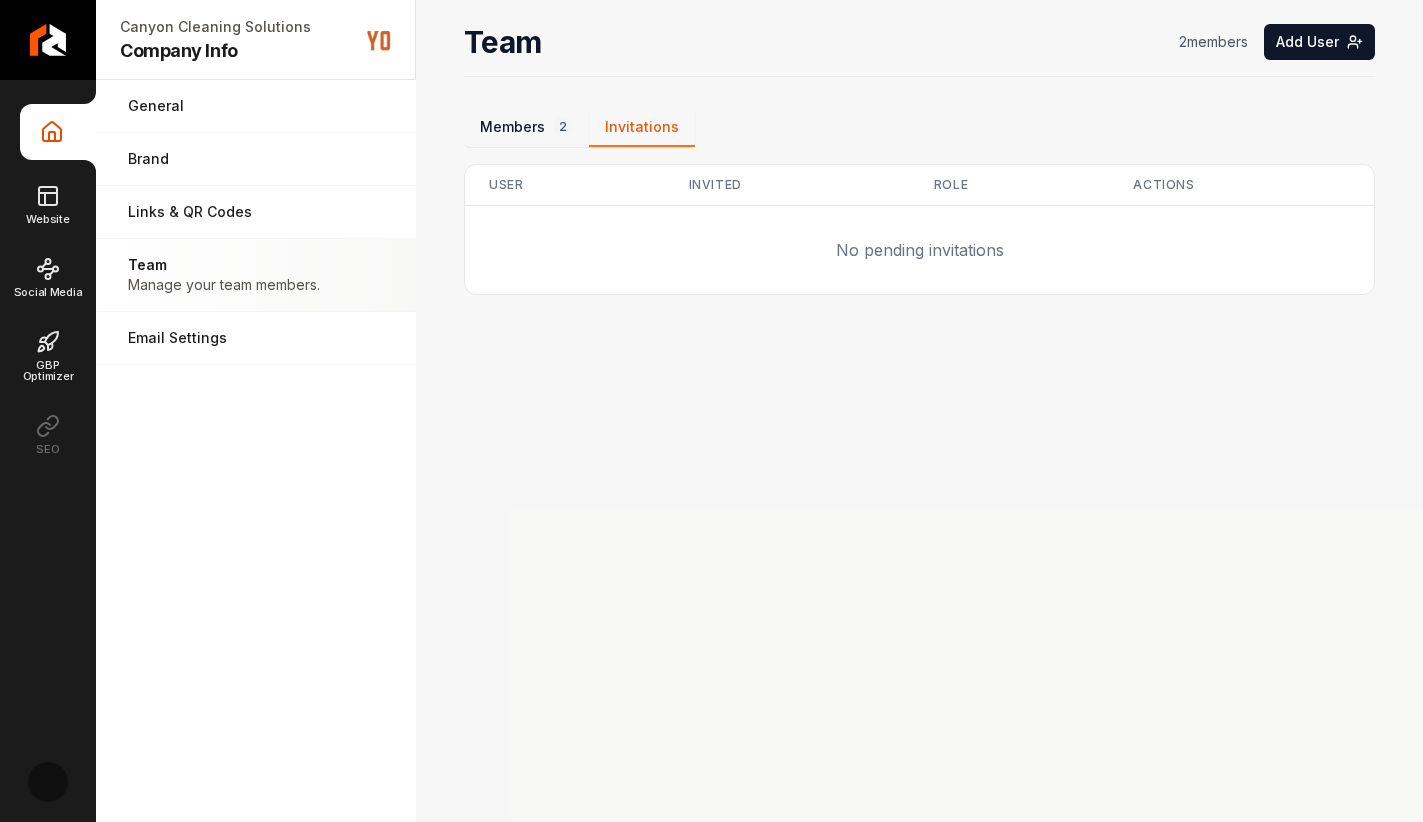 click on "Members 2" at bounding box center [526, 128] 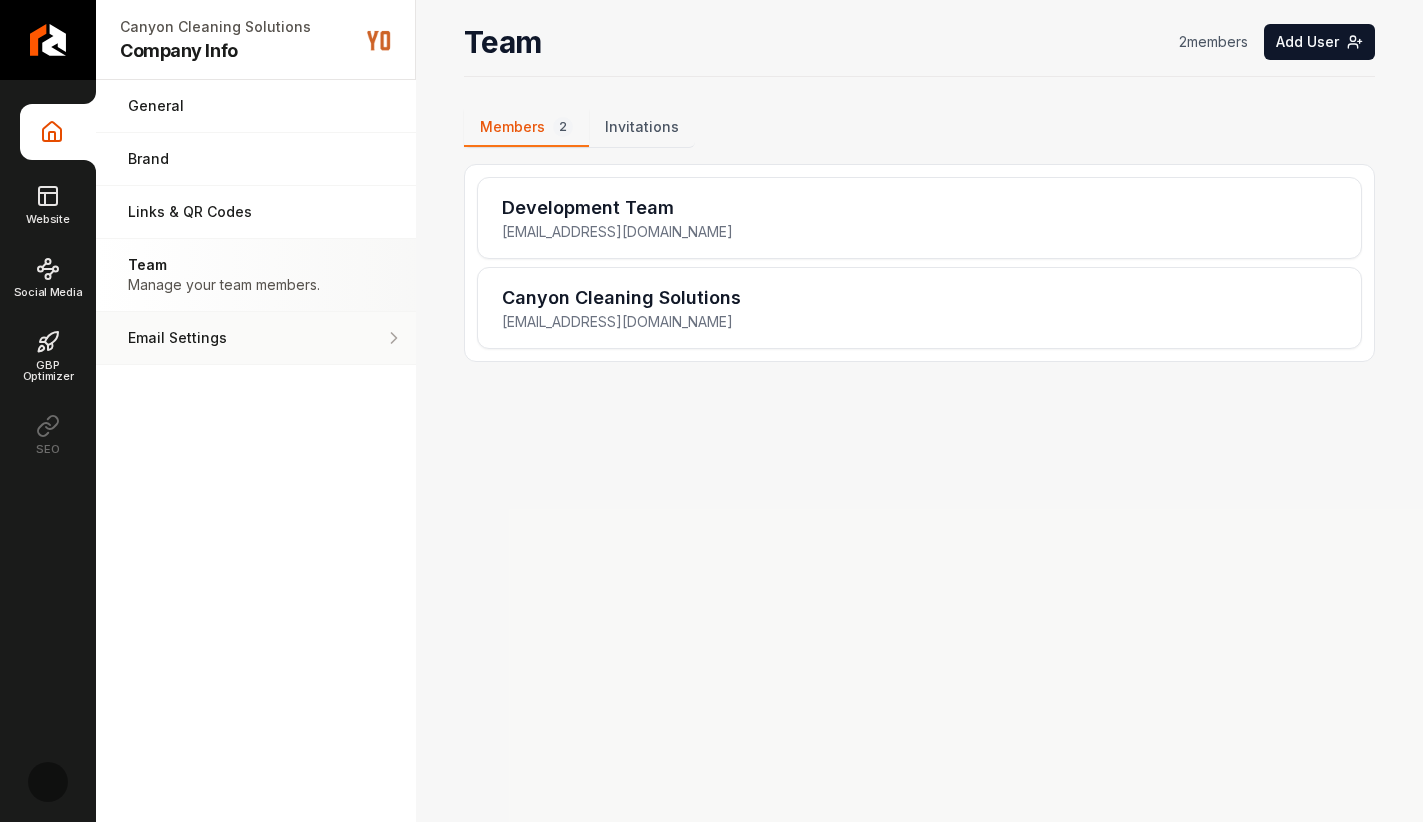 click on "Email Settings" at bounding box center [220, 338] 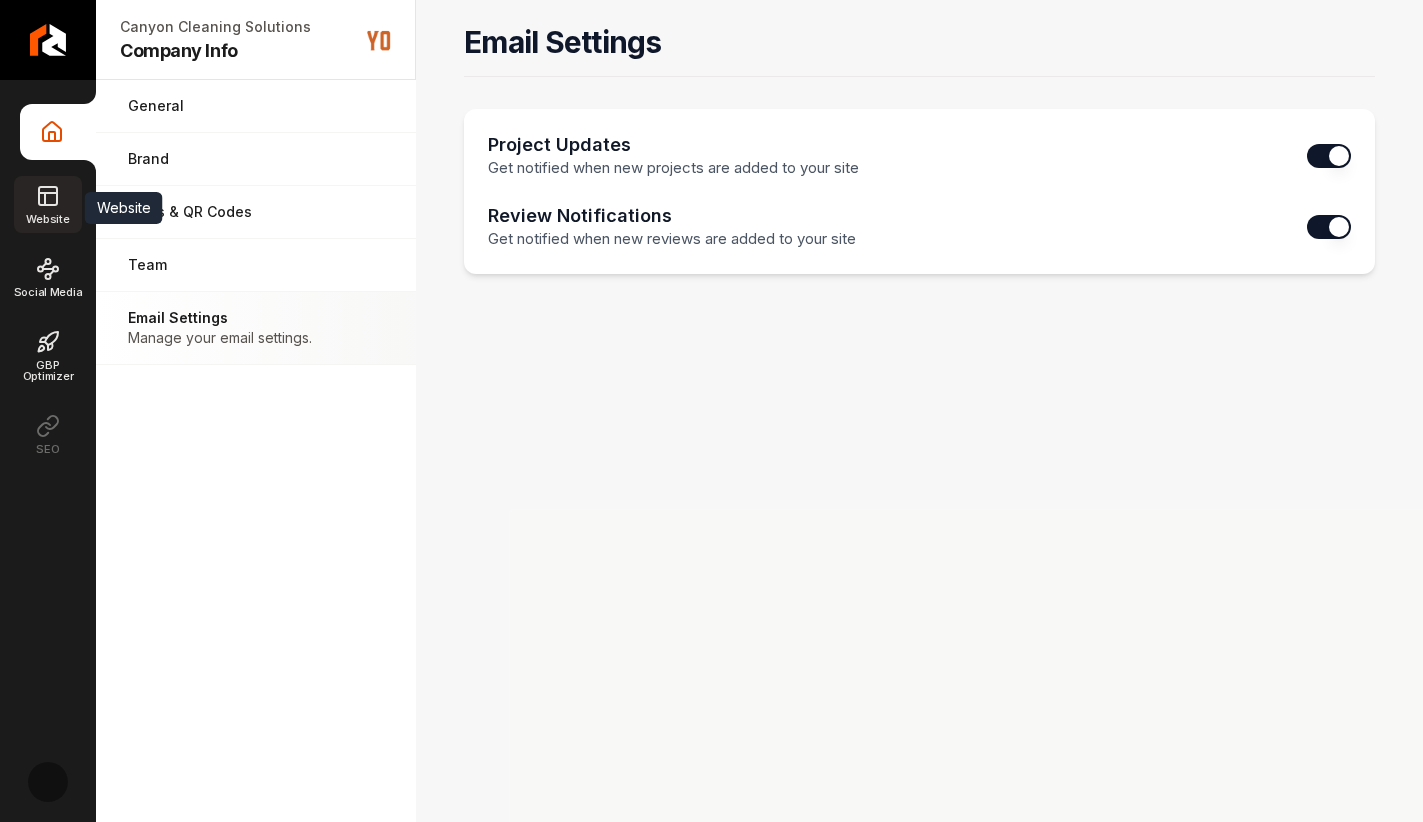 click 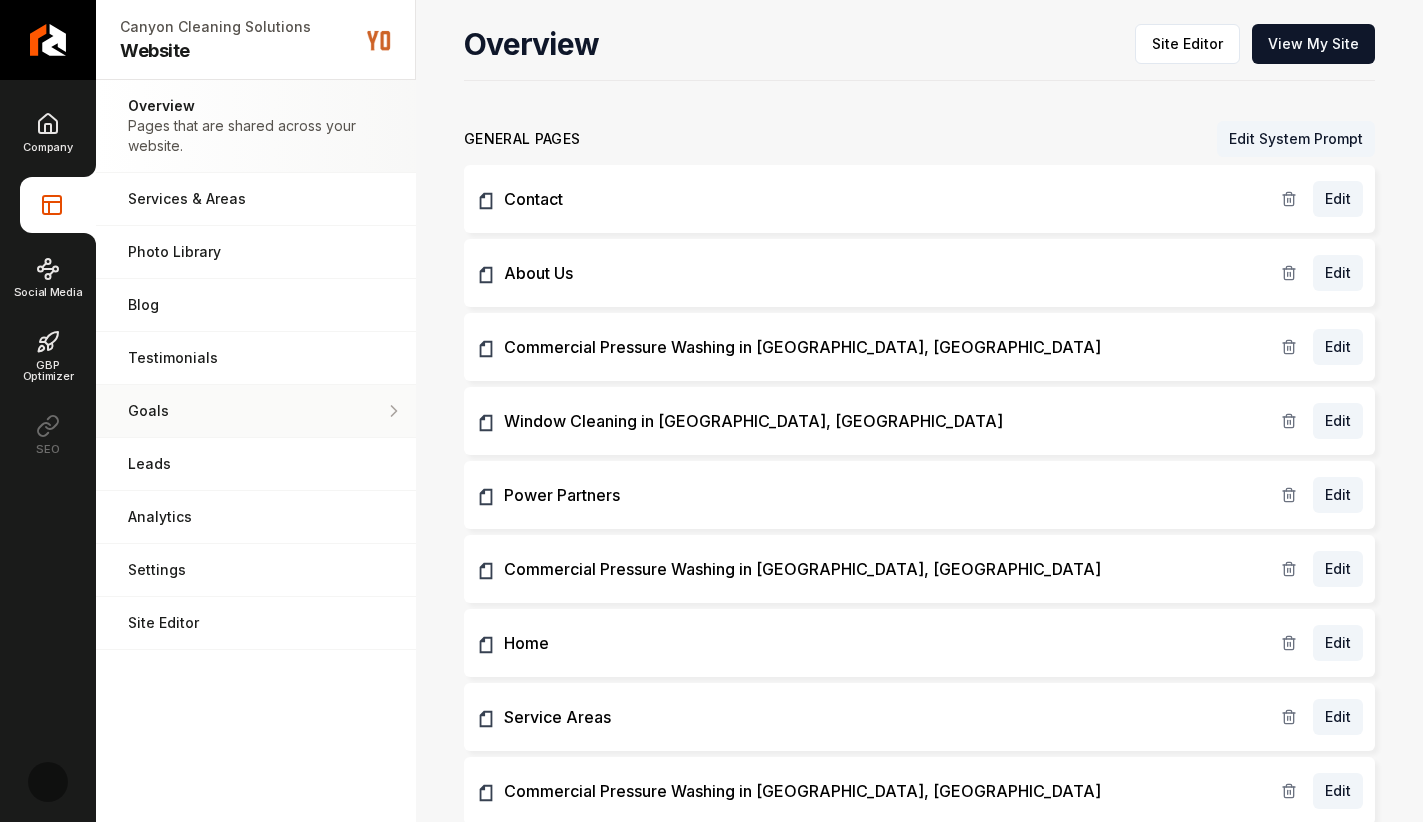 click on "Goals Set your goals and track your progress." at bounding box center (256, 411) 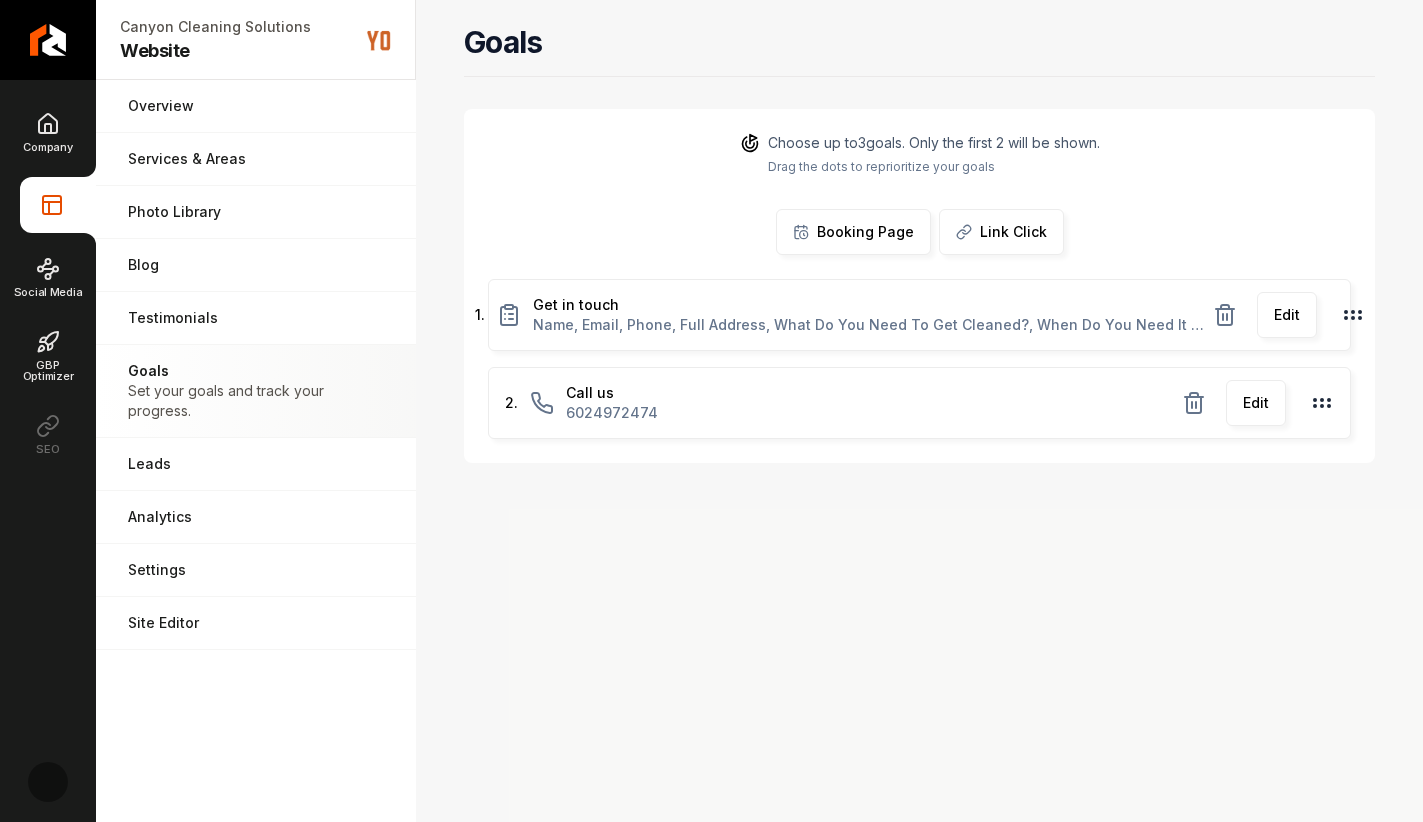 click on "Edit" at bounding box center [1287, 315] 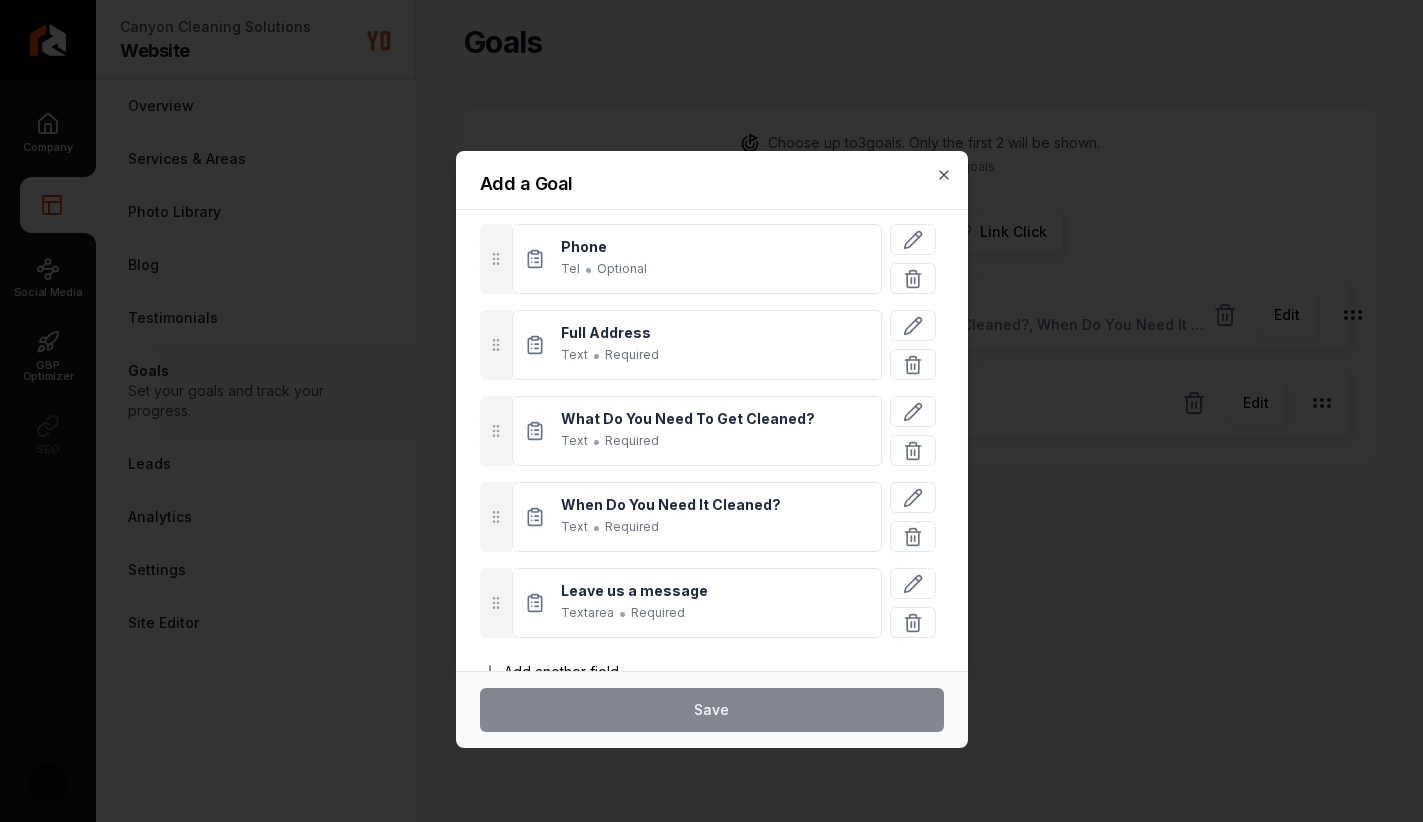 scroll, scrollTop: 353, scrollLeft: 0, axis: vertical 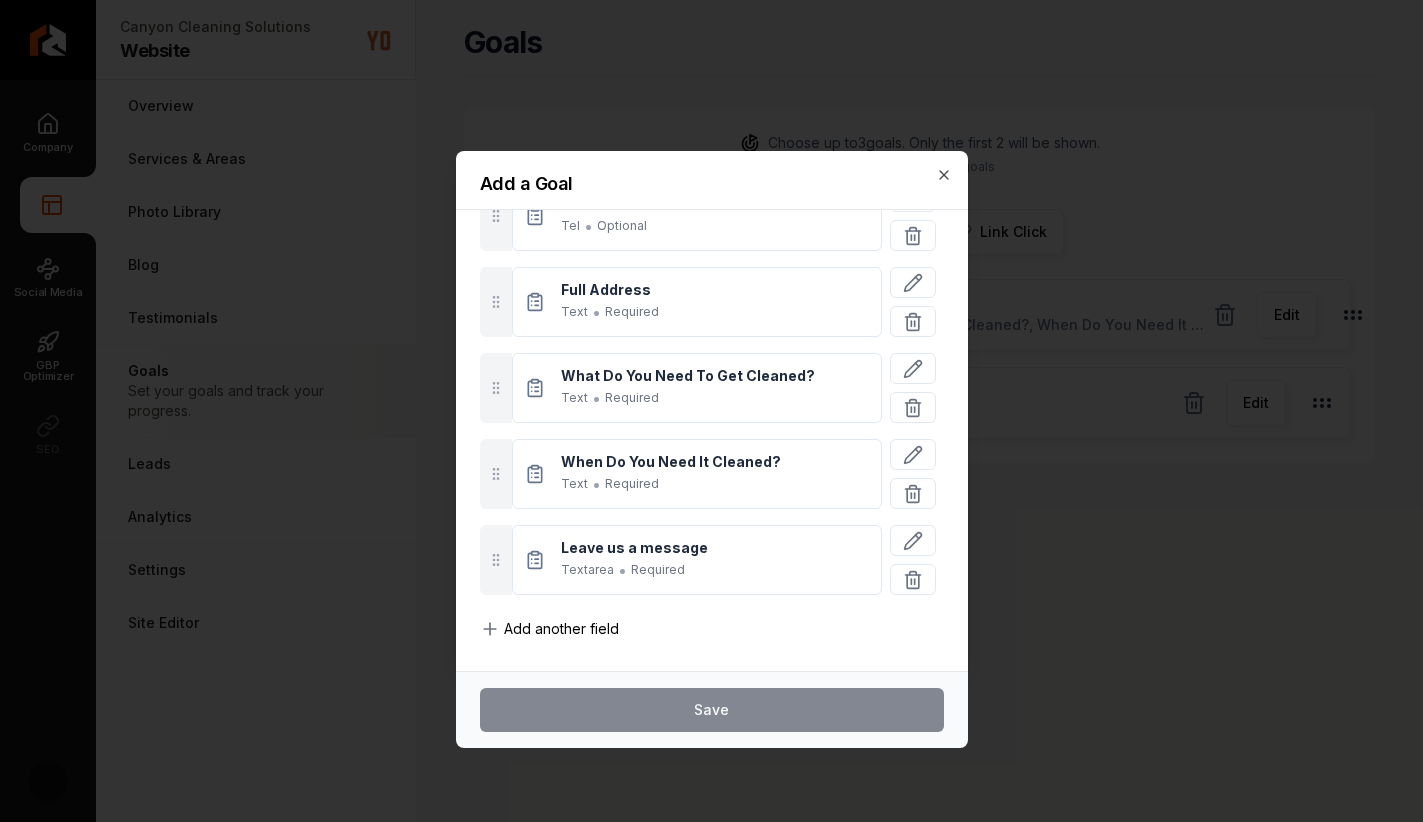 click on "Add a Goal" at bounding box center [712, 192] 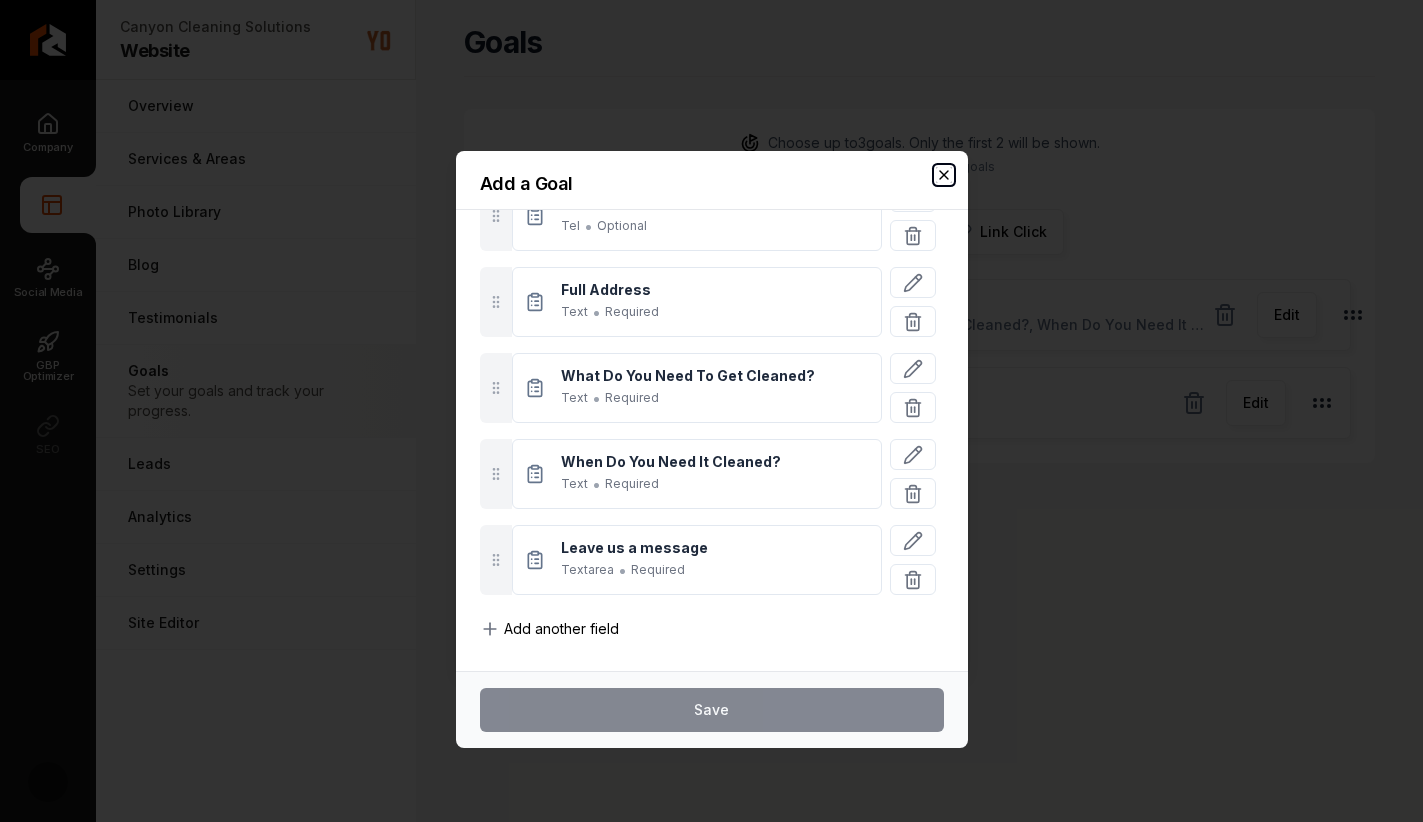 click 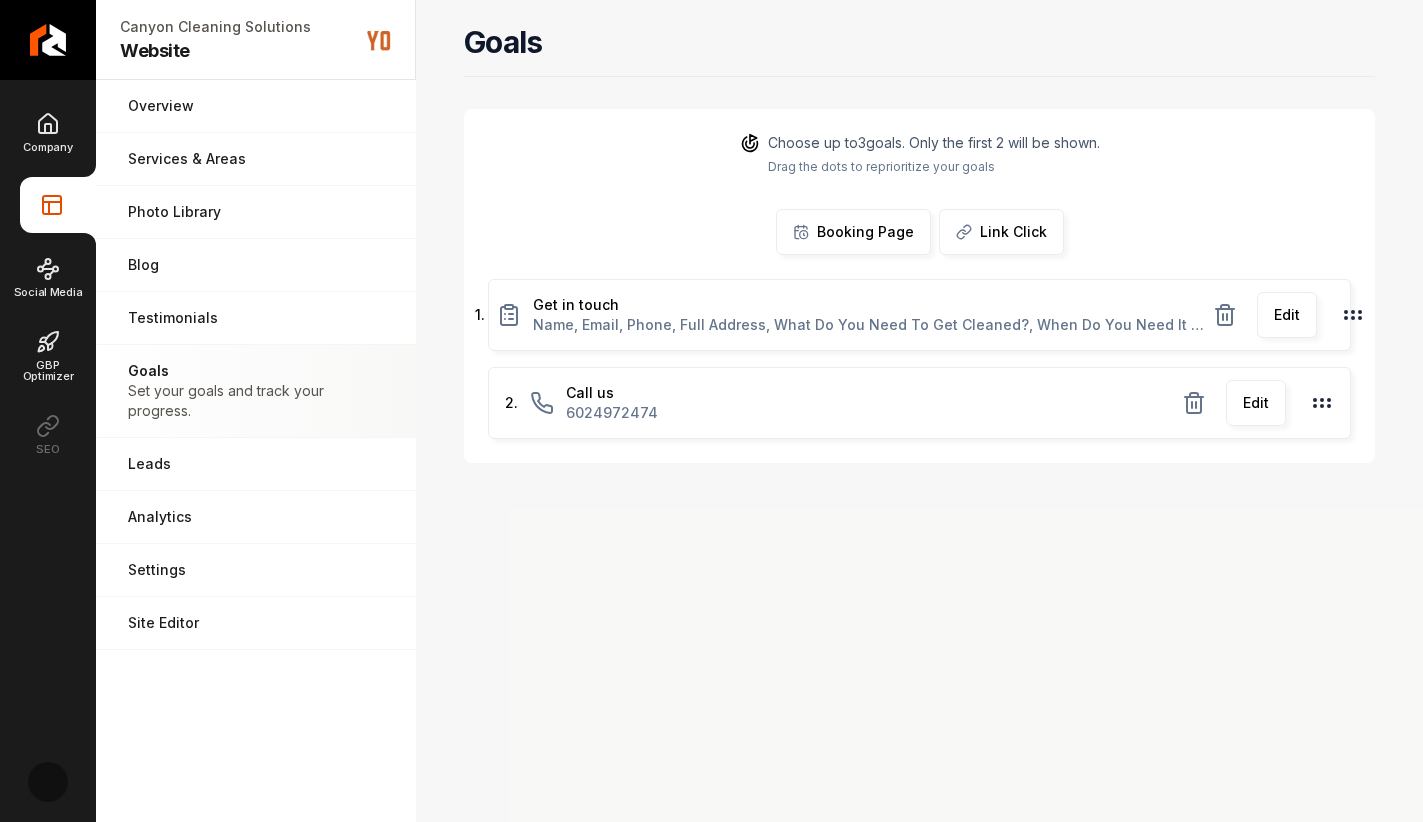 click on "Booking Page" at bounding box center [865, 232] 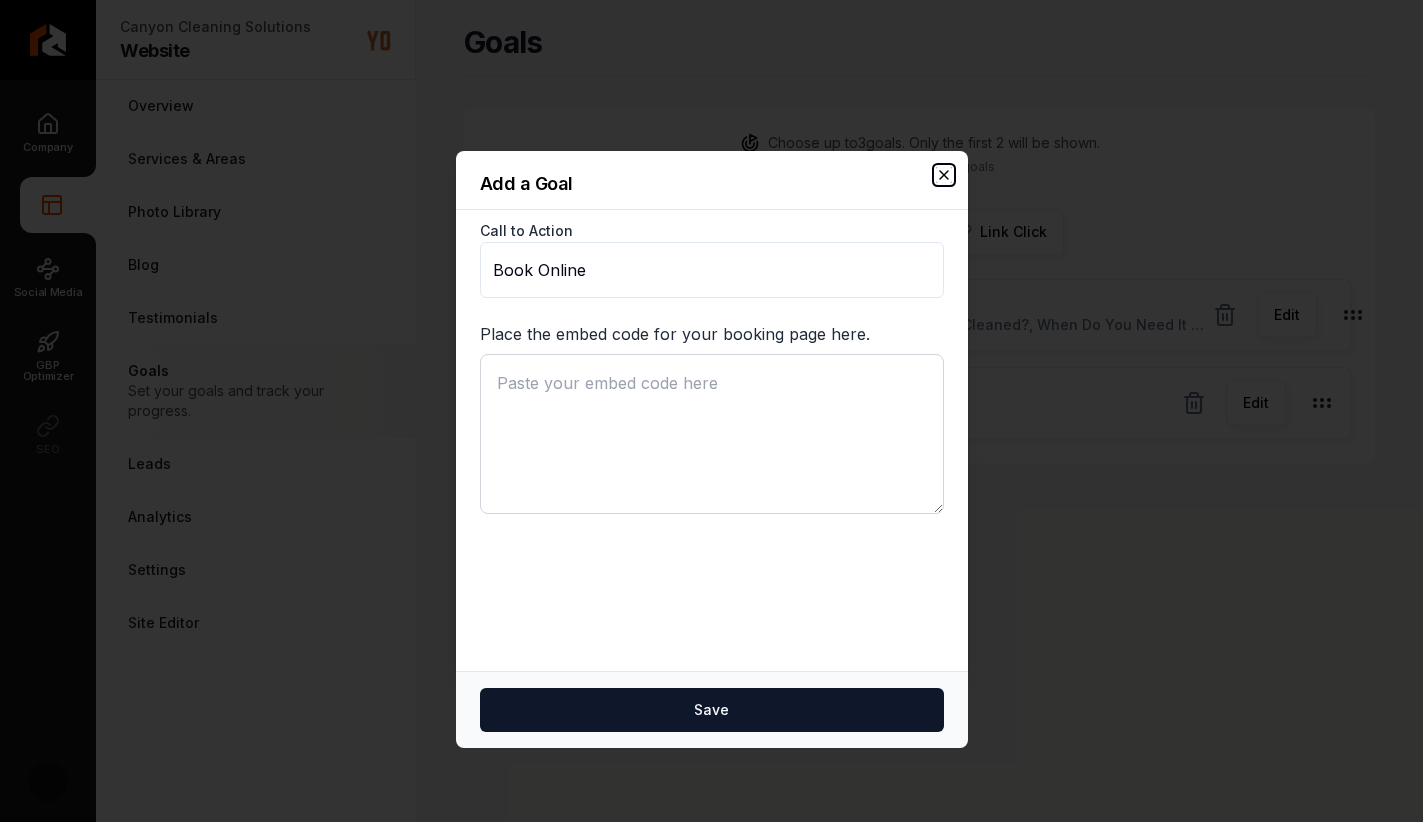 click 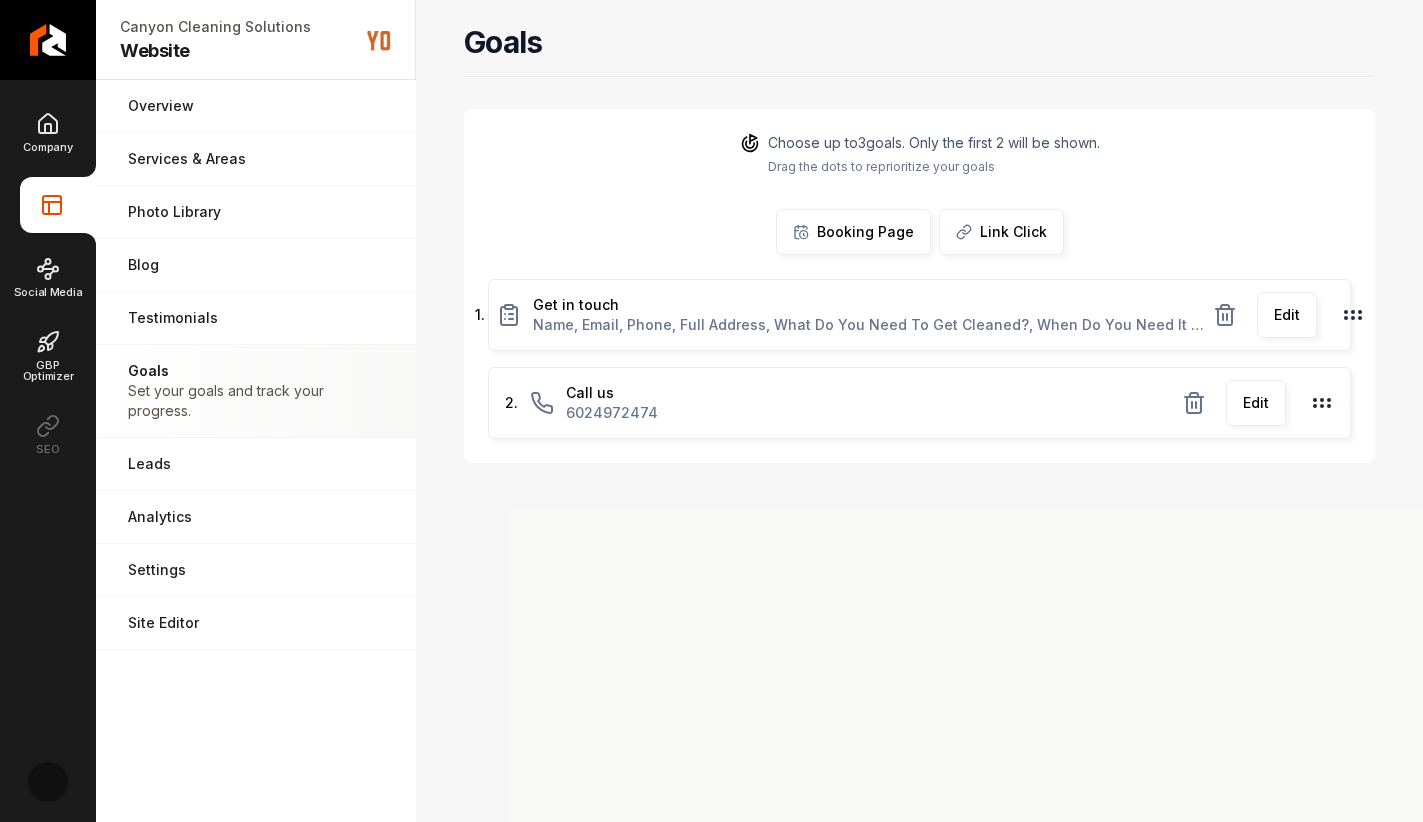click 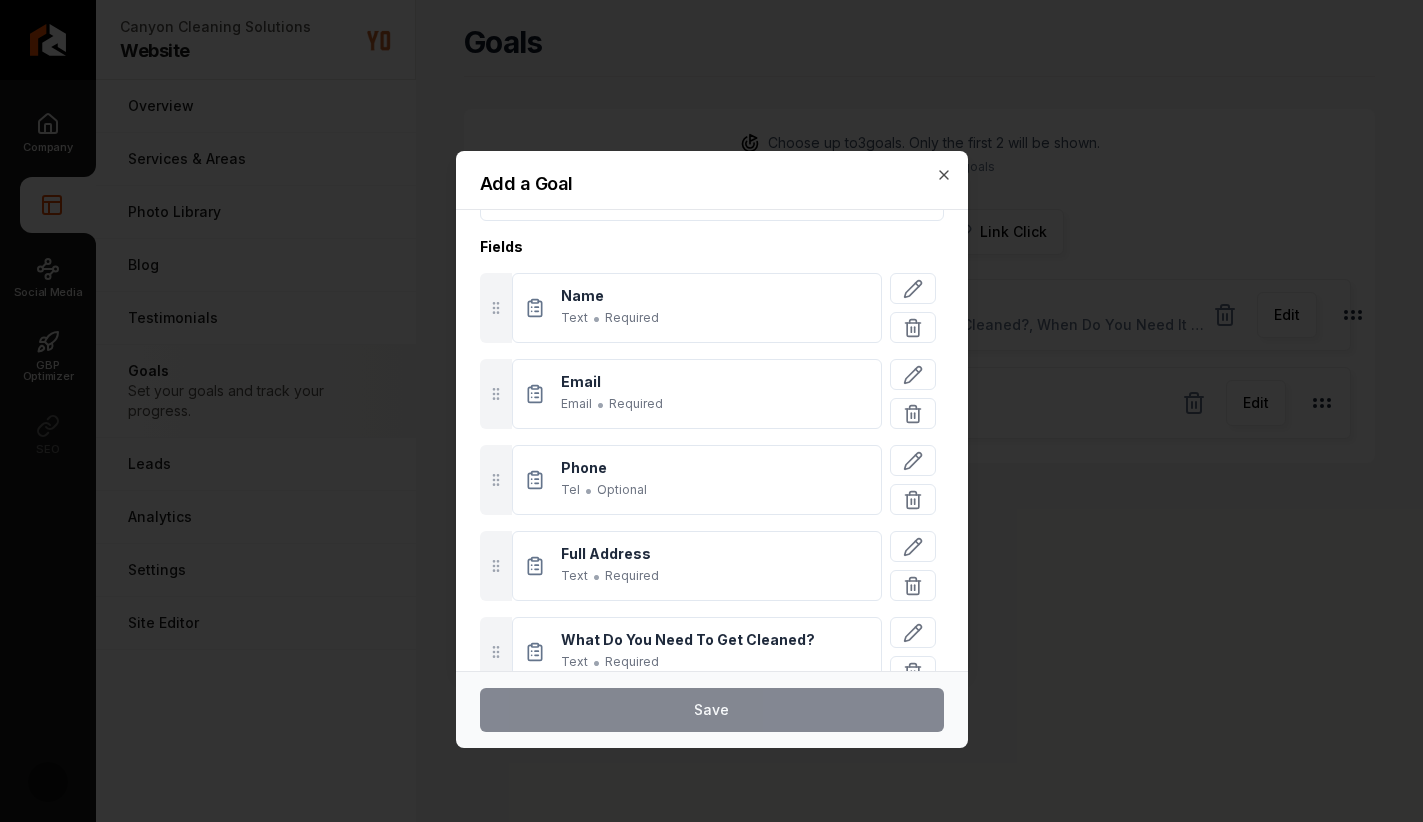 scroll, scrollTop: 0, scrollLeft: 0, axis: both 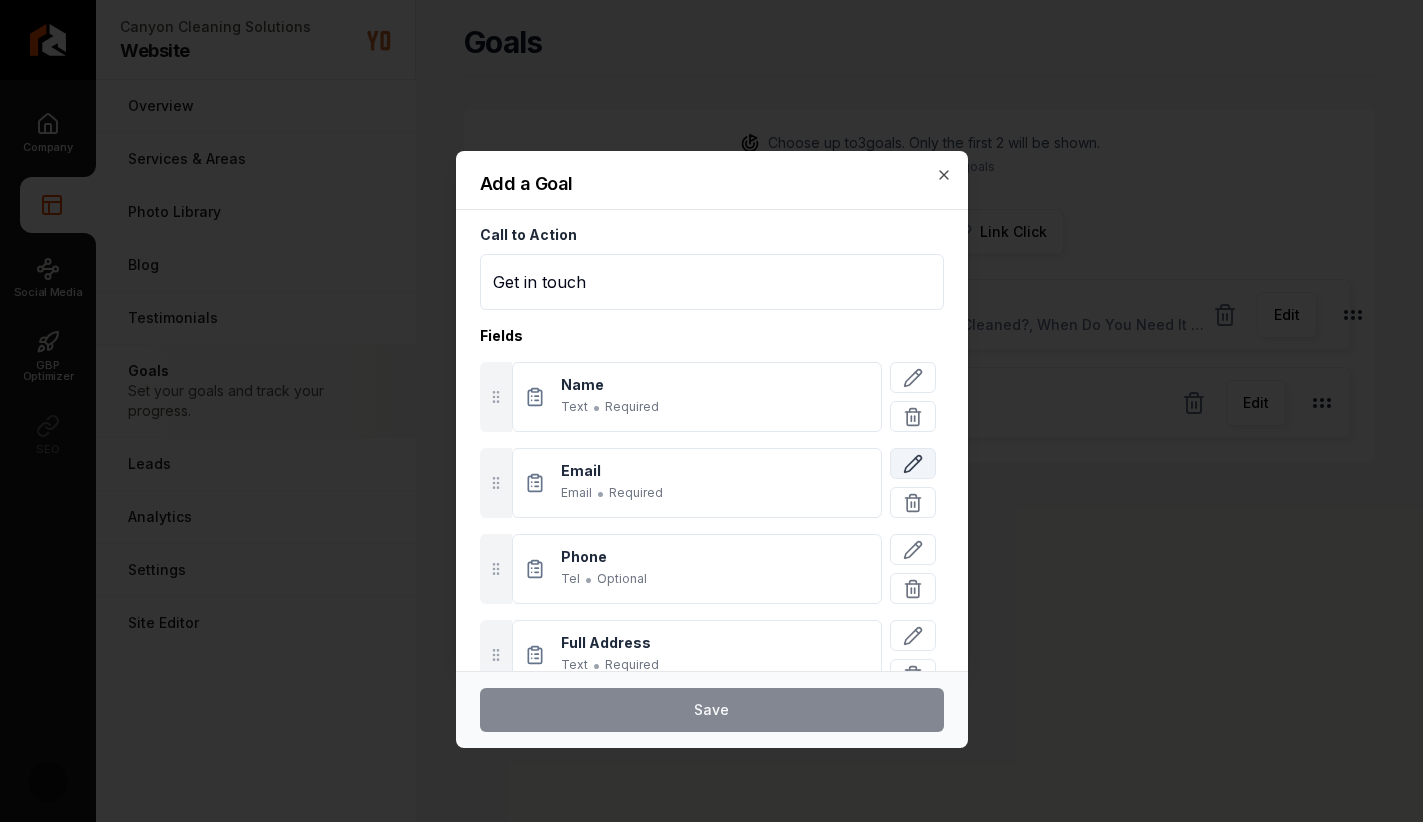 click 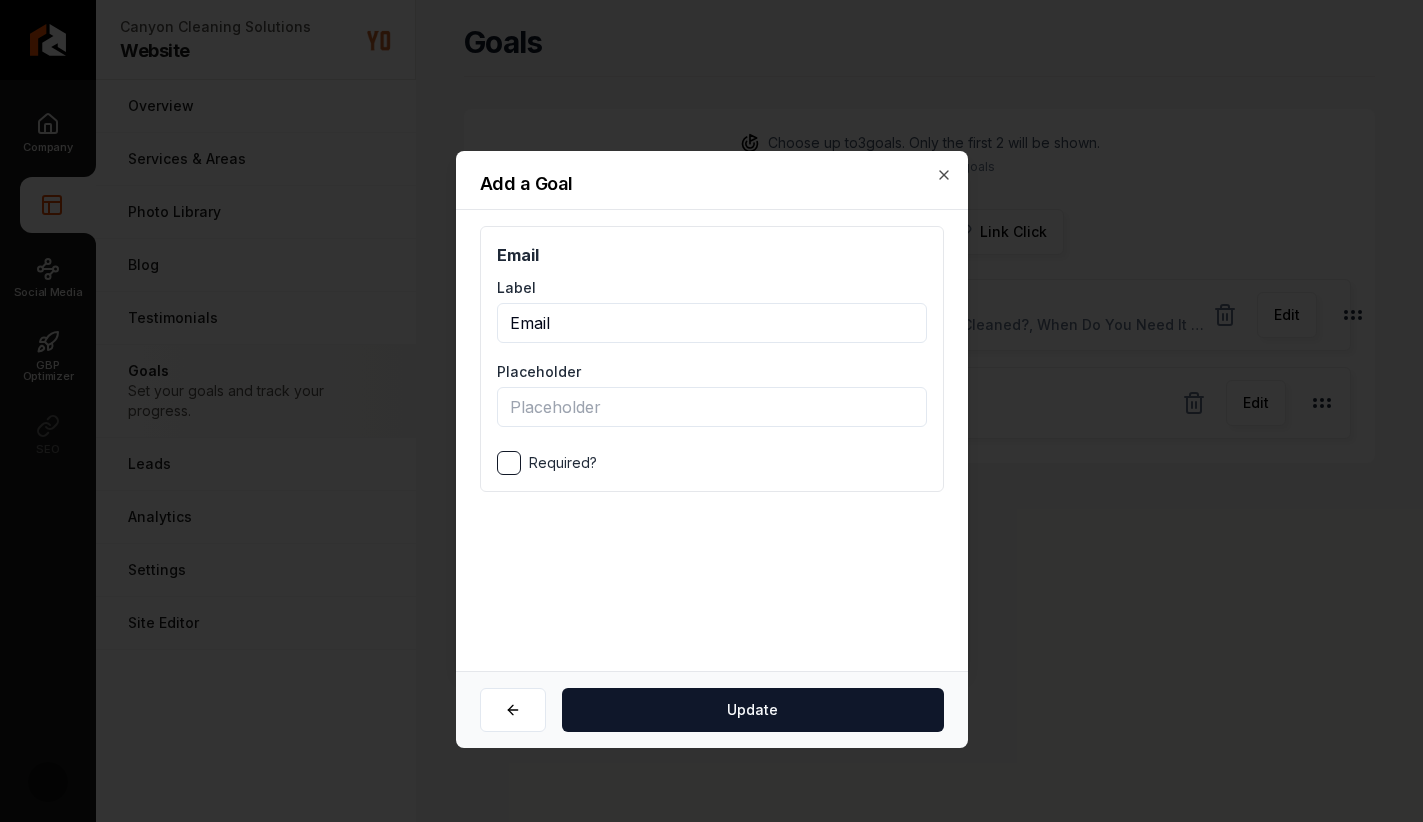 click on "Add a Goal" at bounding box center (712, 192) 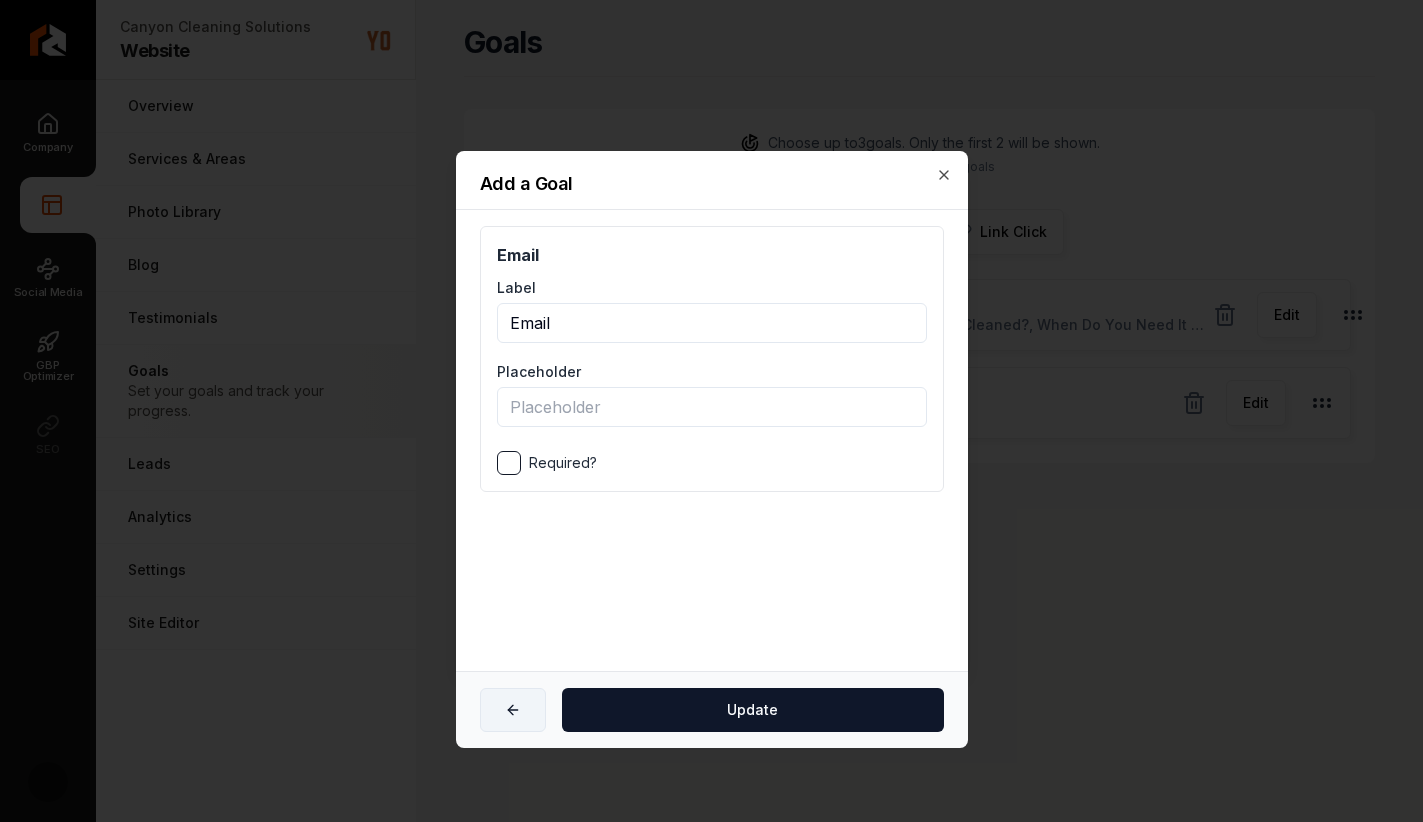 click at bounding box center (513, 710) 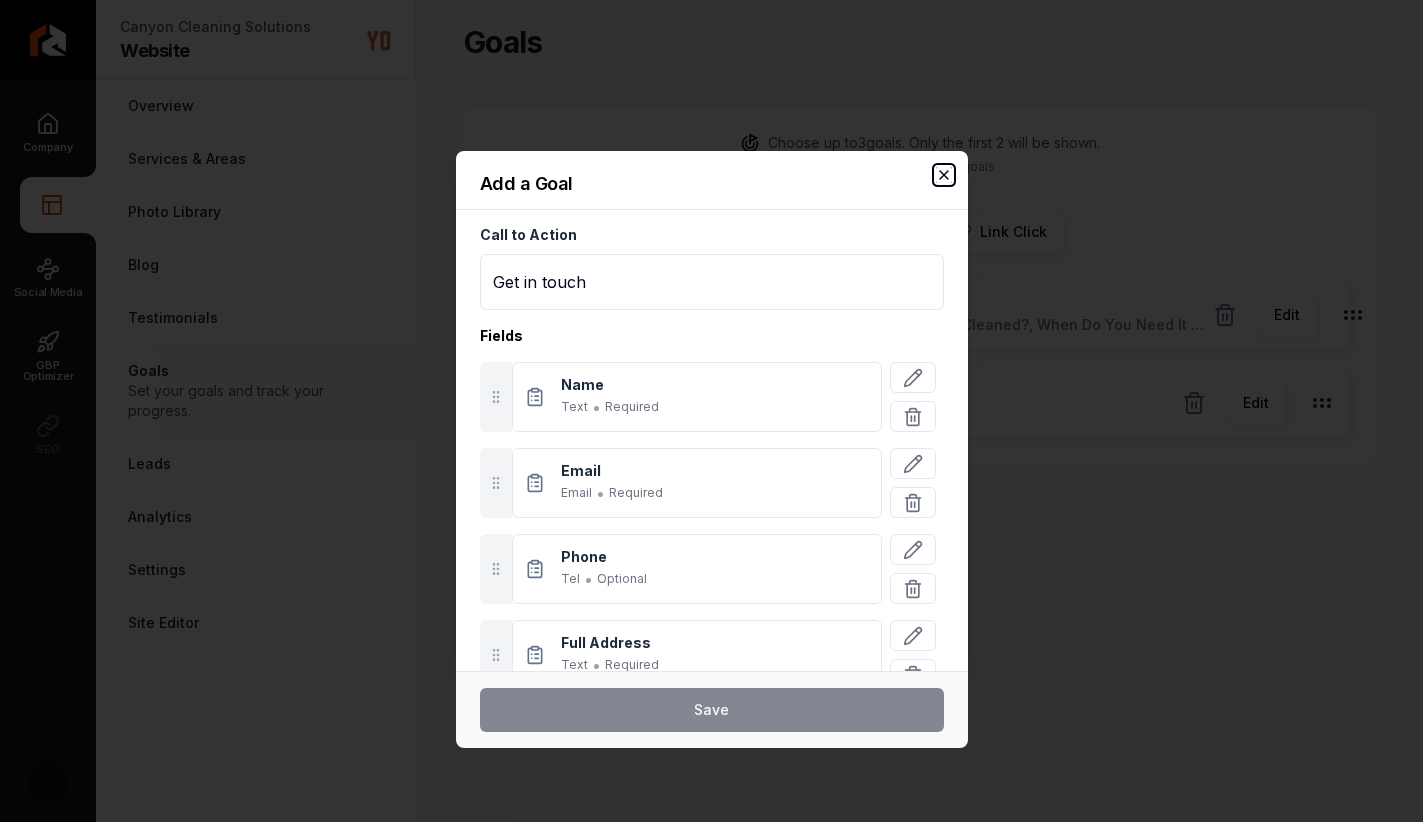 click 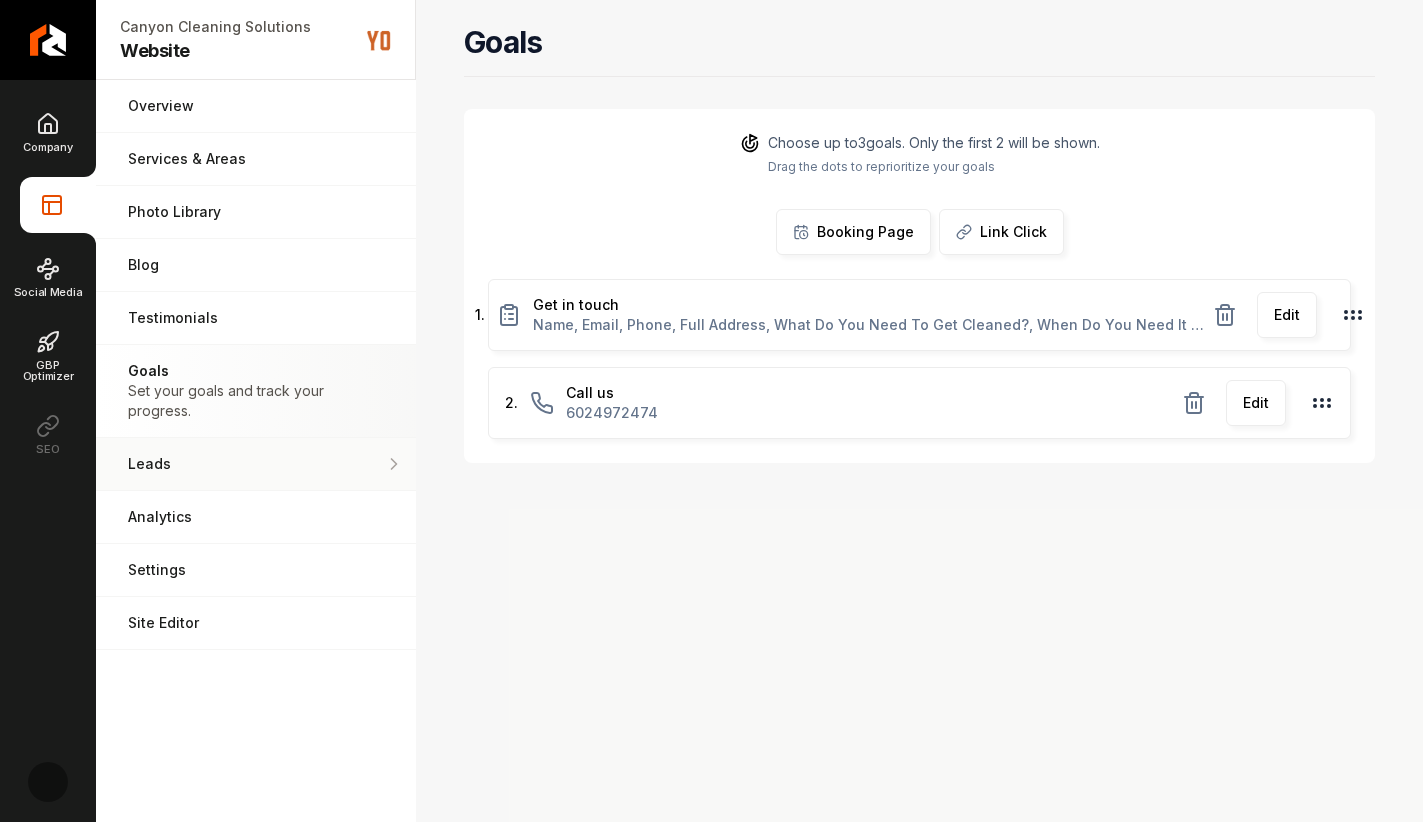 click on "Leads" at bounding box center (256, 464) 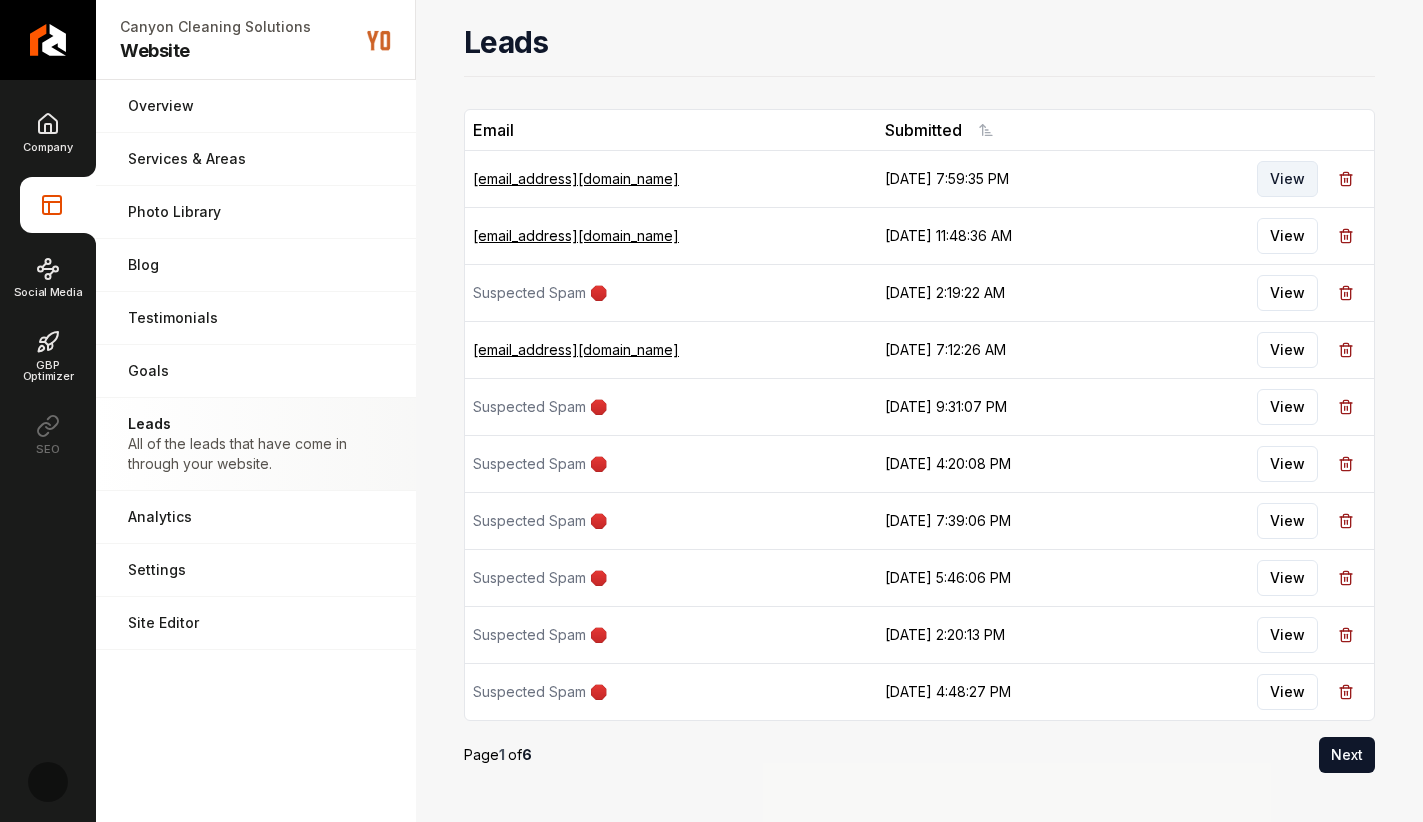 click on "View" at bounding box center [1287, 179] 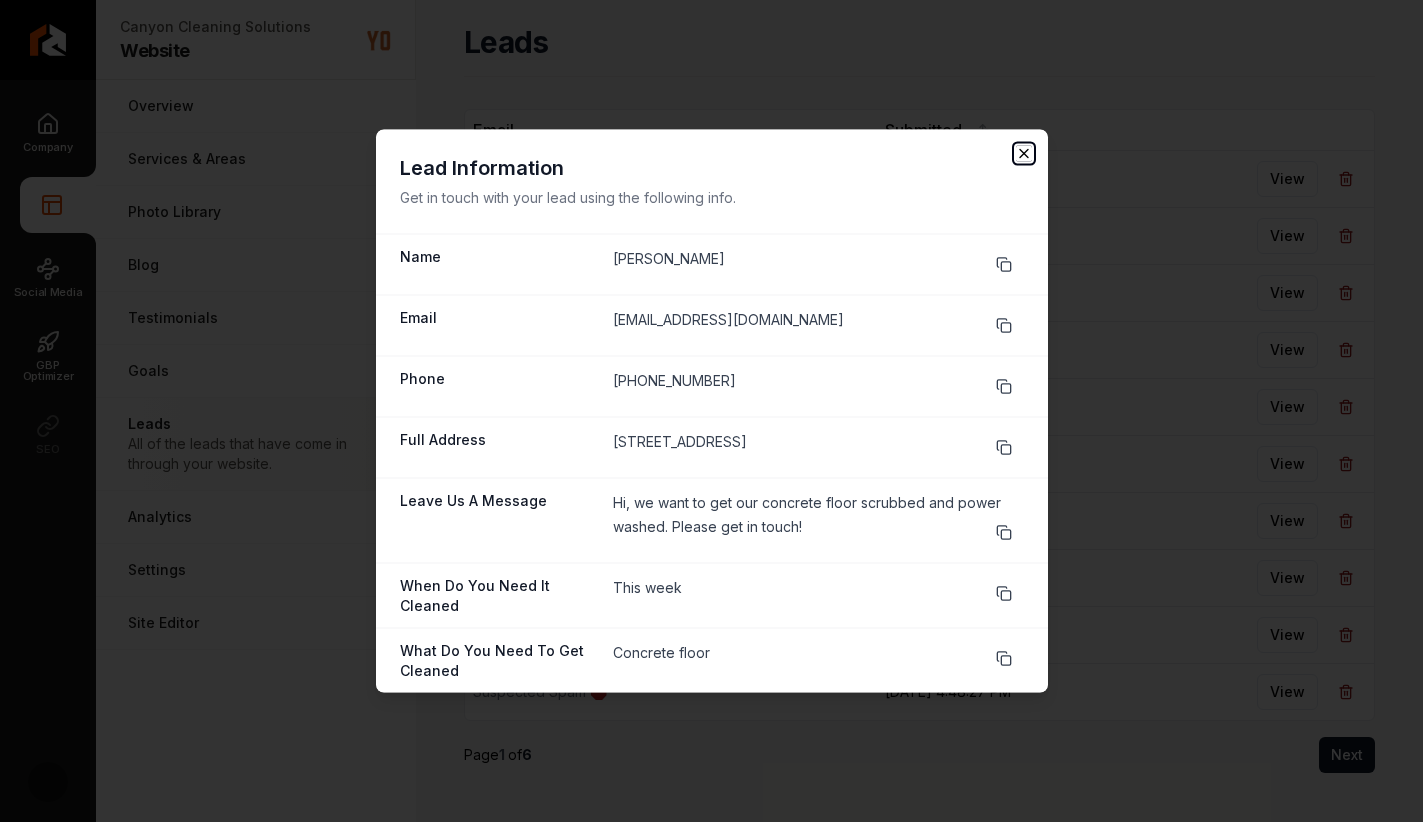 click 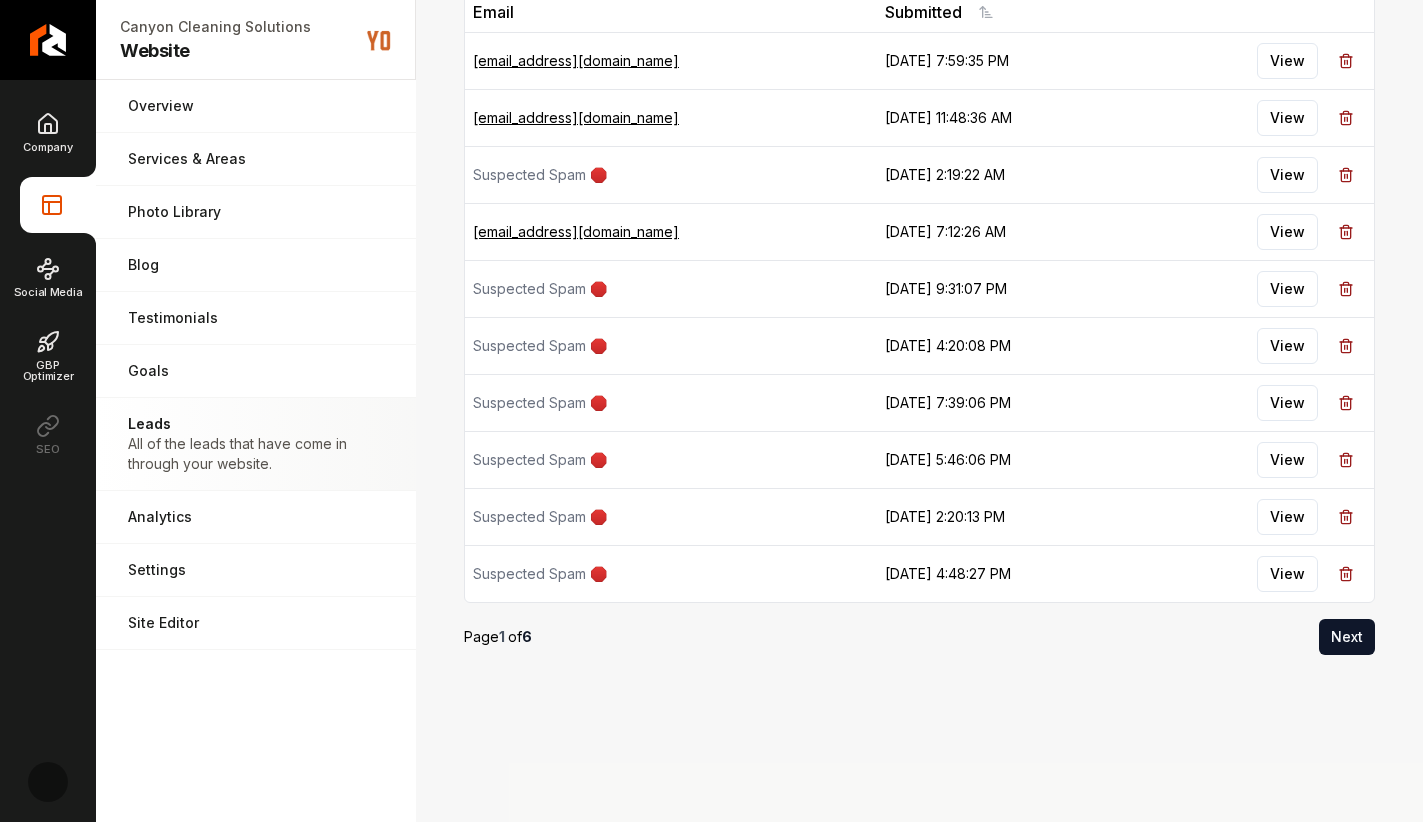 scroll, scrollTop: 0, scrollLeft: 0, axis: both 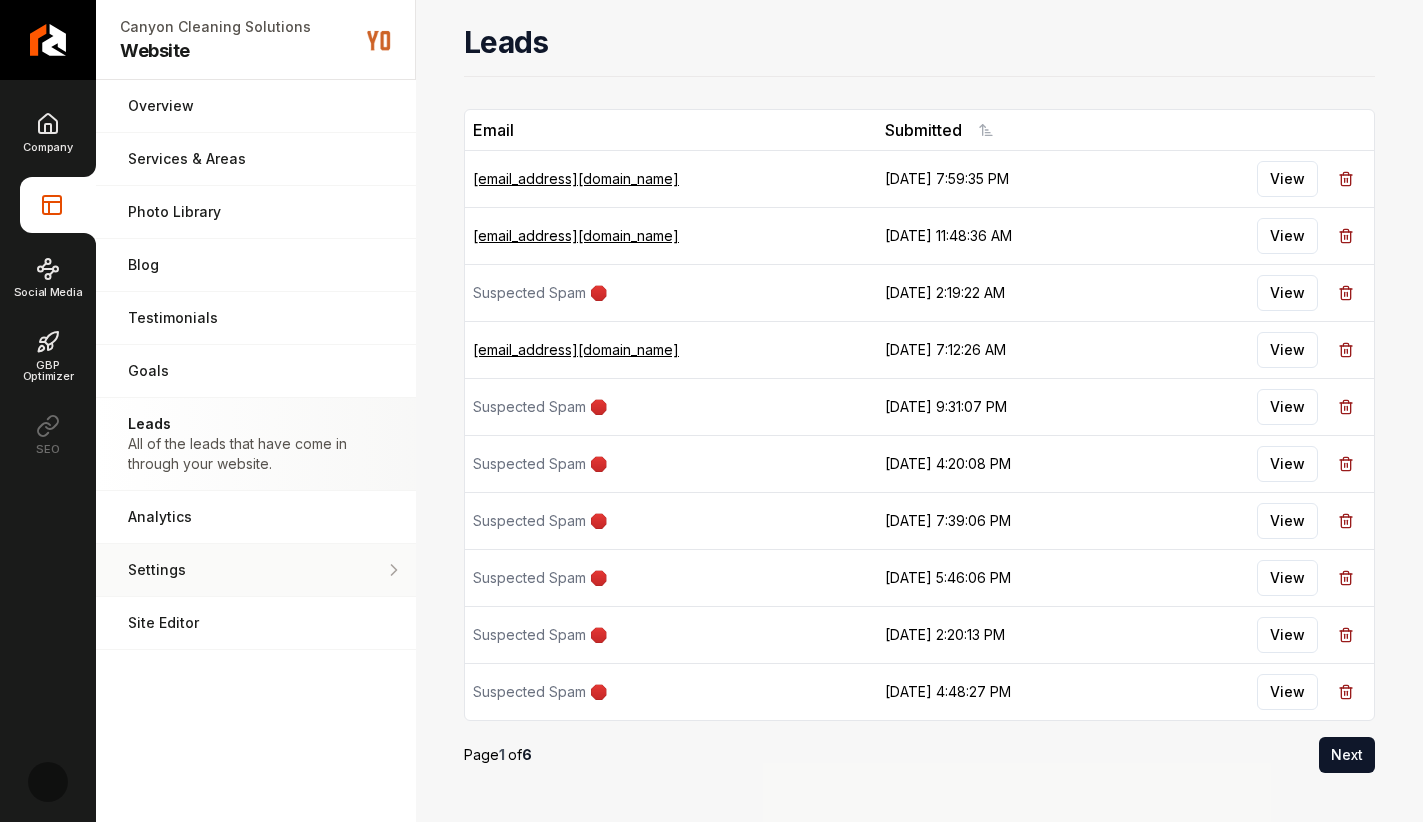 click on "Settings" at bounding box center (256, 570) 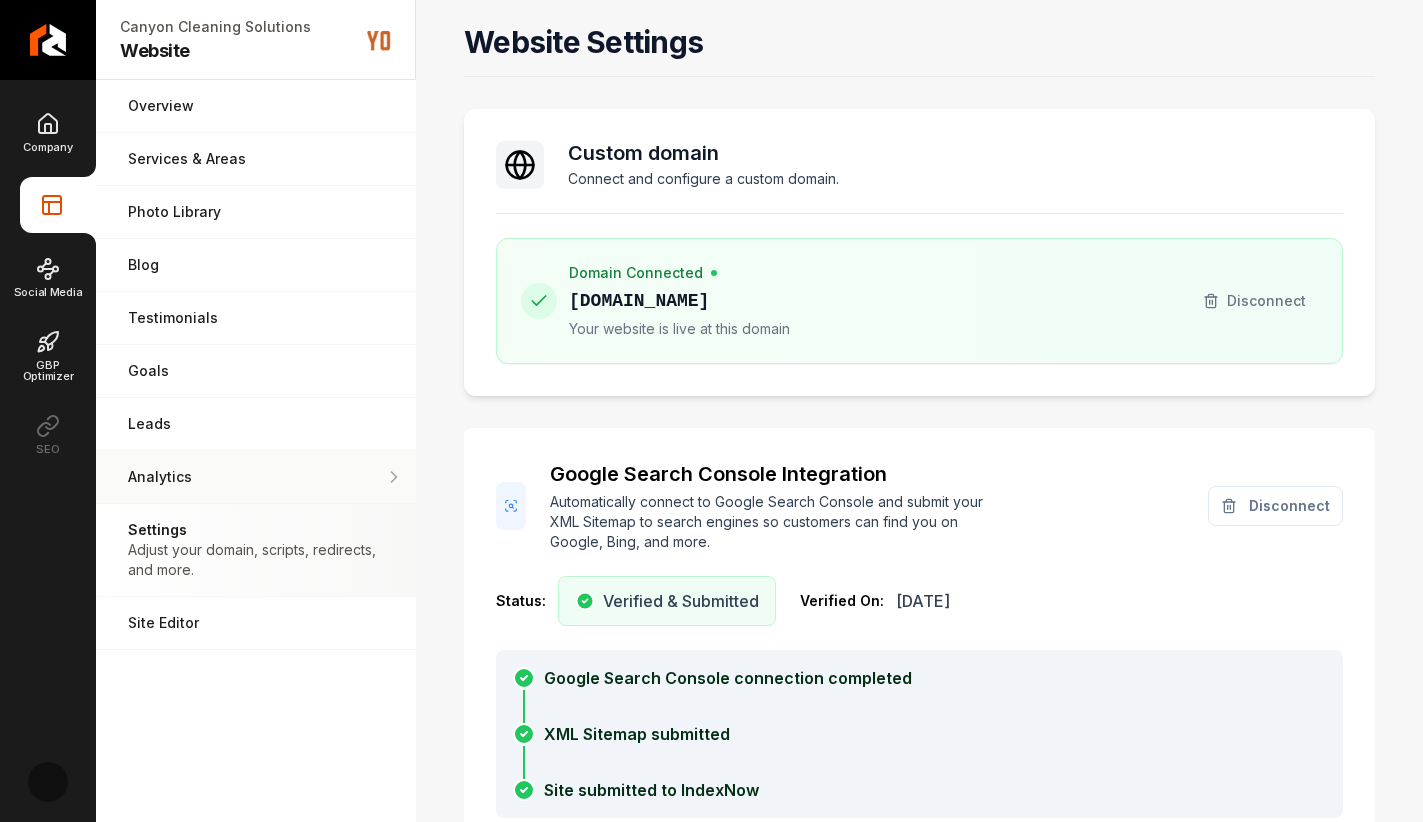 scroll, scrollTop: 180, scrollLeft: 0, axis: vertical 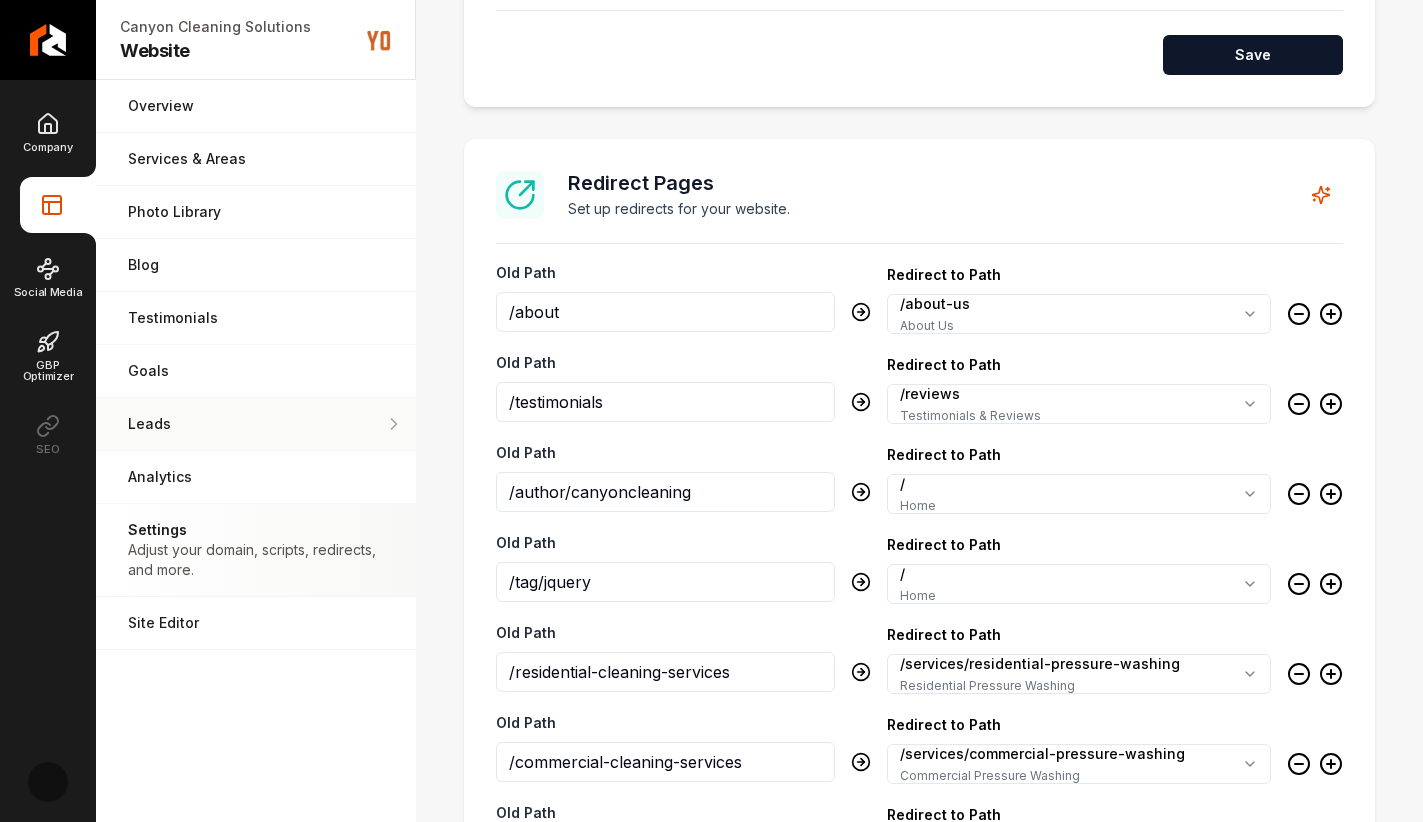 click on "Leads All of the leads that have come in through your website." at bounding box center (256, 424) 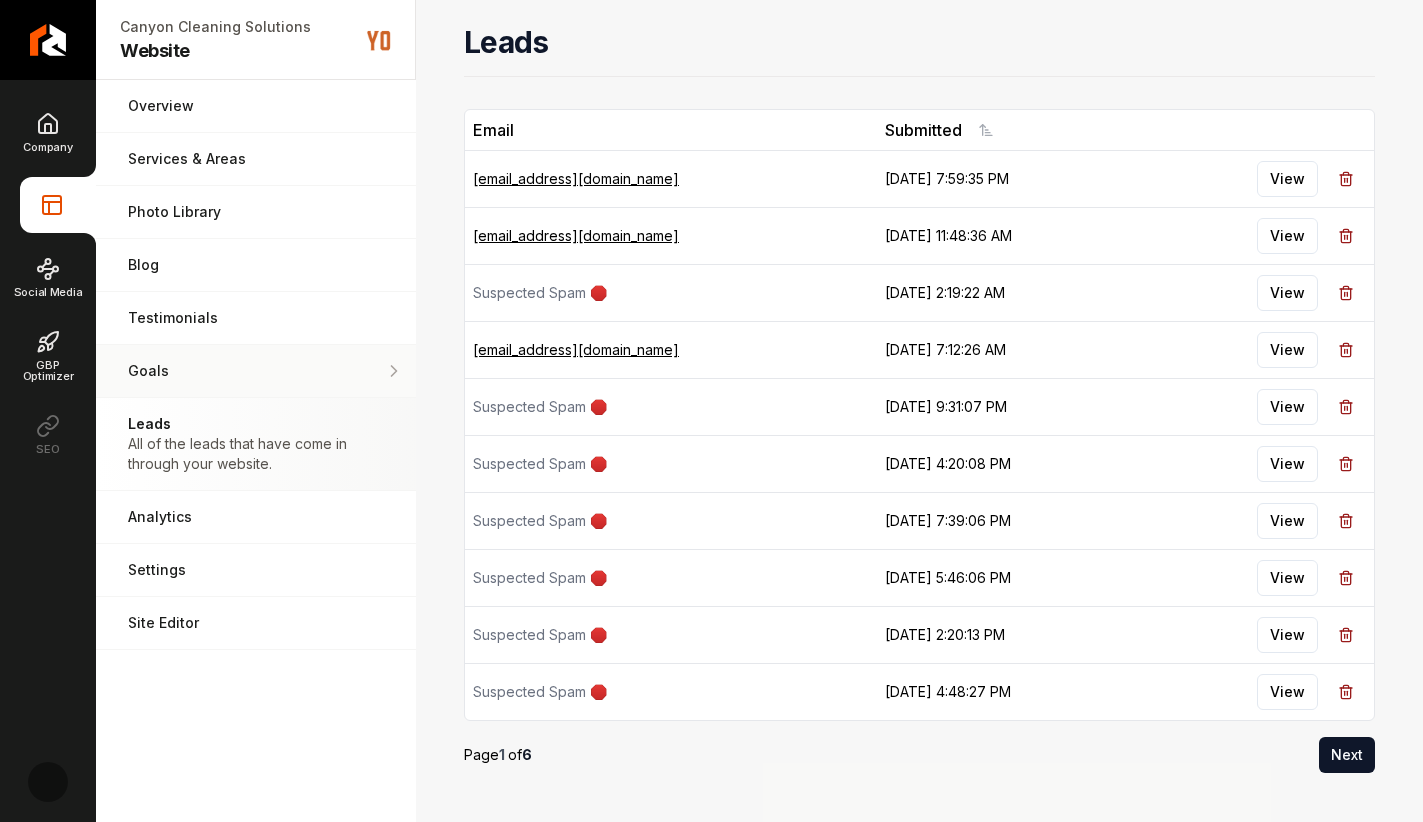 click on "Goals" at bounding box center [256, 371] 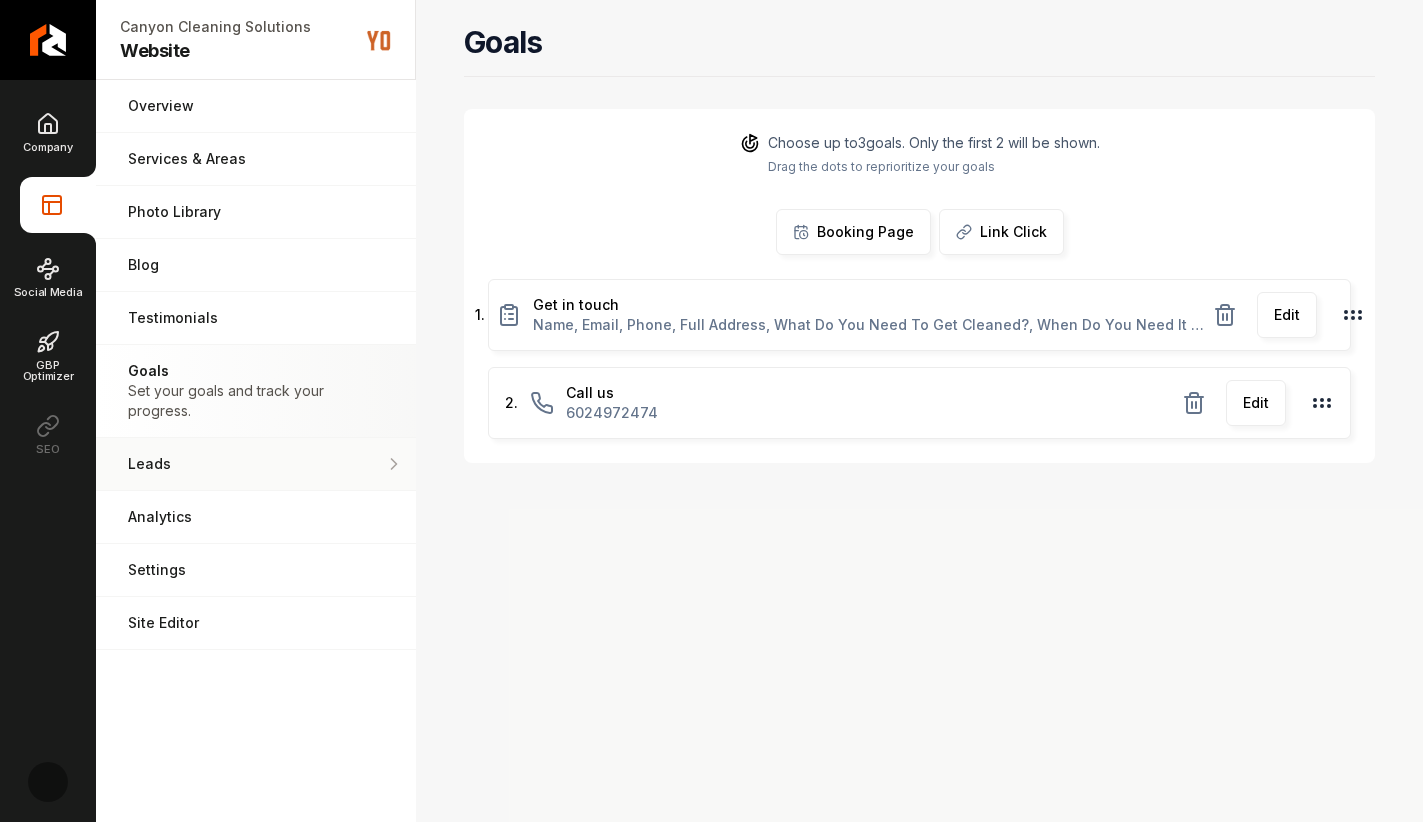 click on "Leads All of the leads that have come in through your website." at bounding box center [256, 464] 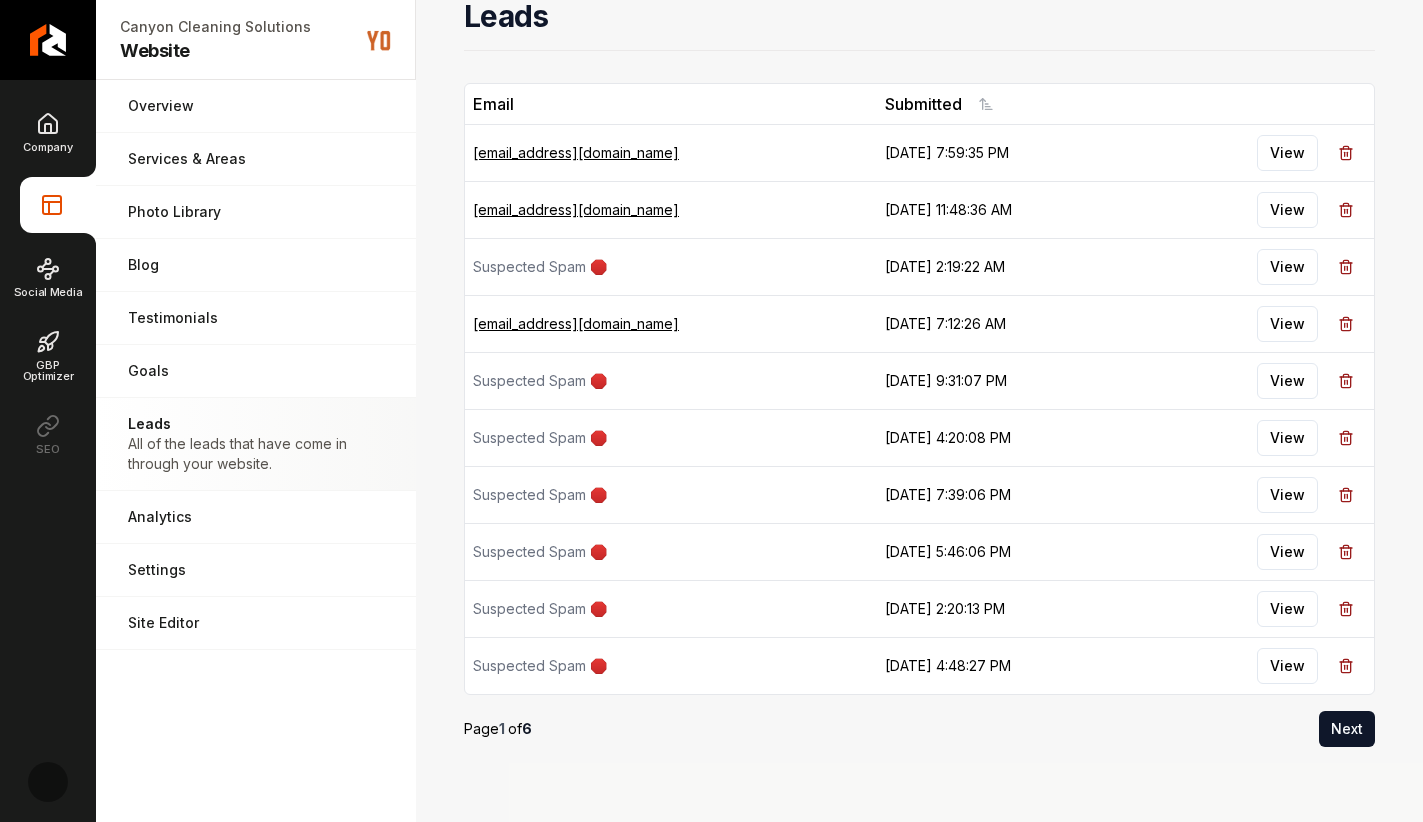 scroll, scrollTop: 0, scrollLeft: 0, axis: both 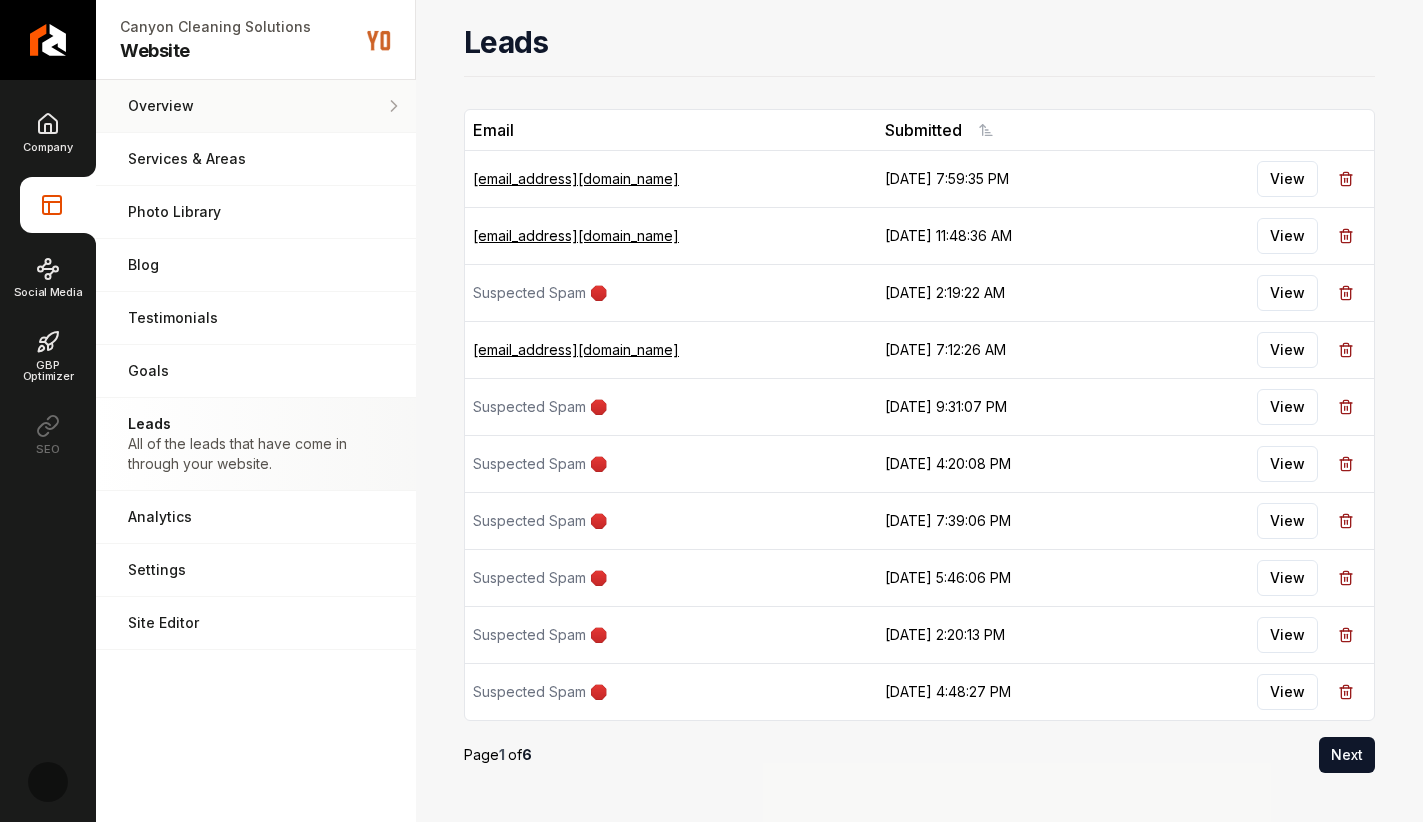 click on "Overview" at bounding box center [256, 106] 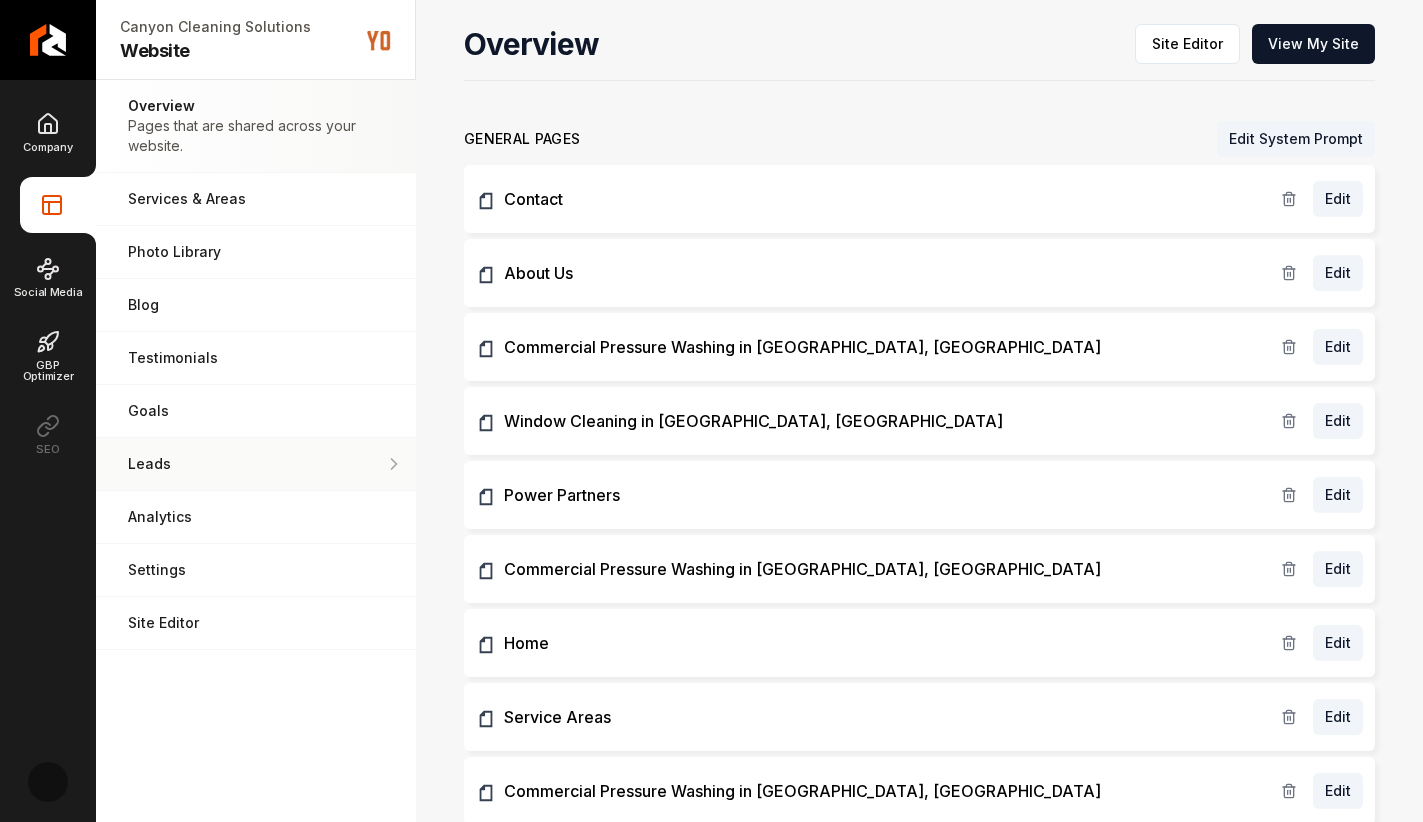 click on "Leads All of the leads that have come in through your website." at bounding box center [256, 464] 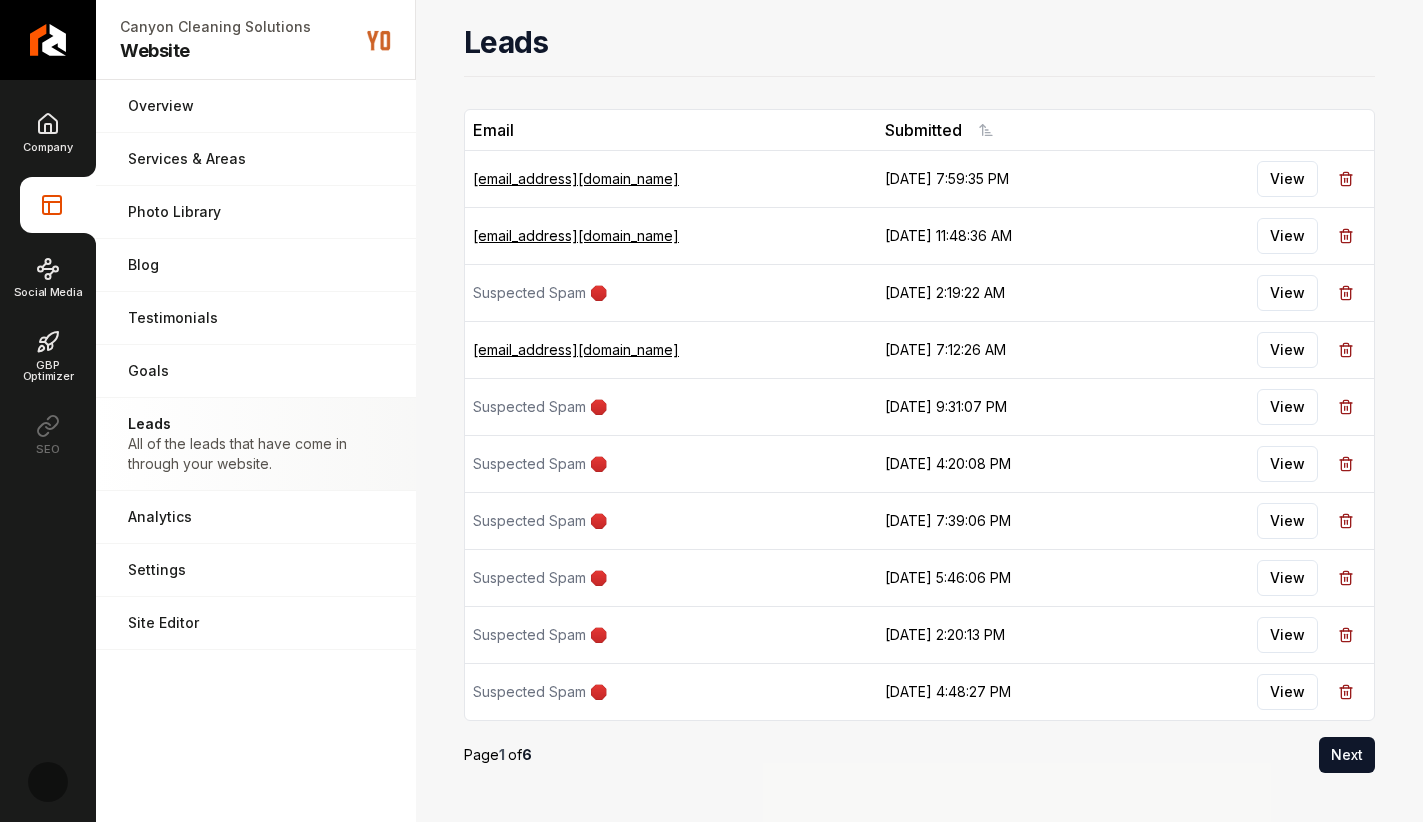 scroll, scrollTop: 118, scrollLeft: 0, axis: vertical 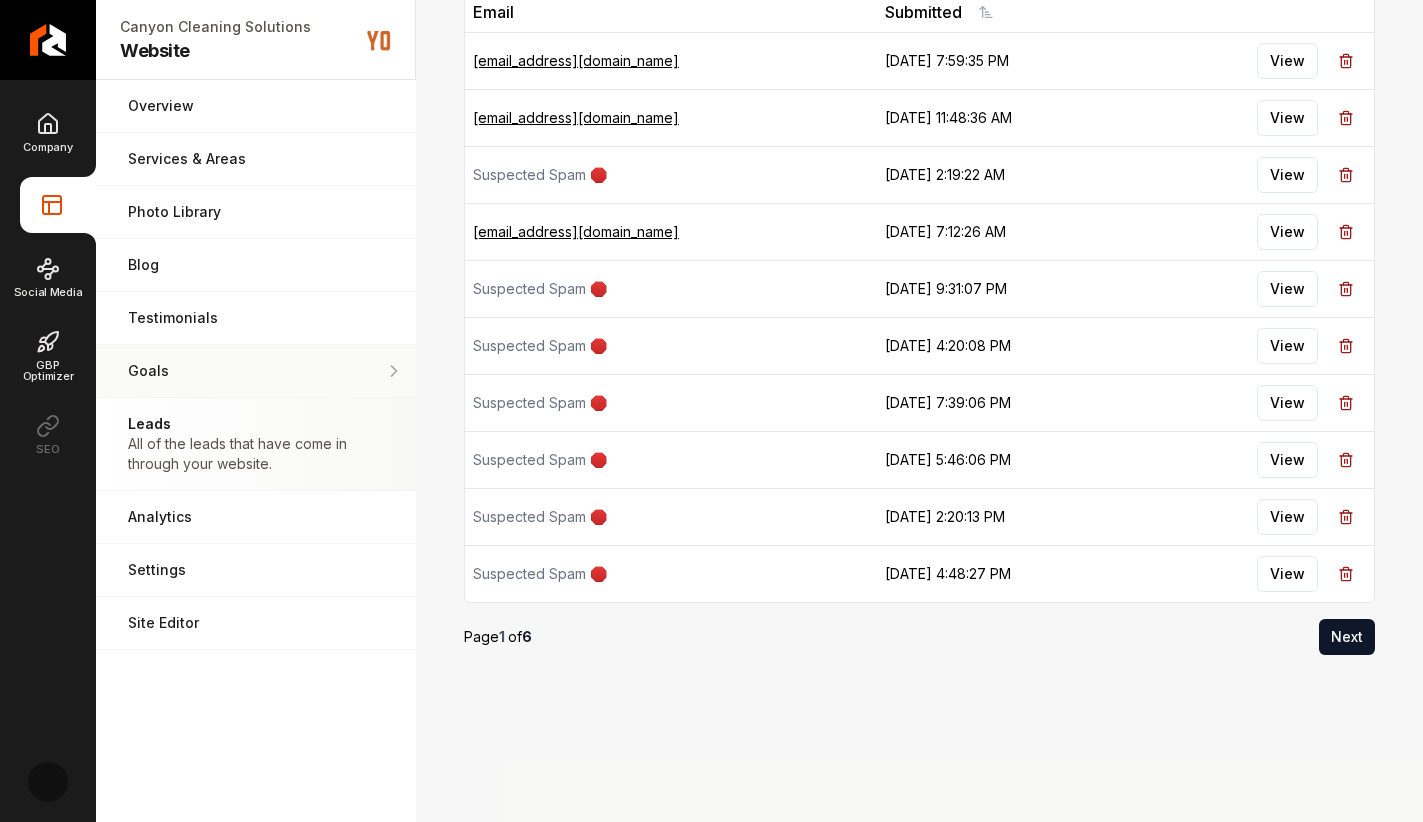 click on "Goals" at bounding box center (256, 371) 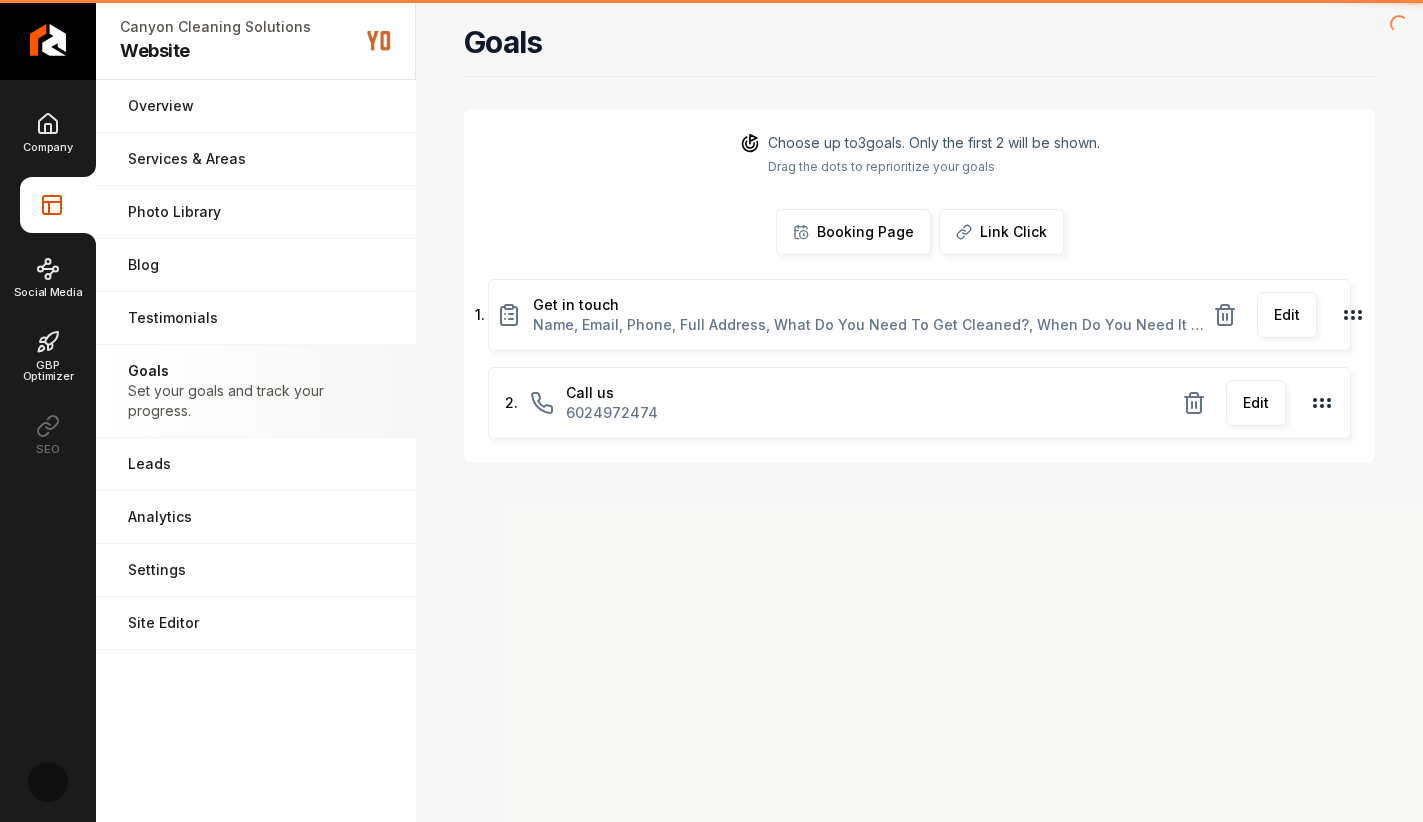 scroll, scrollTop: 0, scrollLeft: 0, axis: both 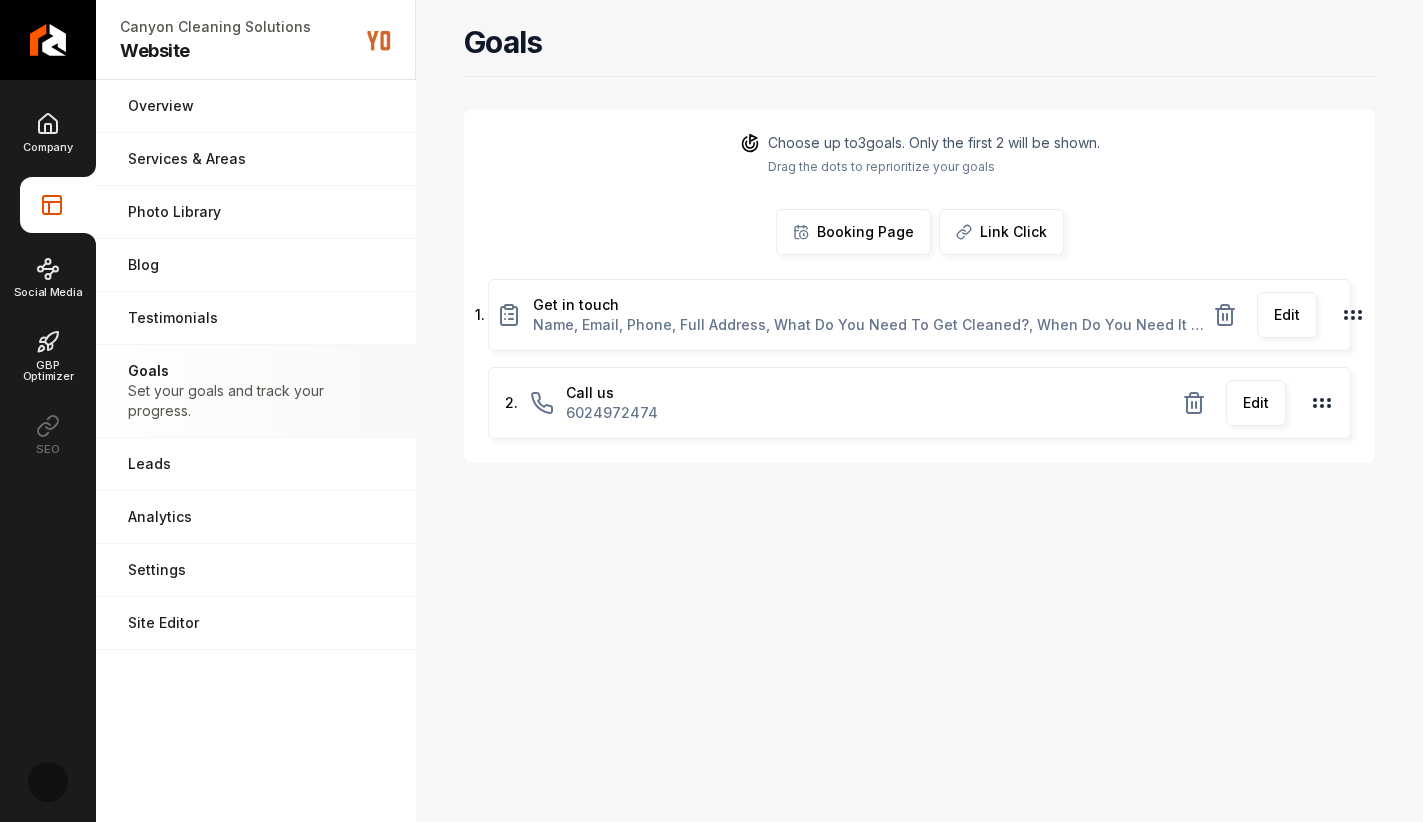 click on "Edit" at bounding box center [1256, 403] 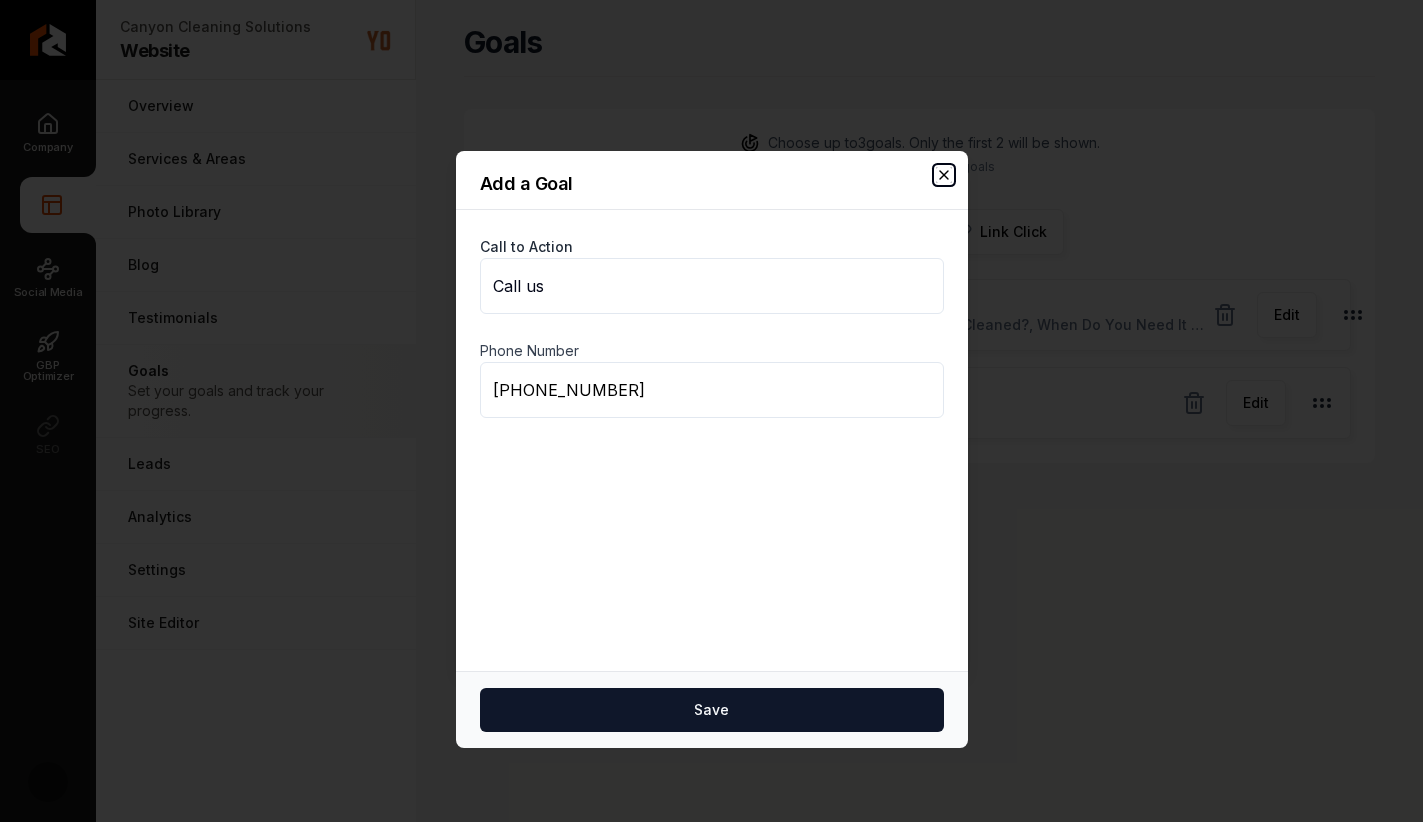 click 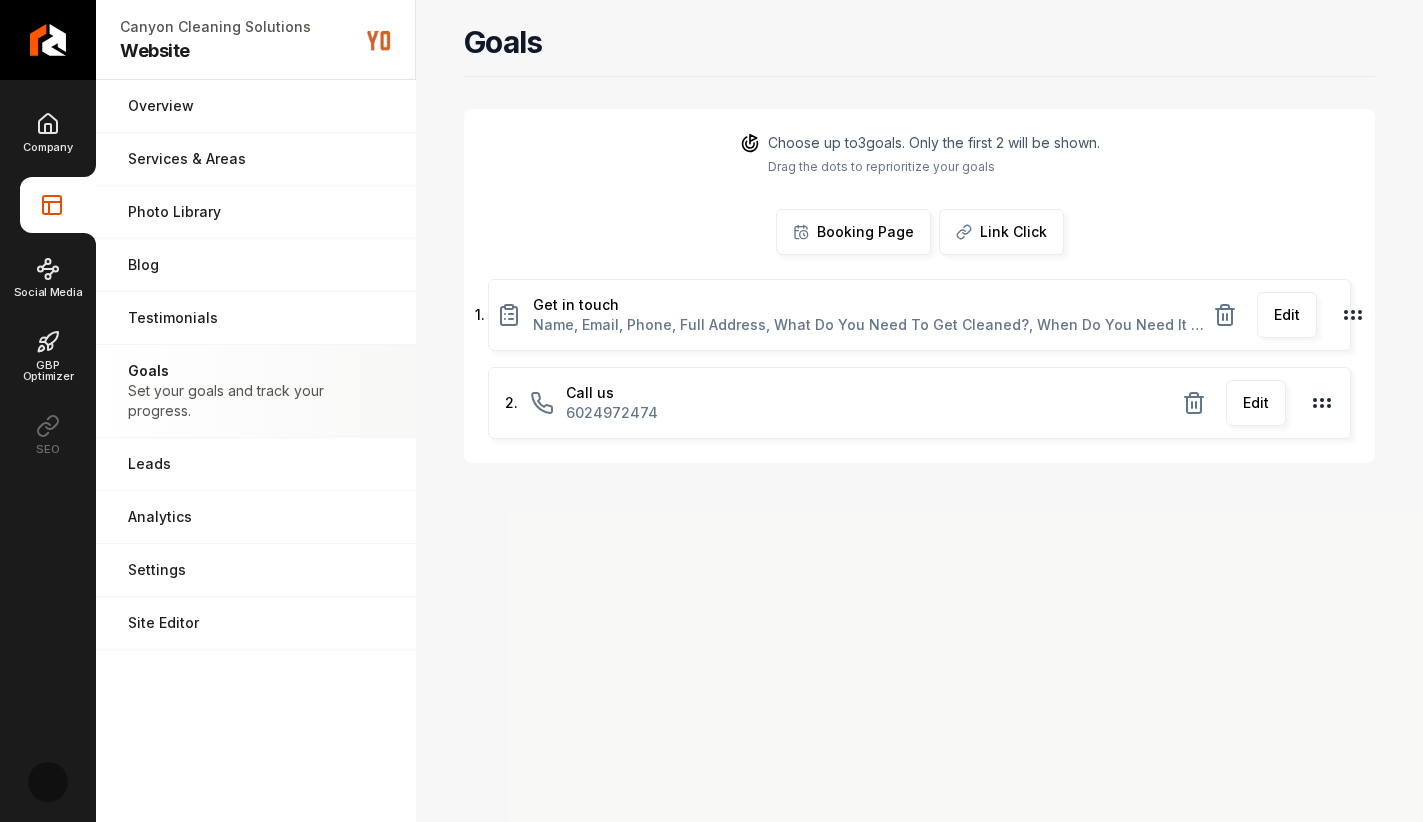 click on "Edit" at bounding box center [1287, 315] 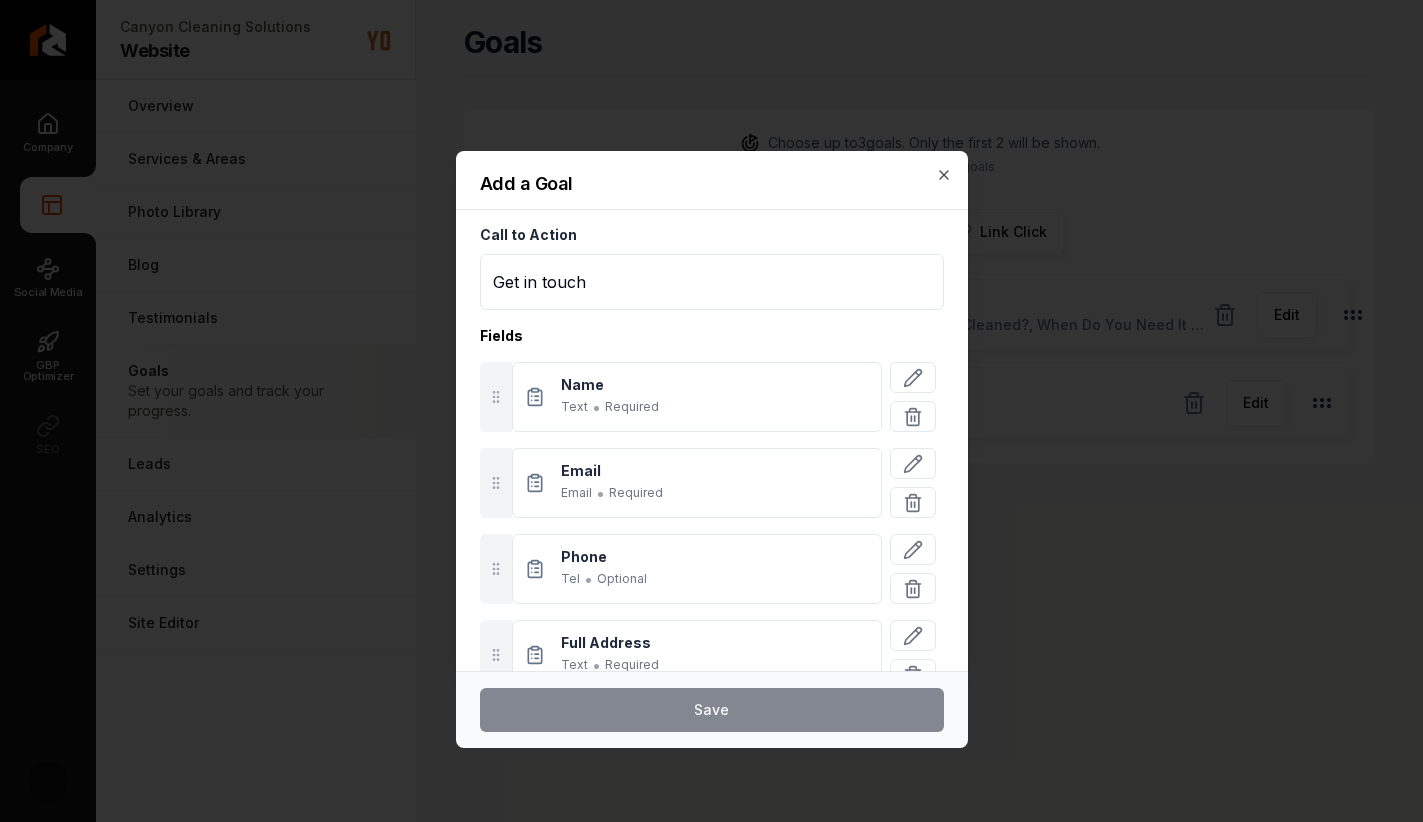 scroll, scrollTop: 353, scrollLeft: 0, axis: vertical 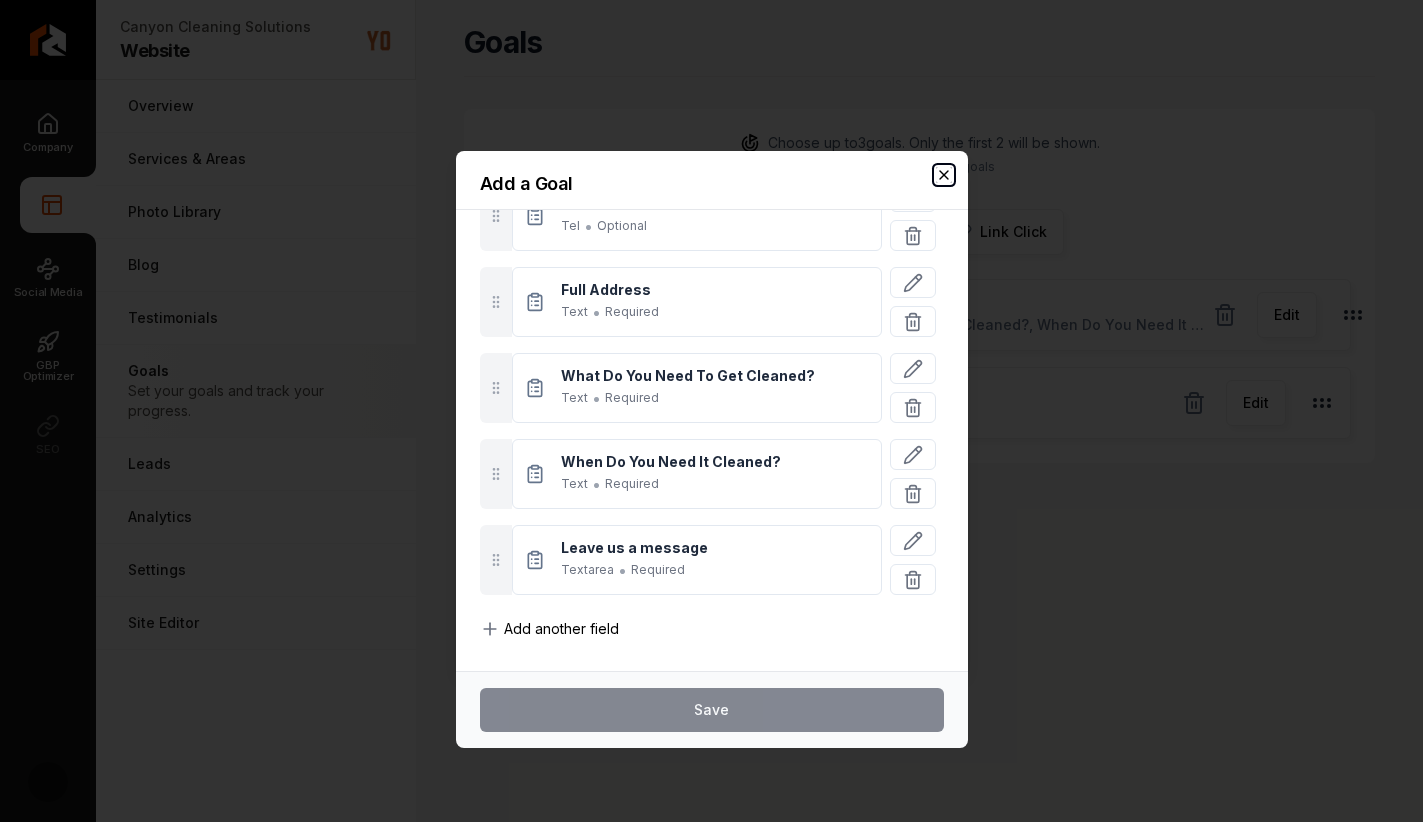 click 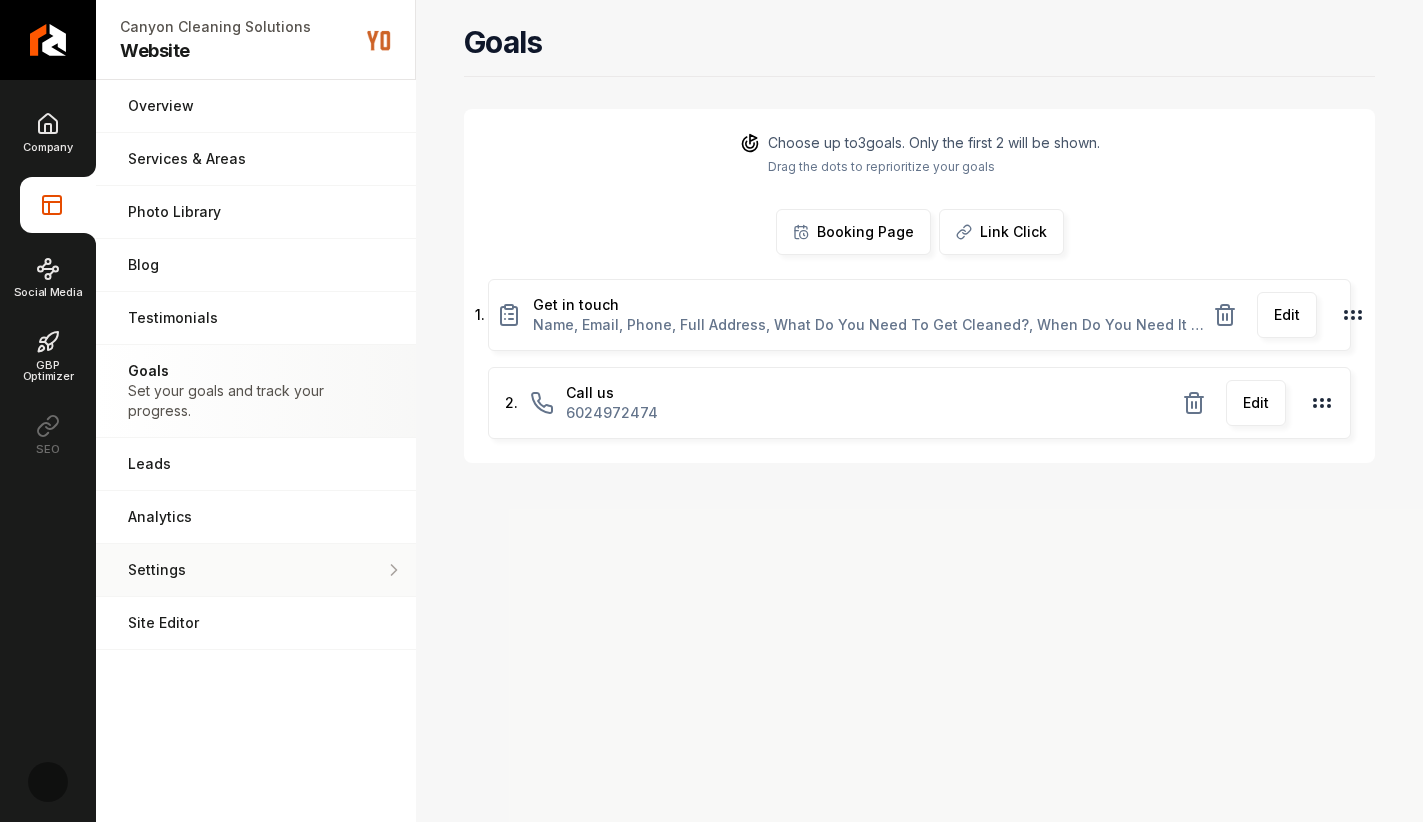 click on "Settings Adjust your domain, scripts, redirects, and more." at bounding box center (256, 570) 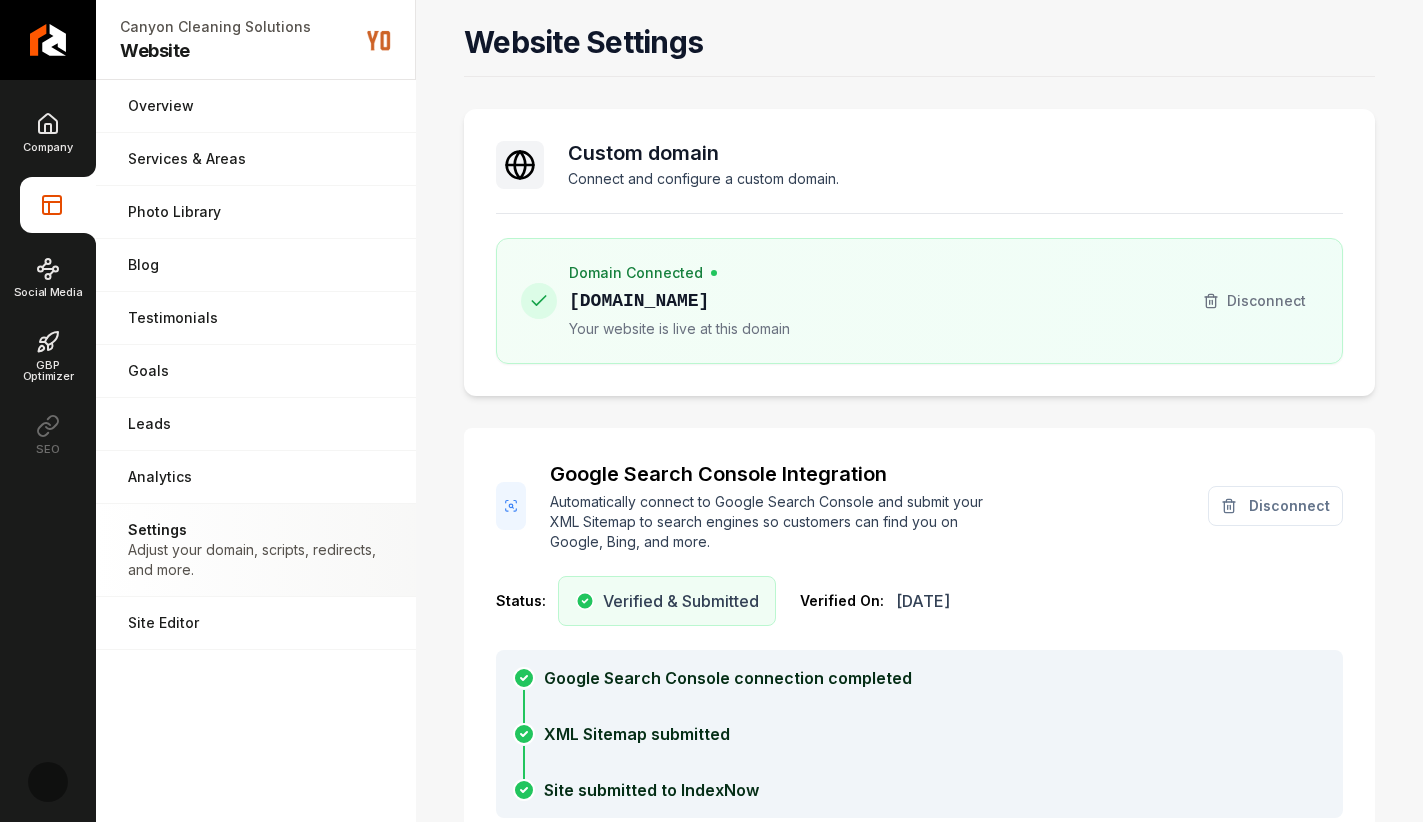 scroll, scrollTop: 180, scrollLeft: 0, axis: vertical 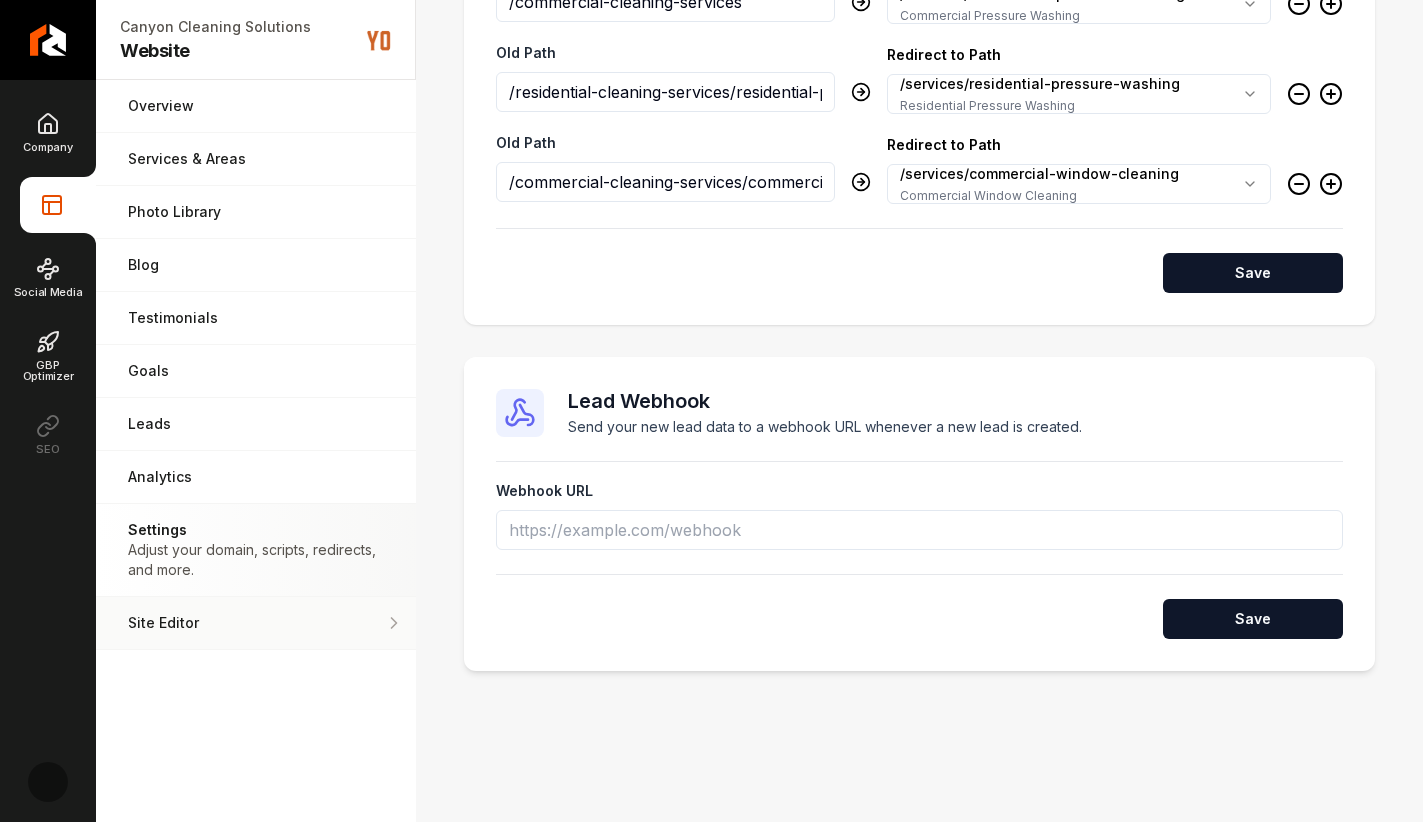 click on "Site Editor Edit your website with our easy-to-use editor." at bounding box center [256, 623] 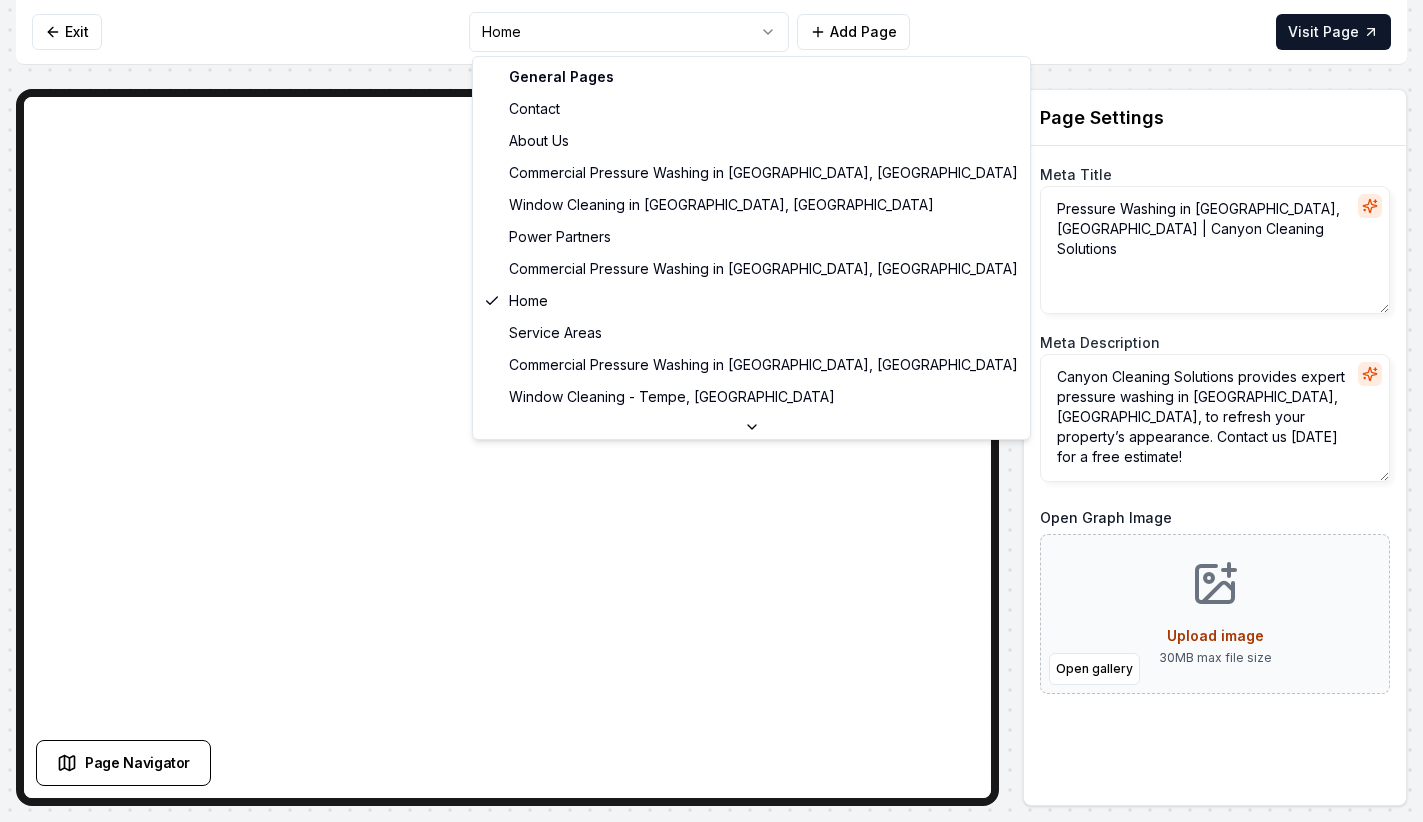 click on "Computer Required This feature is only available on a computer. Please switch to a computer to edit your site. Go back  Exit Home Add Page Visit Page  Page Navigator Page Settings Meta Title Pressure Washing in Phoenix, AZ | Canyon Cleaning Solutions Meta Description Canyon Cleaning Solutions provides expert pressure washing in Phoenix, AZ, to refresh your property’s appearance. Contact us today for a free estimate! Open Graph Image Open gallery Upload image 30  MB max file size Discard Changes Save Section Editor Unsupported section type /dashboard/sites/c22c3229-b798-4762-8153-9521e3d13f0c/pages/15b0a026-1e4d-452f-9647-9bf296425d50 General Pages Contact About Us Commercial Pressure Washing in Chandler, AZ Window Cleaning in Scottsdale, AZ Power Partners Commercial Pressure Washing in Mesa, AZ Home Service Areas Commercial Pressure Washing in Scottsdale, AZ Window Cleaning - Tempe, AZ Window Cleaning - Mesa, AZ Window Cleaning - Paradise Valley, AZ Window Cleaning - Chandler, AZ Service Pages Phoenix, AZ" at bounding box center [711, 411] 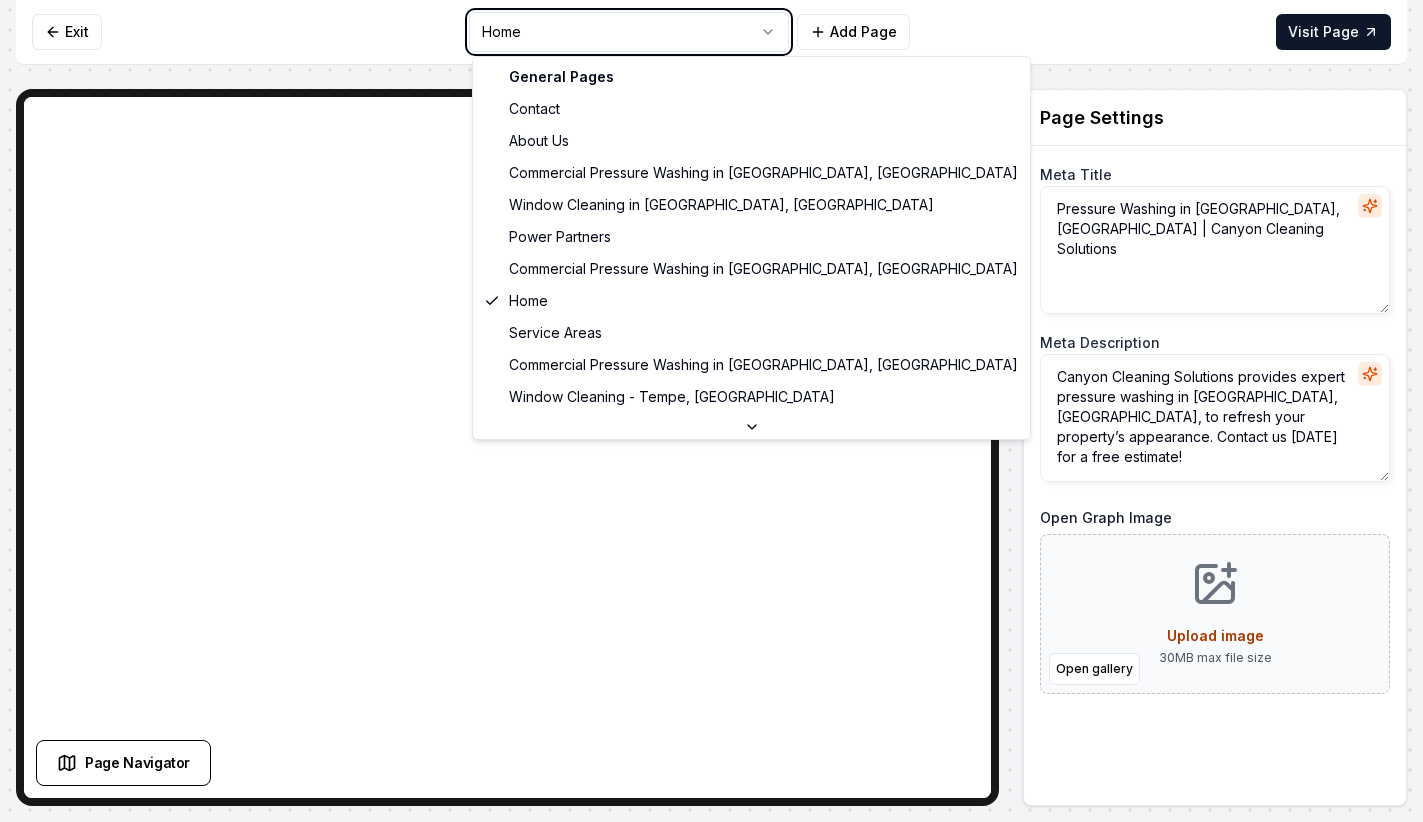 click on "Computer Required This feature is only available on a computer. Please switch to a computer to edit your site. Go back  Exit Home Add Page Visit Page  Page Navigator Page Settings Meta Title Pressure Washing in Phoenix, AZ | Canyon Cleaning Solutions Meta Description Canyon Cleaning Solutions provides expert pressure washing in Phoenix, AZ, to refresh your property’s appearance. Contact us today for a free estimate! Open Graph Image Open gallery Upload image 30  MB max file size Discard Changes Save Section Editor Unsupported section type /dashboard/sites/c22c3229-b798-4762-8153-9521e3d13f0c/pages/15b0a026-1e4d-452f-9647-9bf296425d50 General Pages Contact About Us Commercial Pressure Washing in Chandler, AZ Window Cleaning in Scottsdale, AZ Power Partners Commercial Pressure Washing in Mesa, AZ Home Service Areas Commercial Pressure Washing in Scottsdale, AZ Window Cleaning - Tempe, AZ Window Cleaning - Mesa, AZ Window Cleaning - Paradise Valley, AZ Window Cleaning - Chandler, AZ Service Pages Phoenix, AZ" at bounding box center [711, 411] 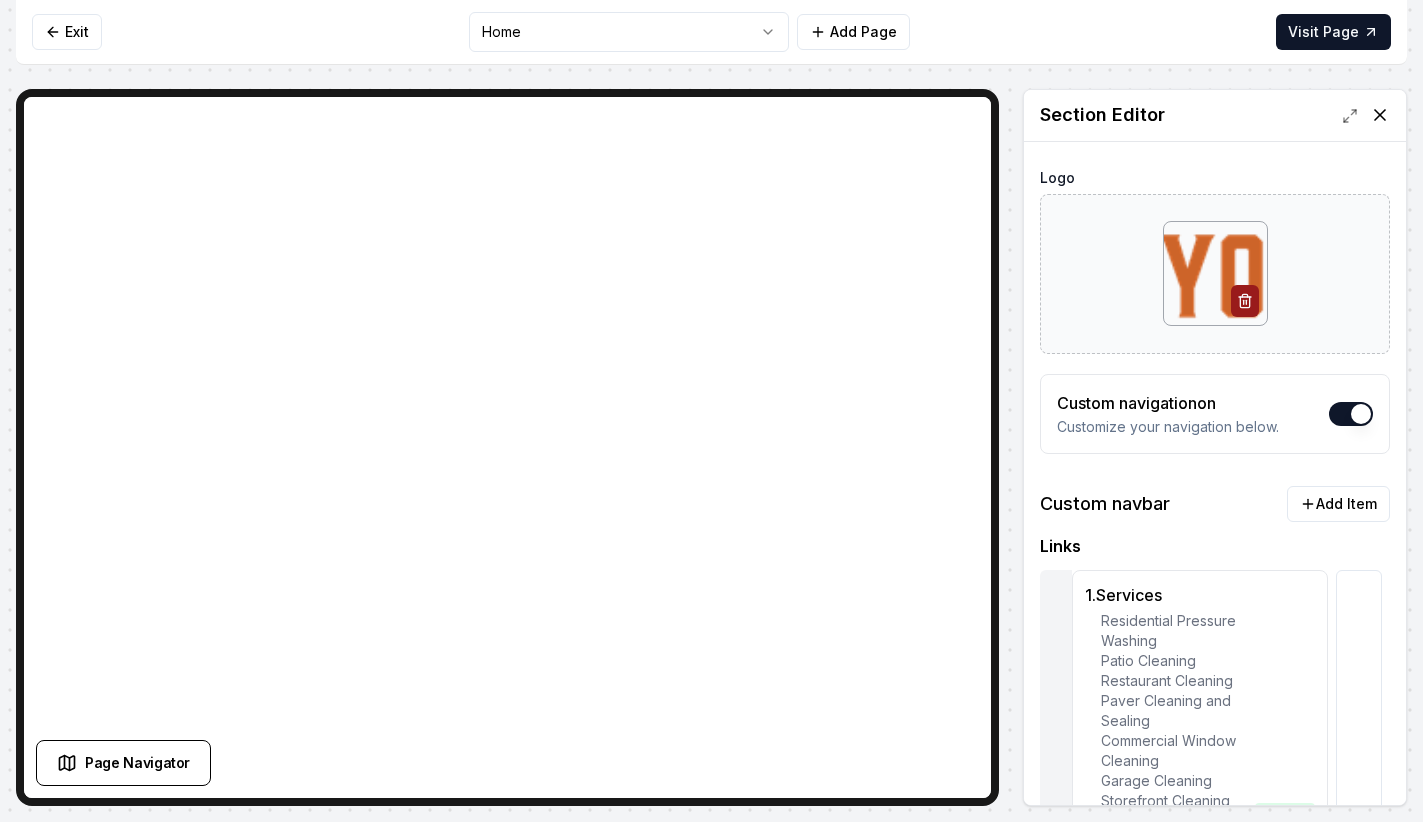 click 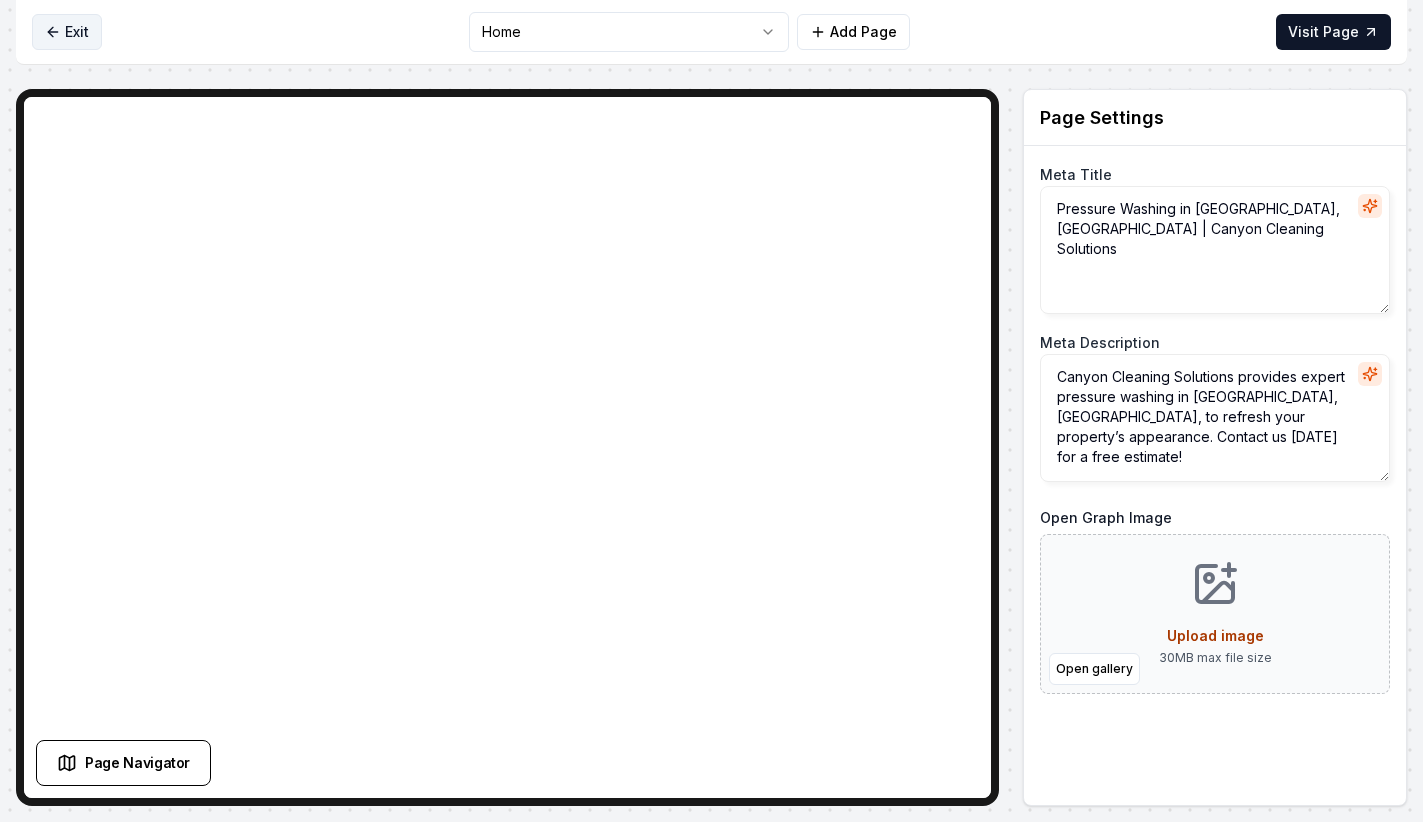 click on "Exit" at bounding box center (67, 32) 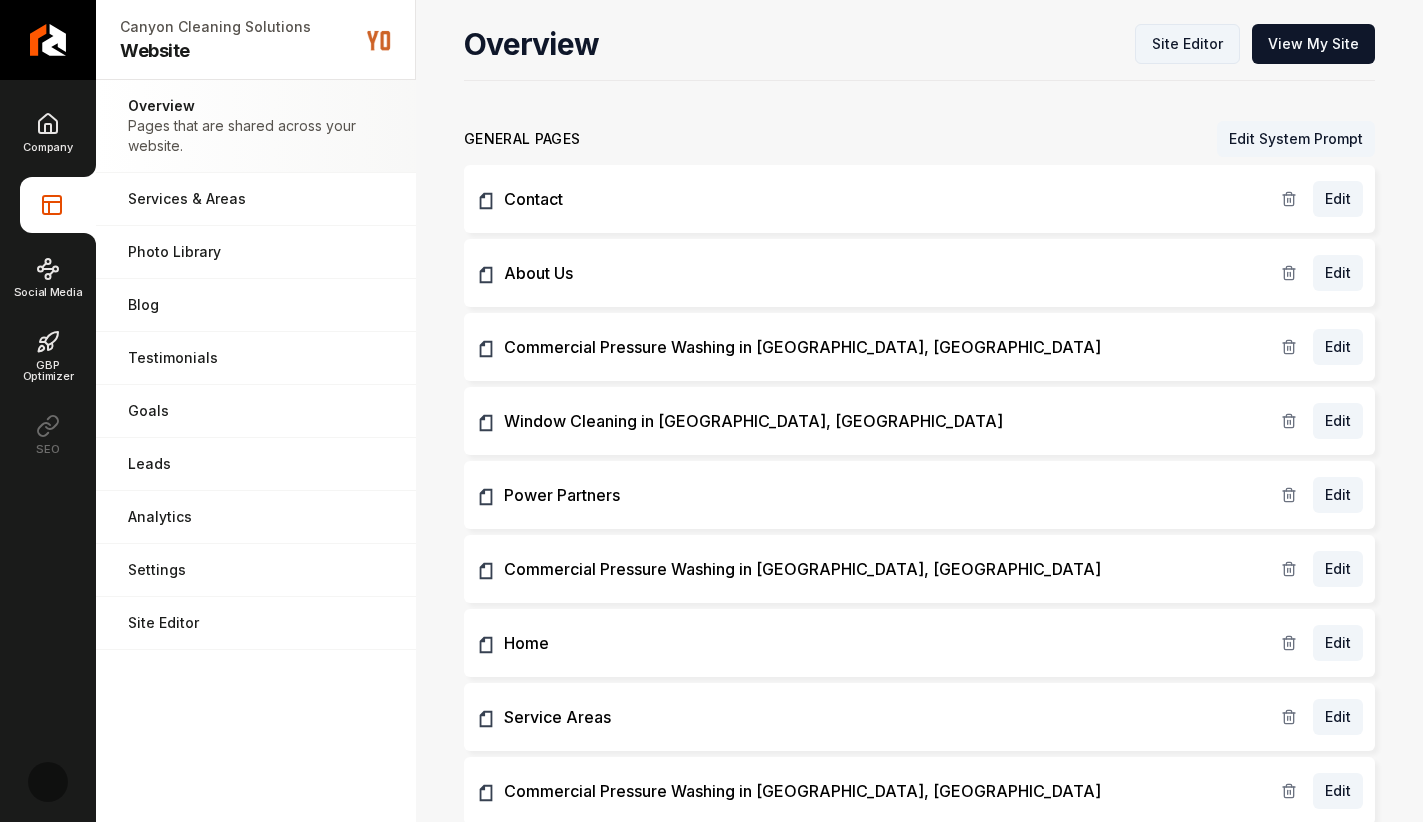 click on "Site Editor" at bounding box center [1187, 44] 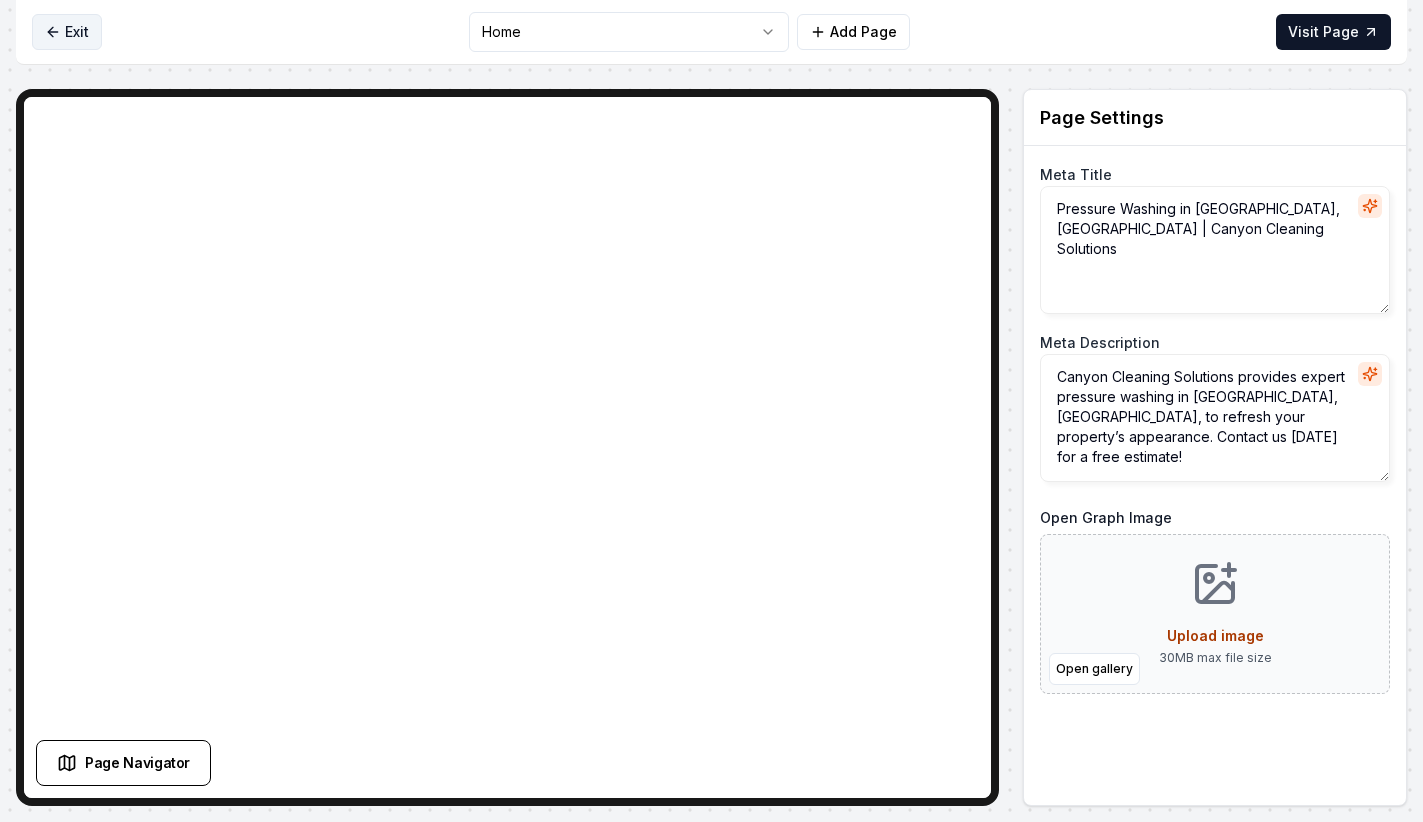 click on "Exit" at bounding box center [67, 32] 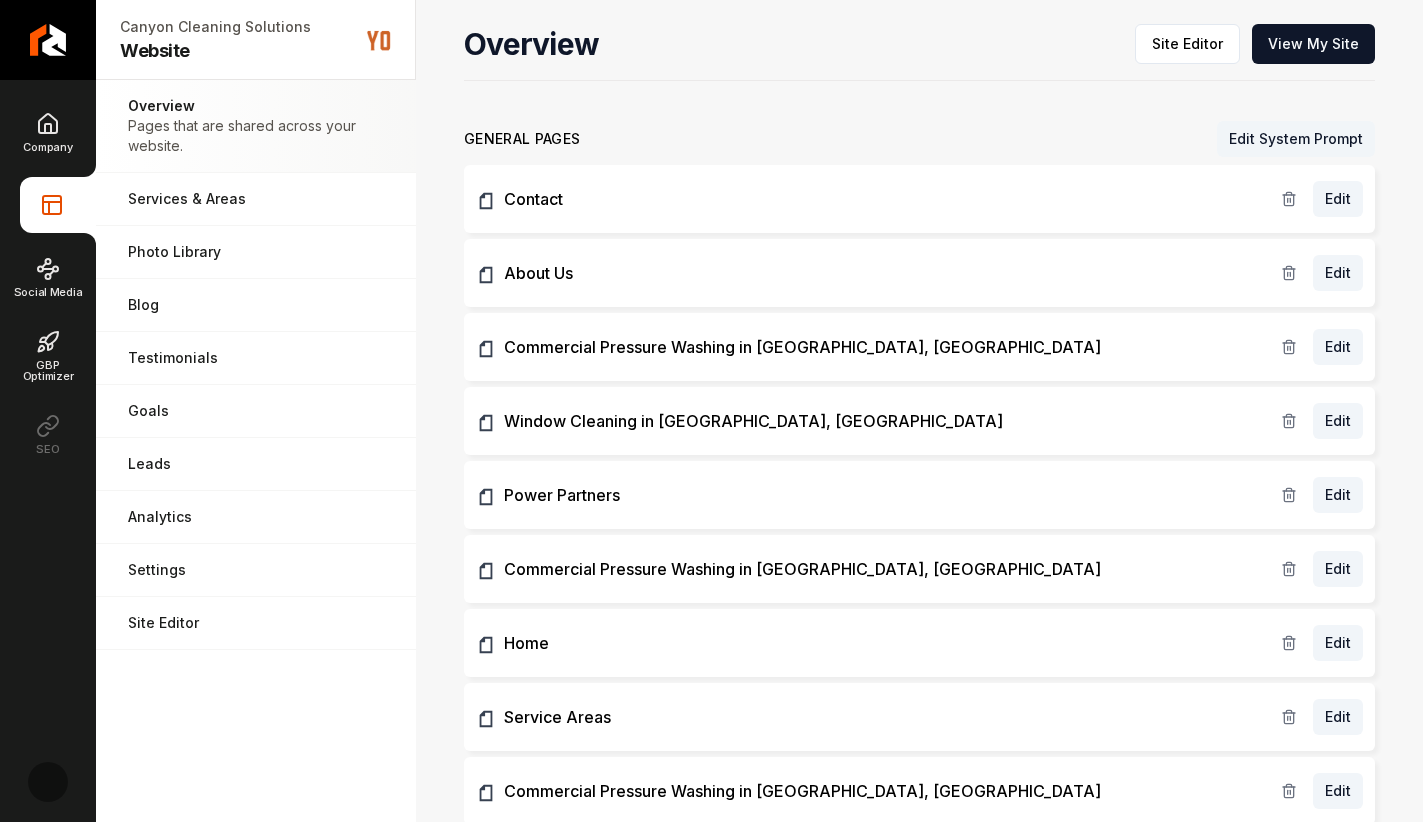 click on "Edit System Prompt" at bounding box center [1296, 139] 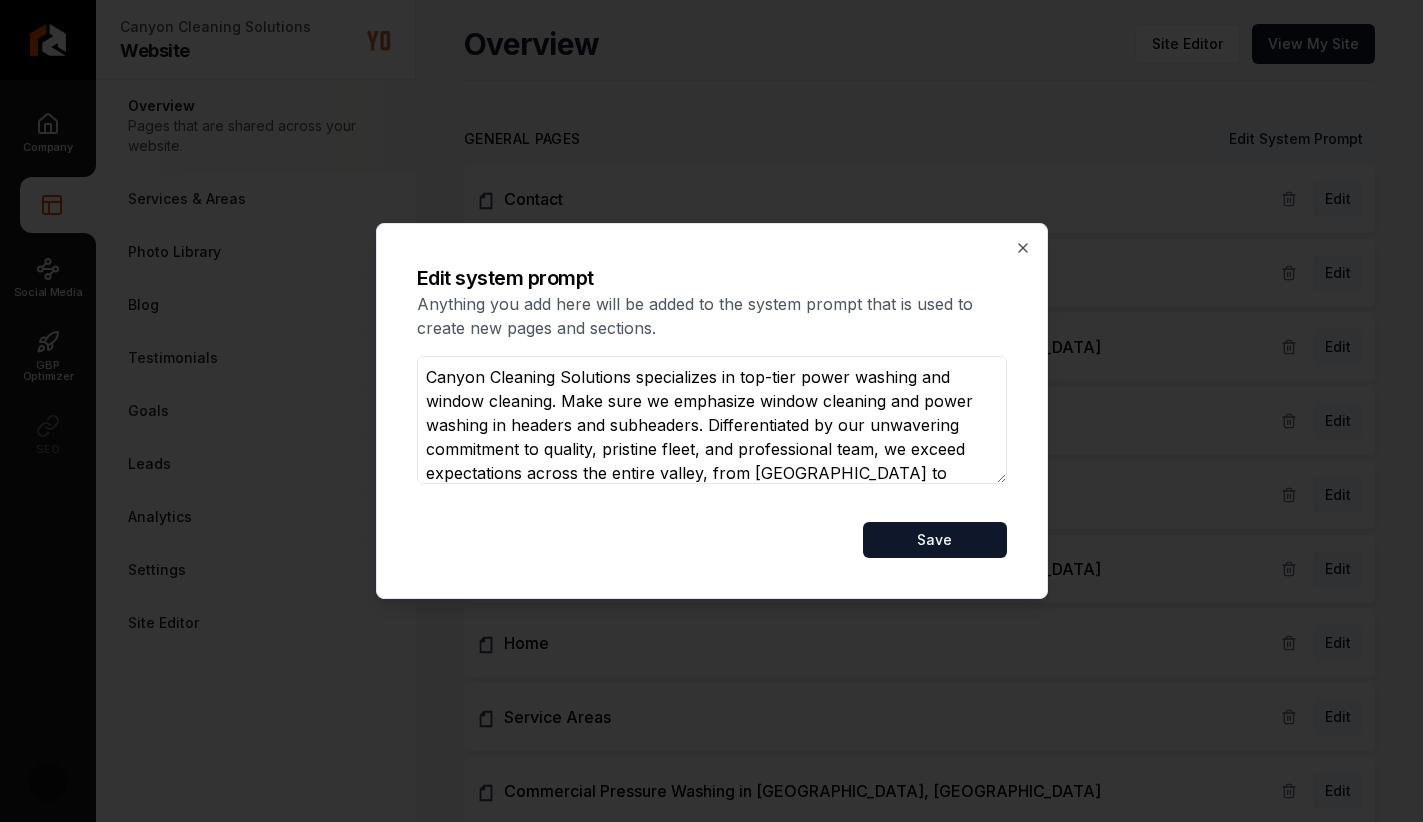 scroll, scrollTop: 82, scrollLeft: 0, axis: vertical 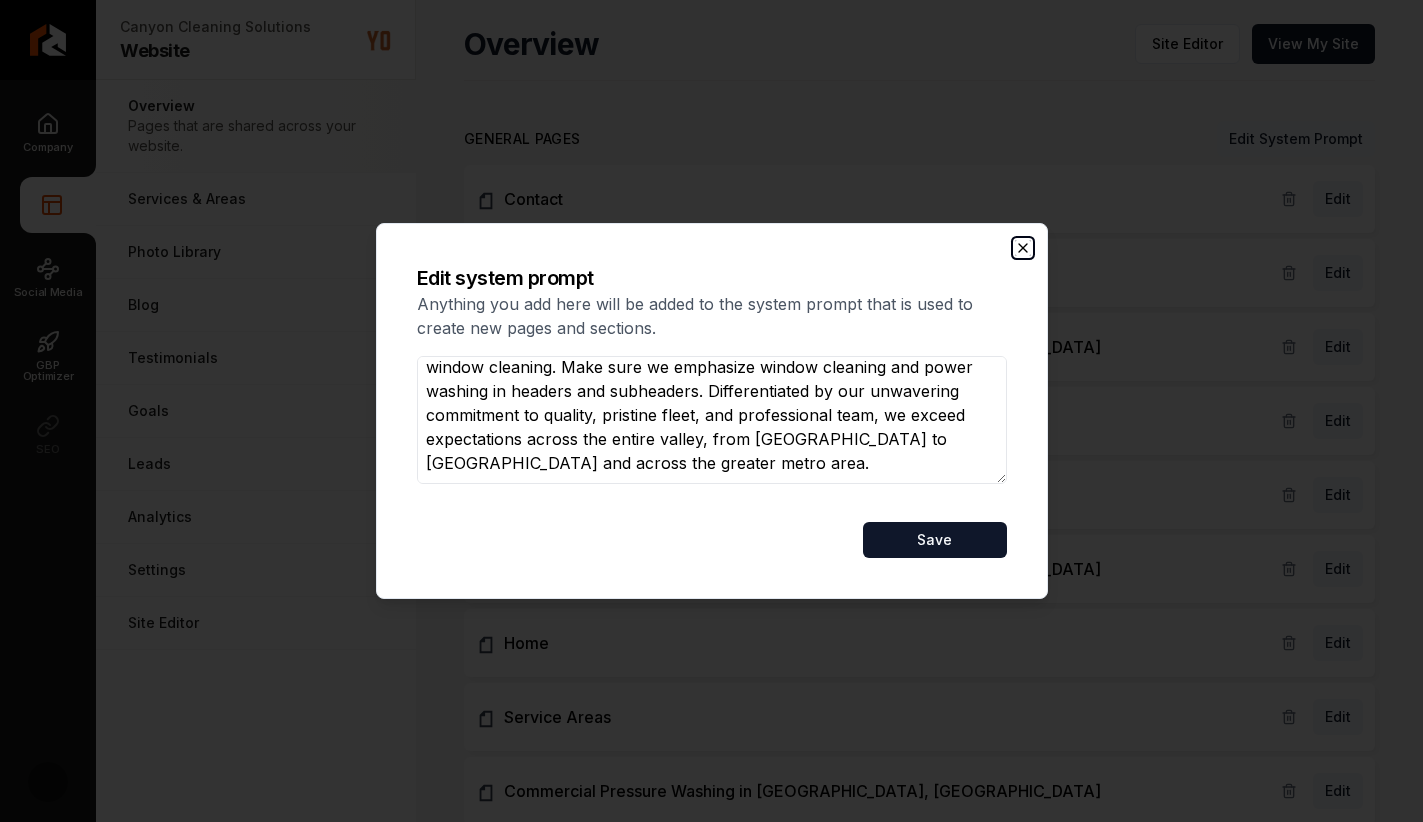 click 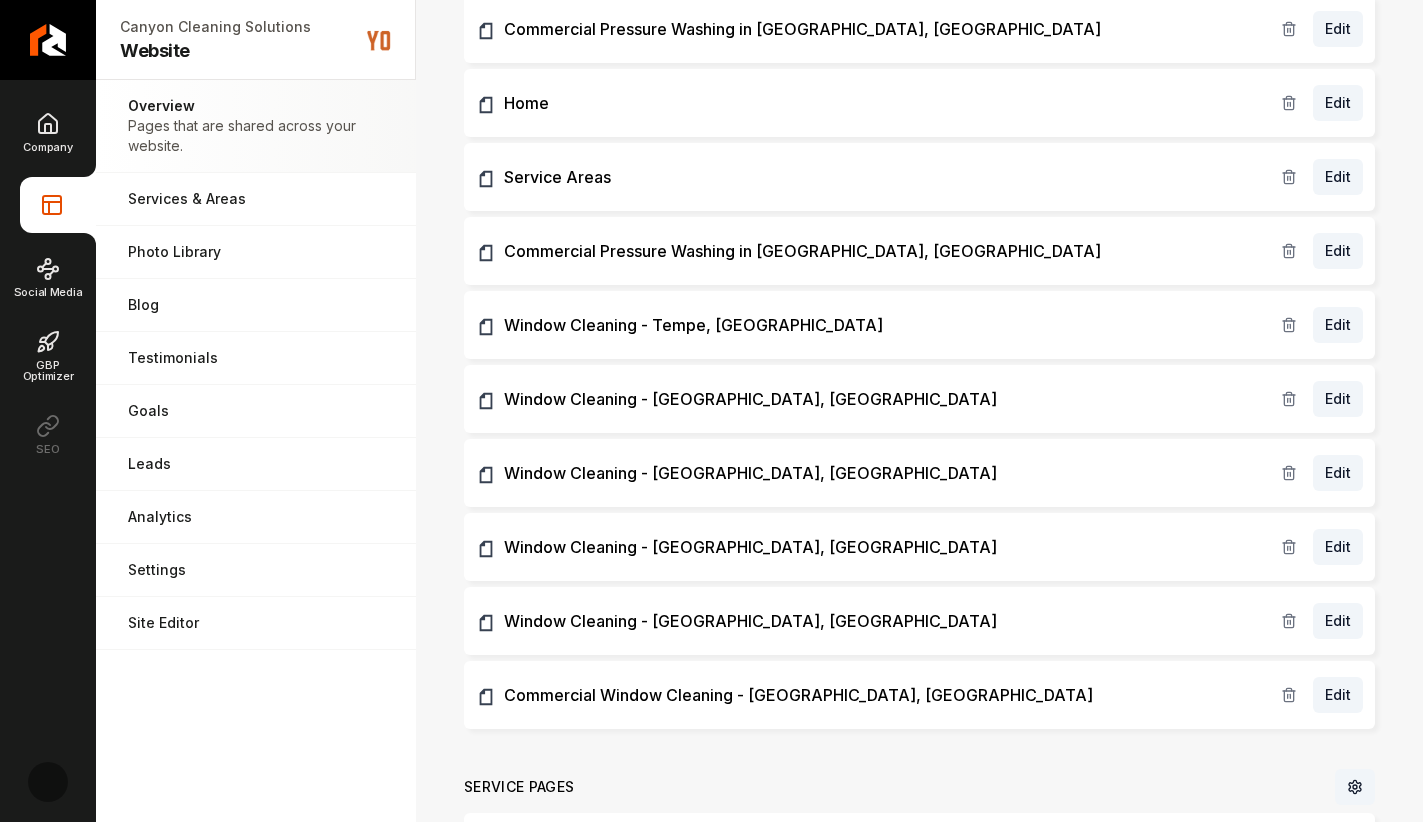 scroll, scrollTop: 0, scrollLeft: 0, axis: both 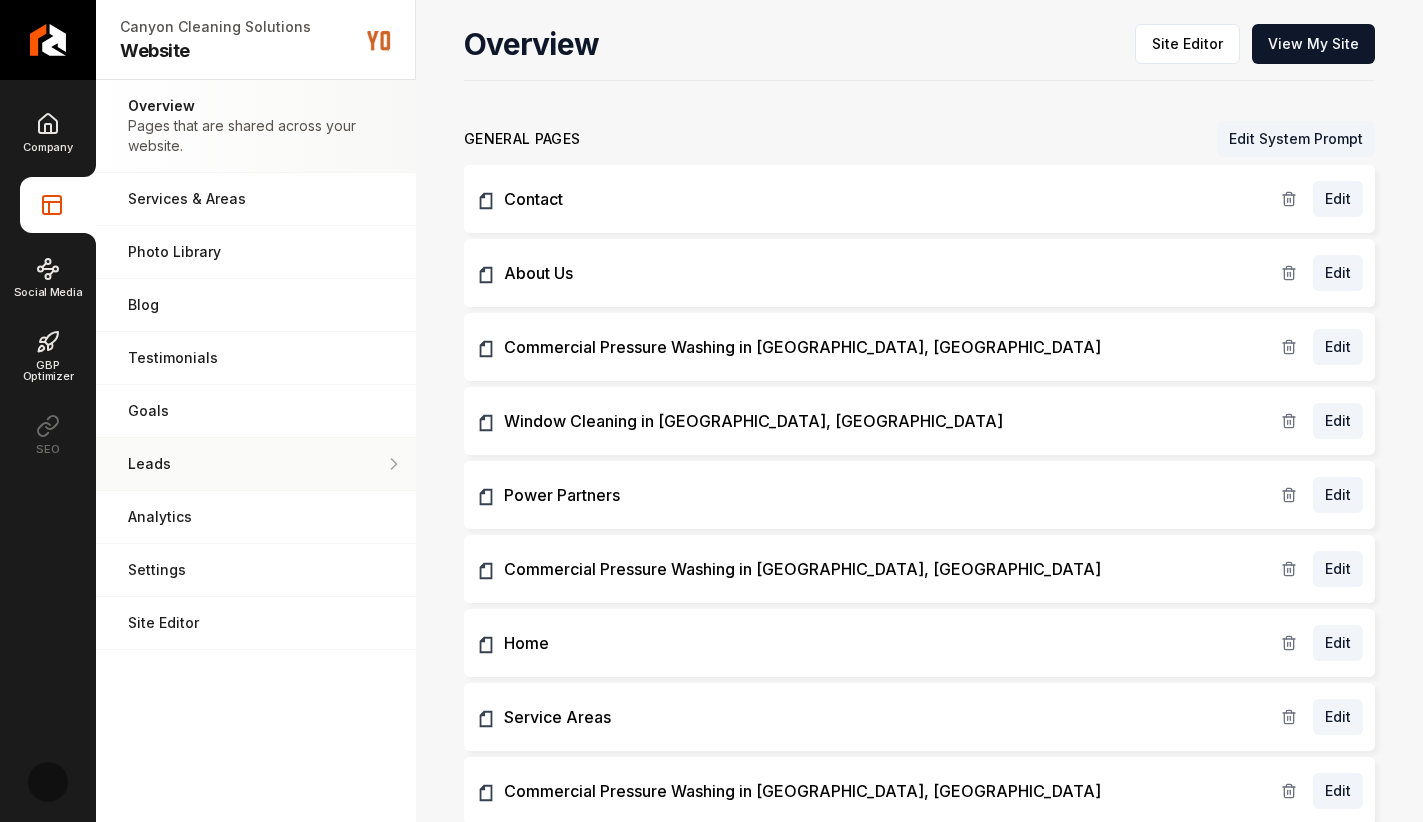 click on "Leads" at bounding box center (256, 464) 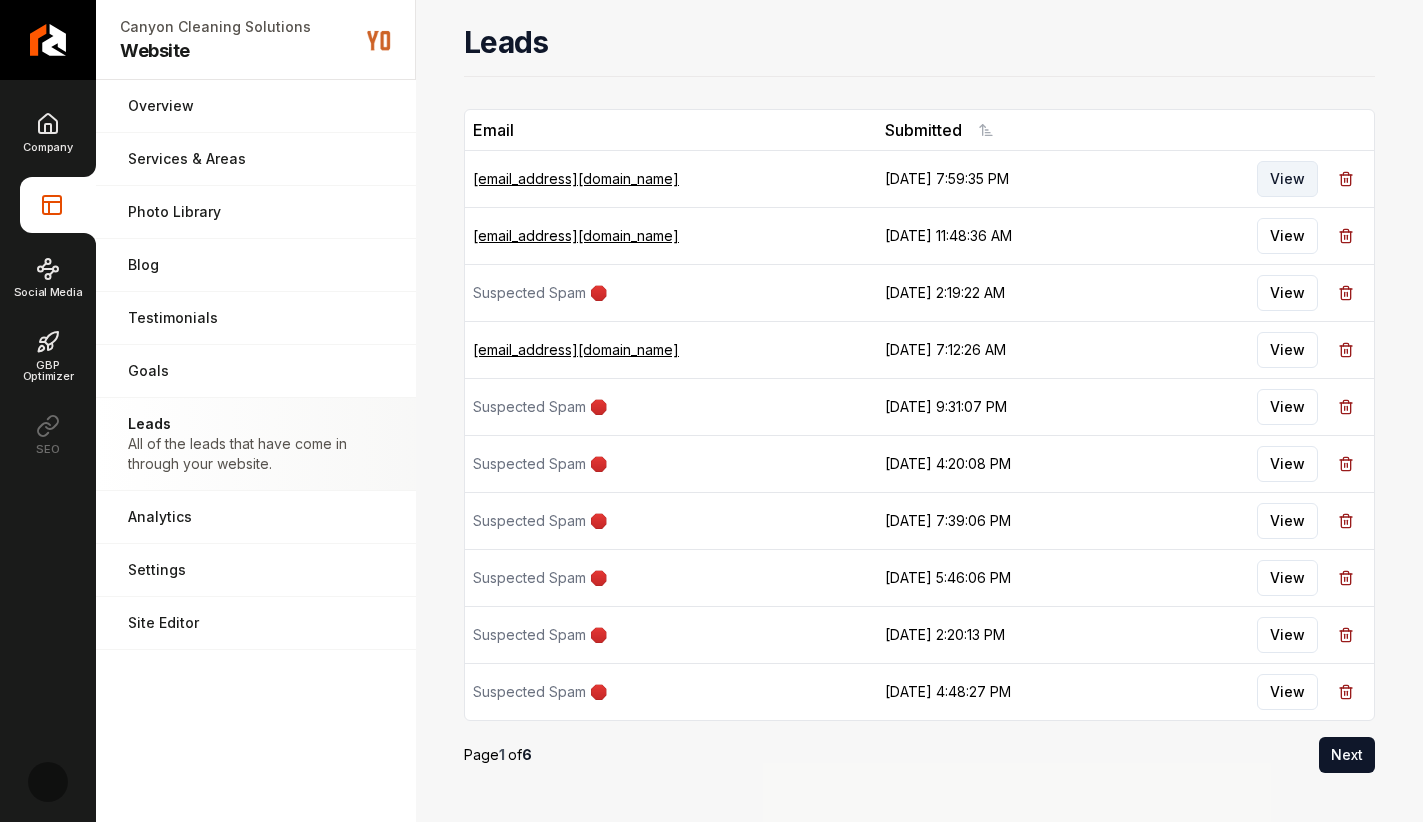 click on "View" at bounding box center [1287, 179] 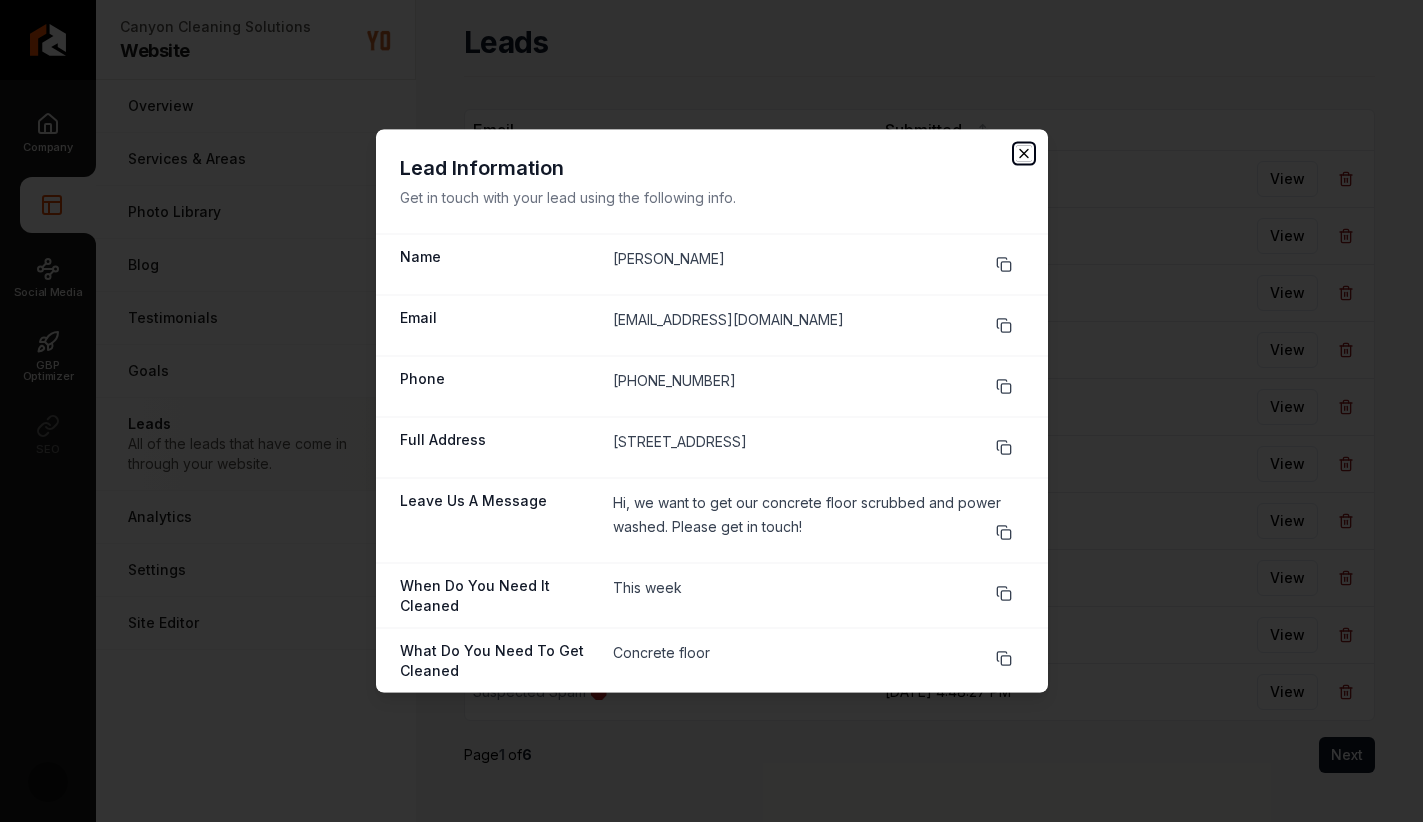 click 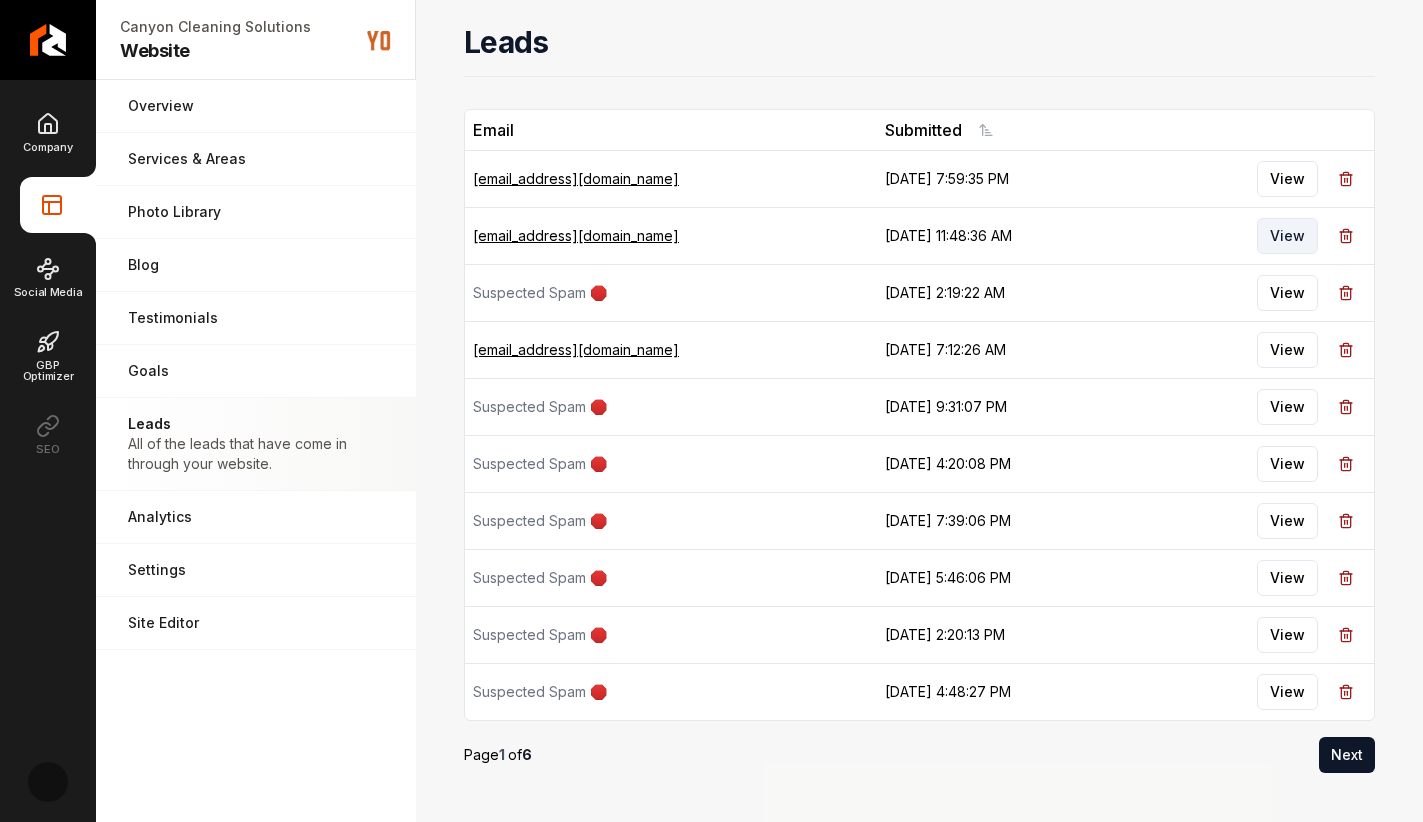 click on "View" at bounding box center [1287, 236] 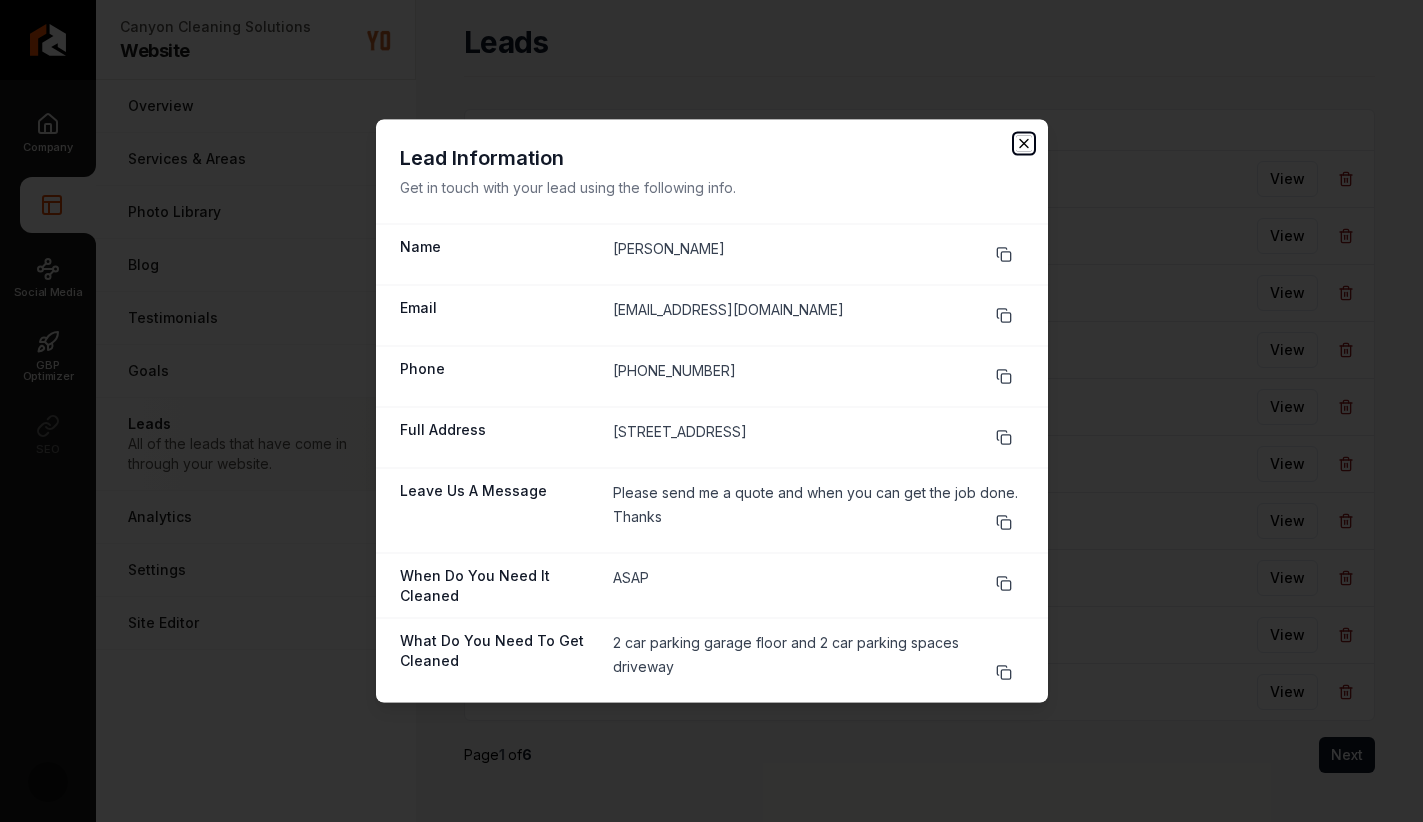 click 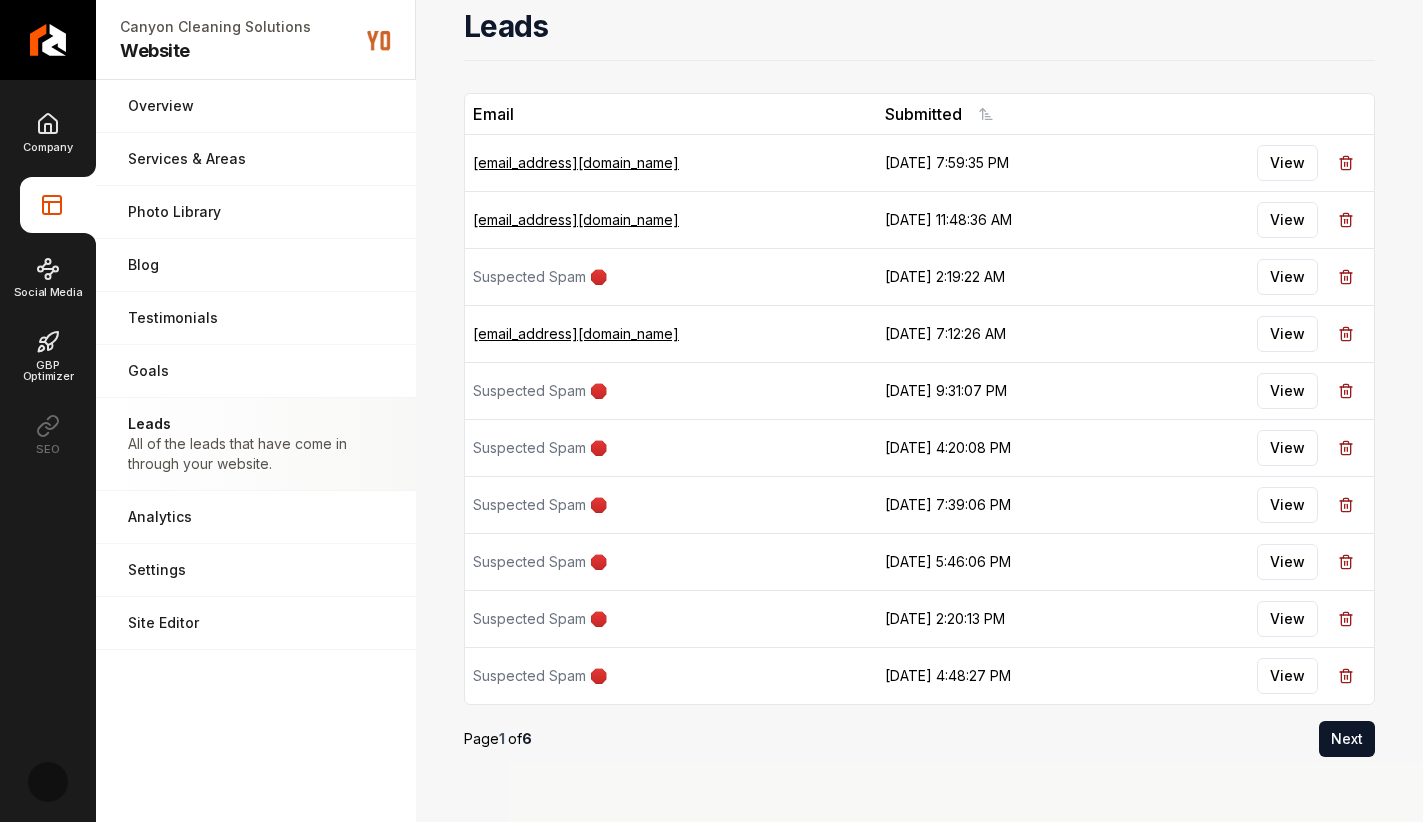 scroll, scrollTop: 118, scrollLeft: 0, axis: vertical 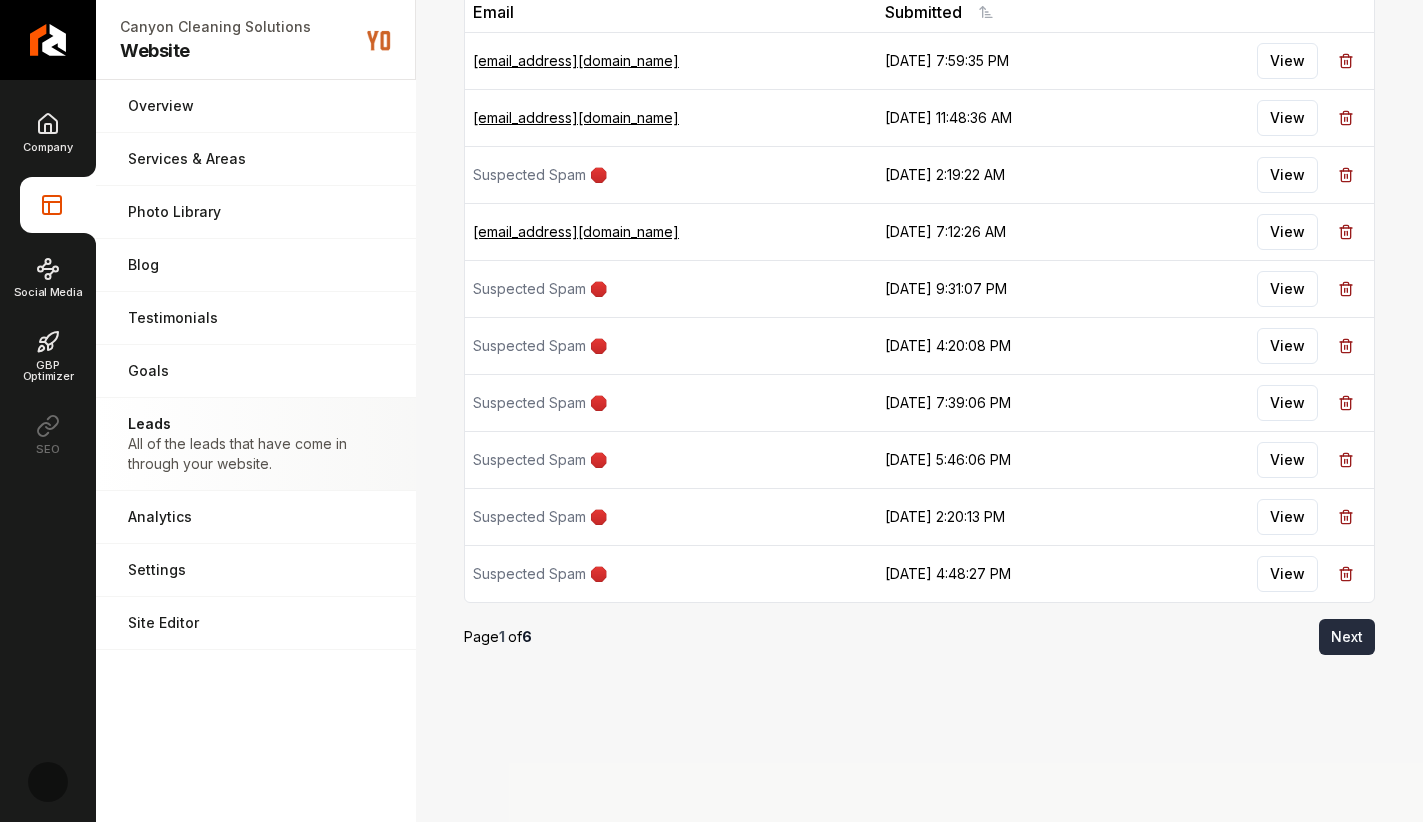 click on "Next" at bounding box center [1347, 637] 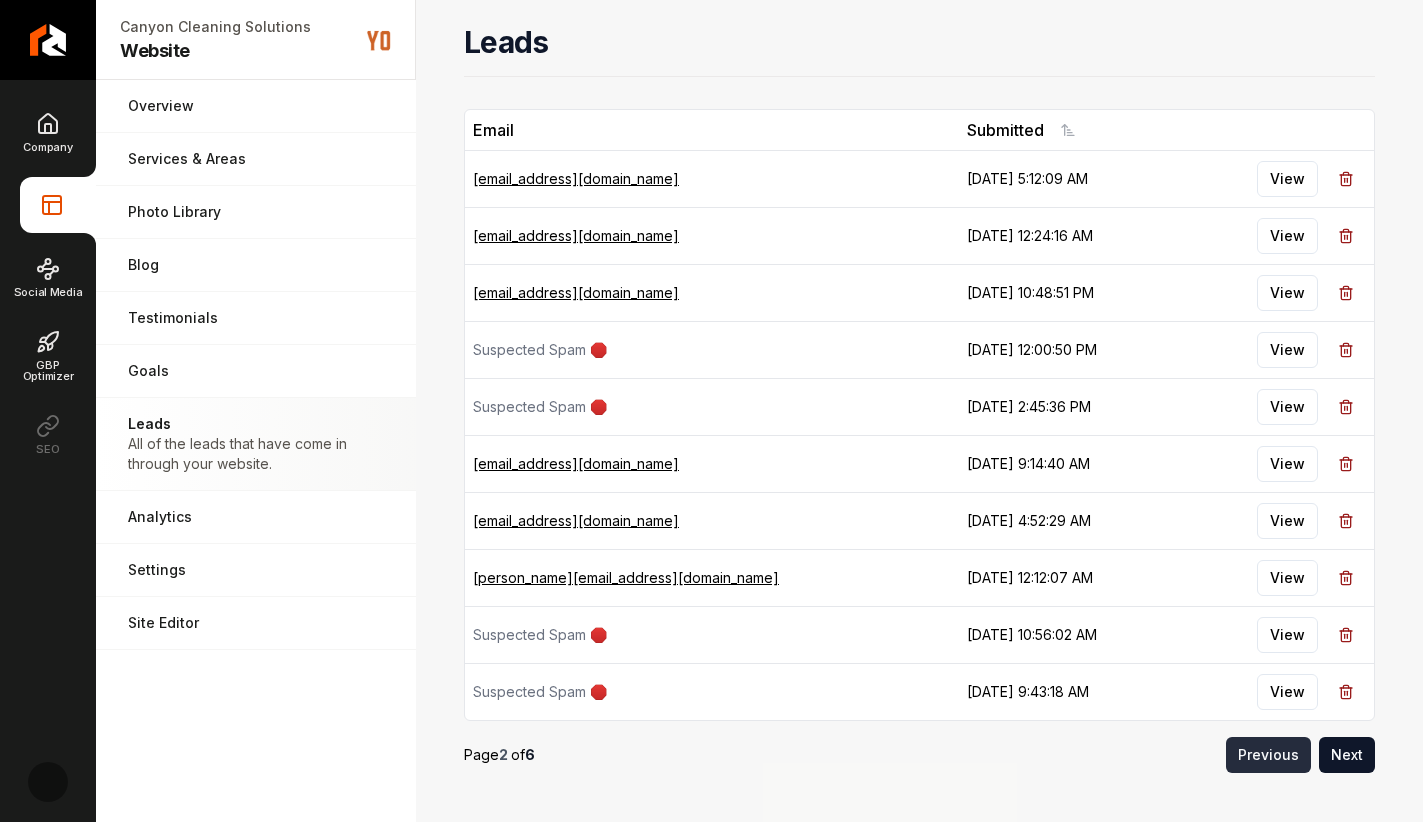 click on "Previous" at bounding box center (1268, 755) 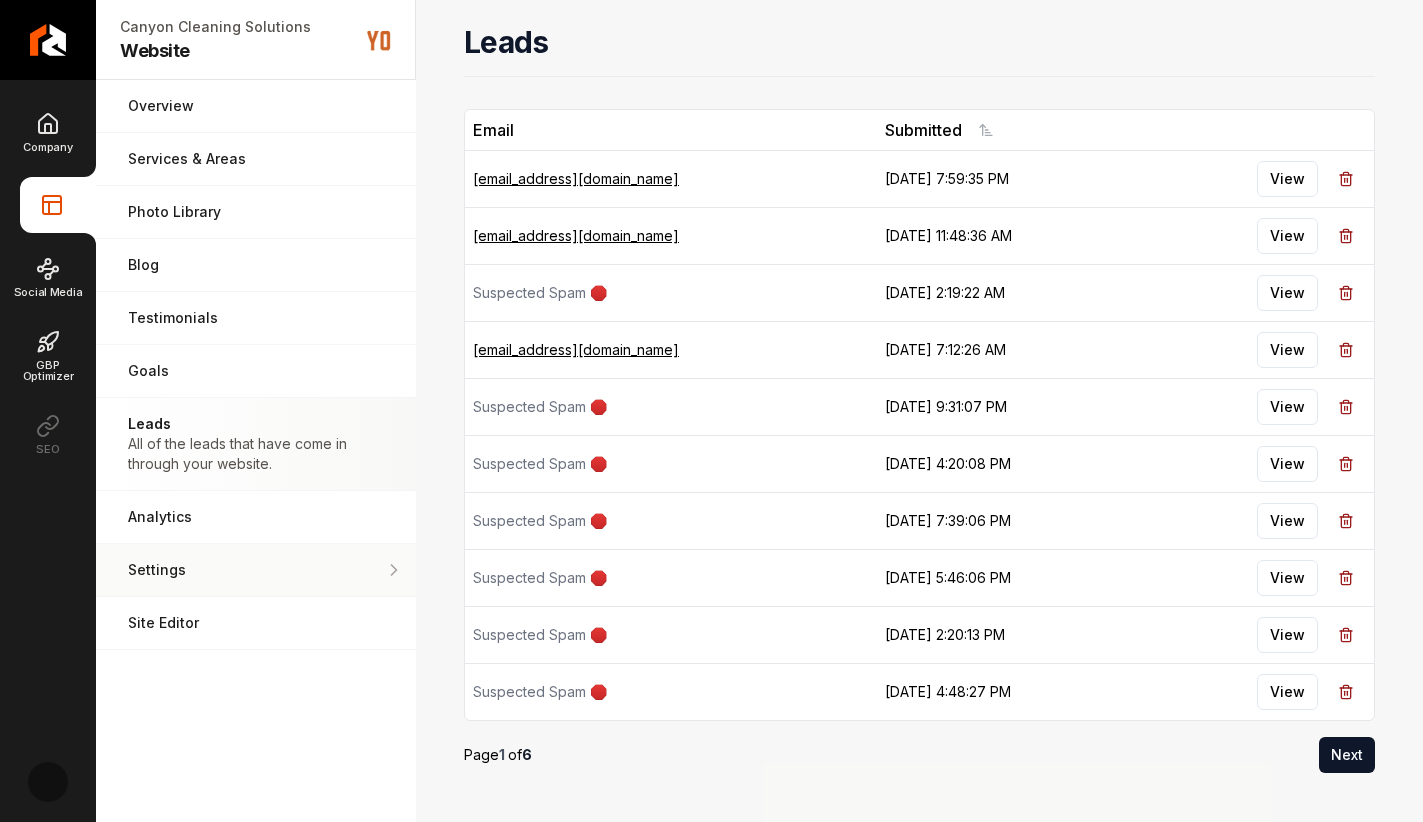 click on "Settings" at bounding box center [256, 570] 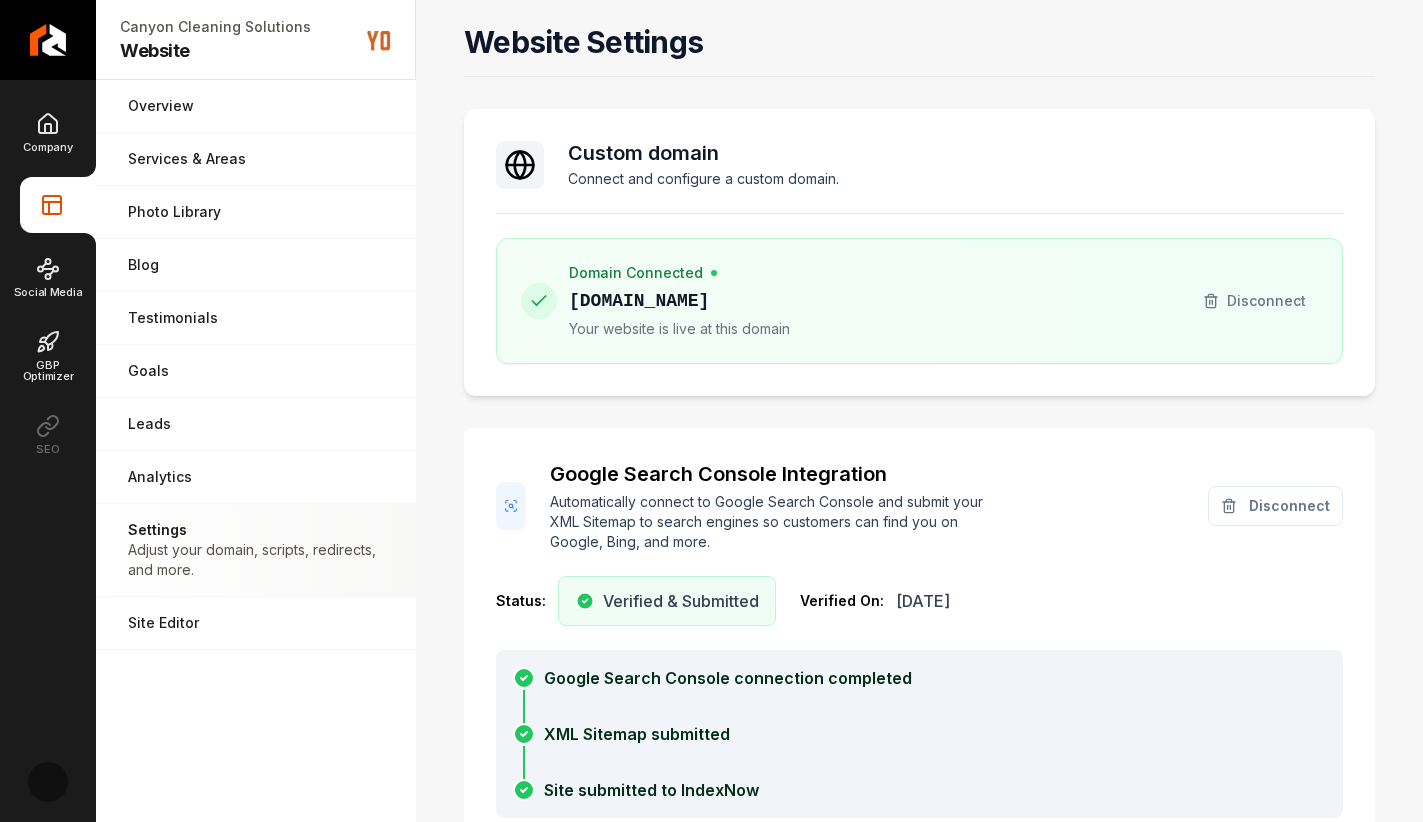 scroll, scrollTop: 180, scrollLeft: 0, axis: vertical 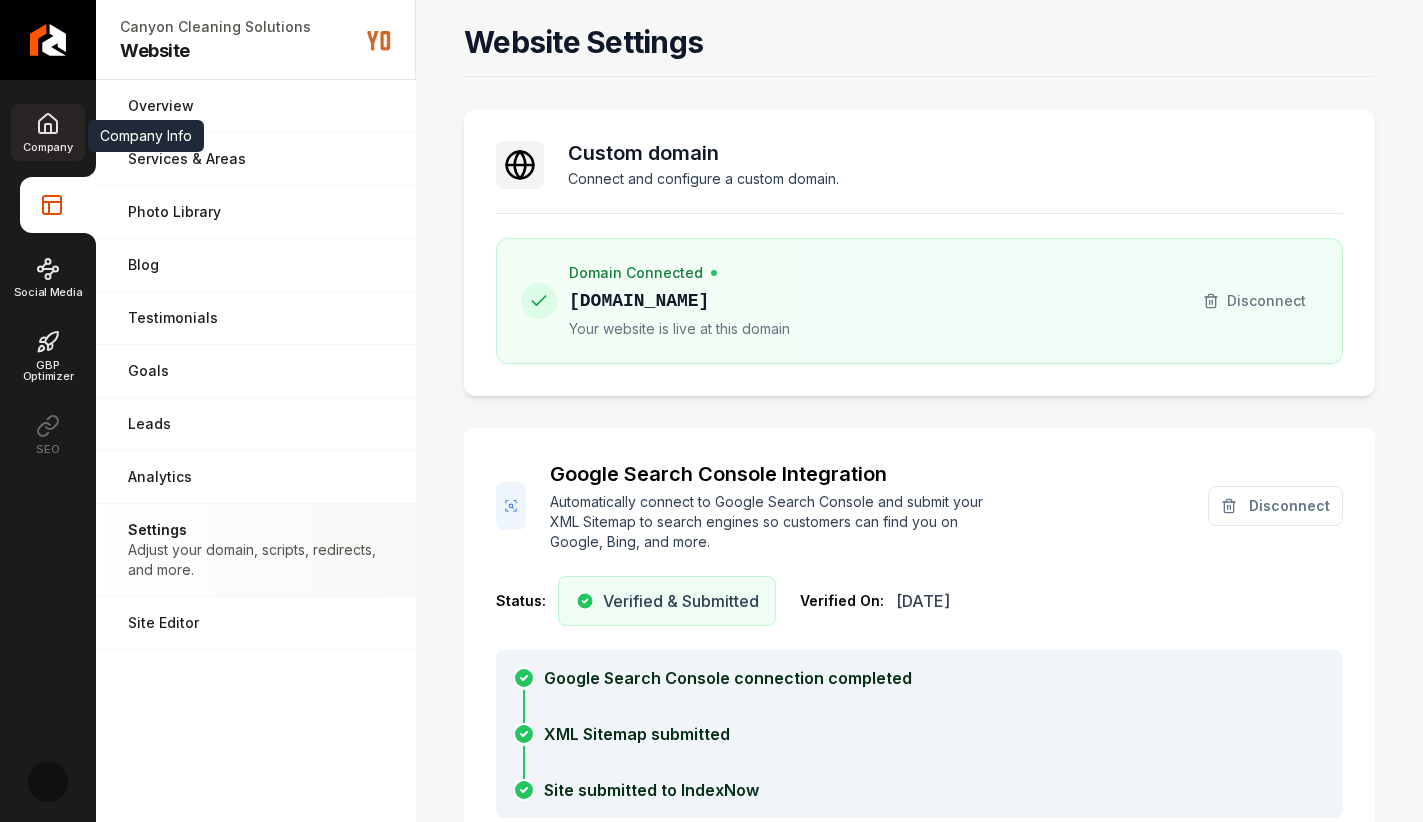 click 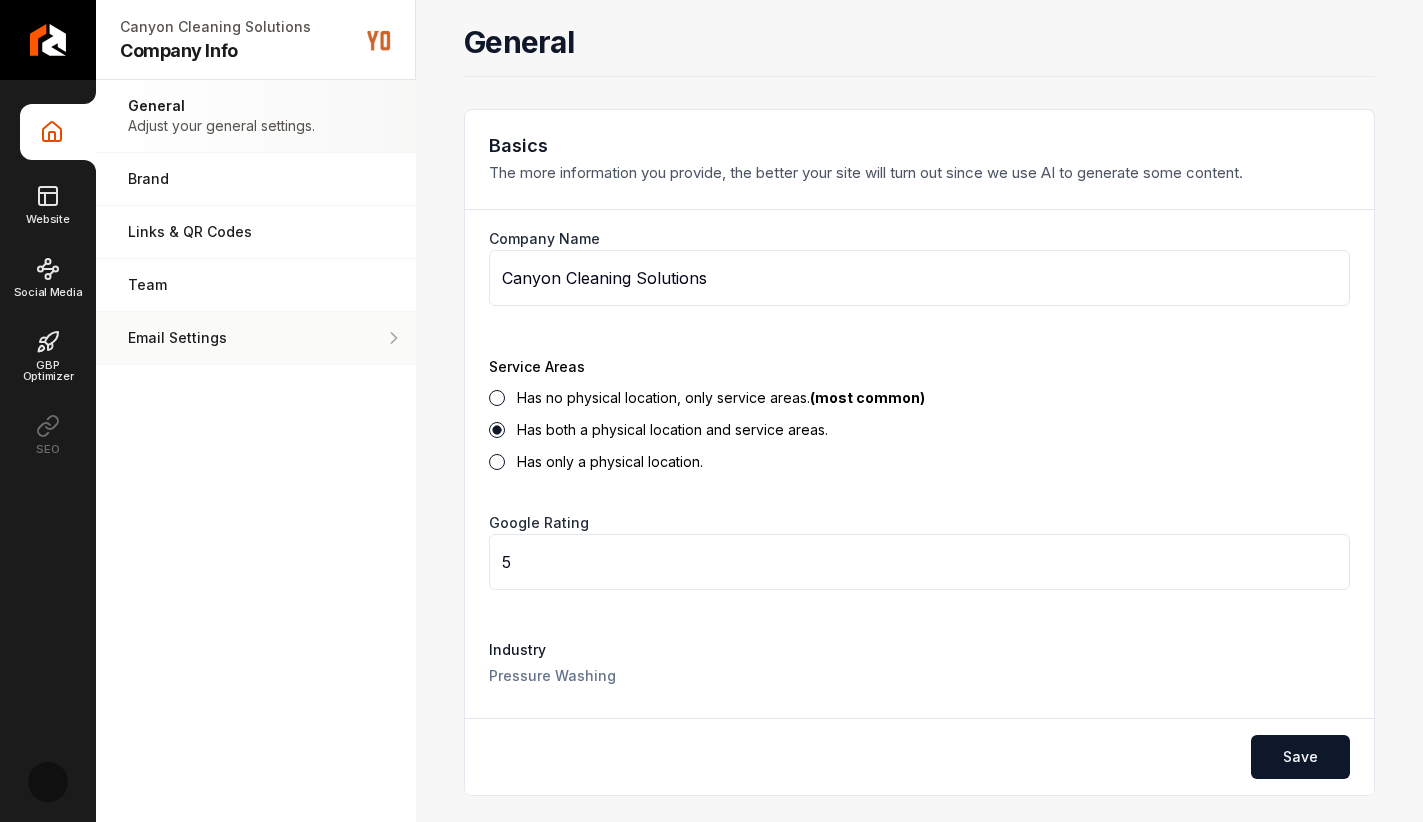 click on "Email Settings" at bounding box center [220, 338] 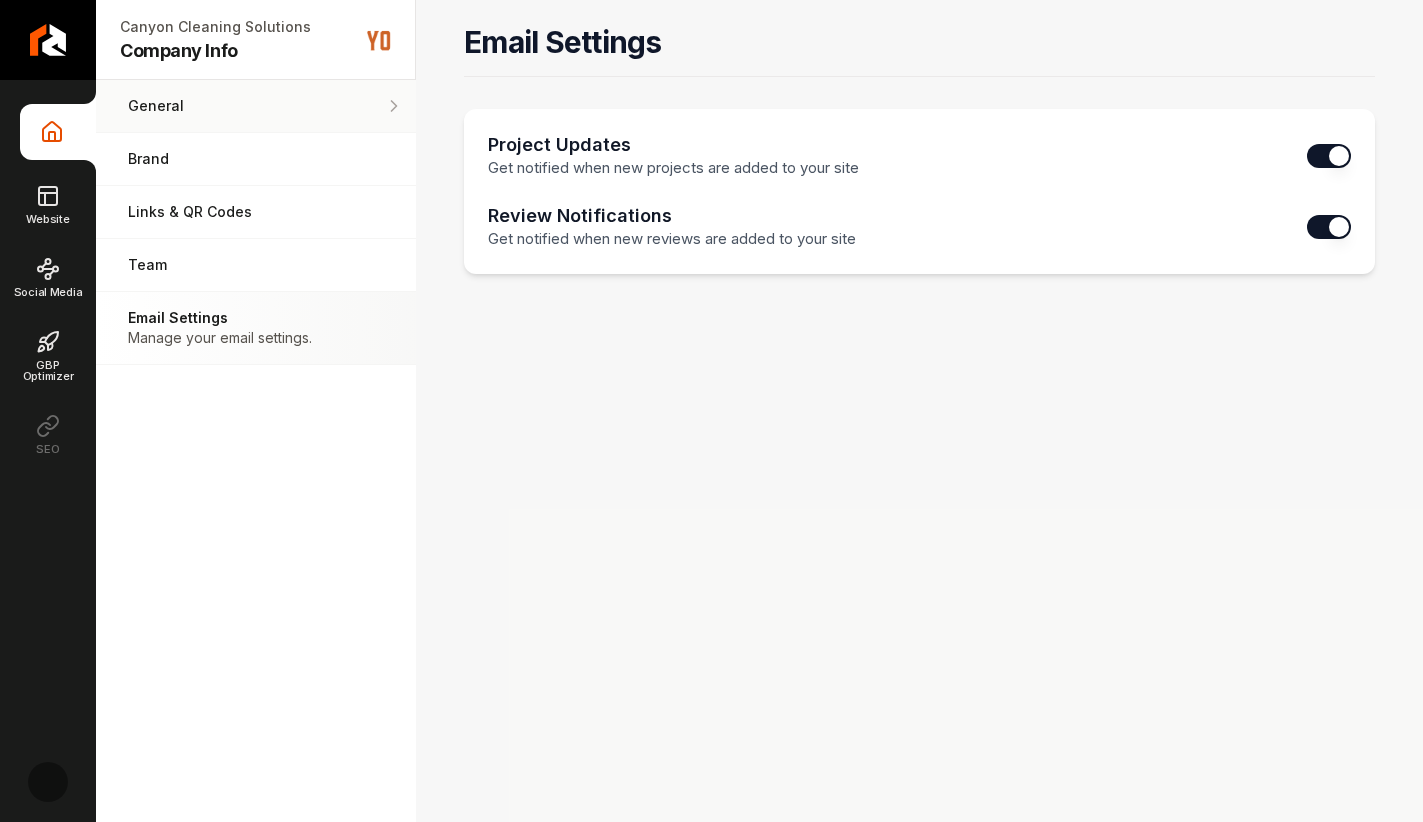 click on "General" at bounding box center [221, 106] 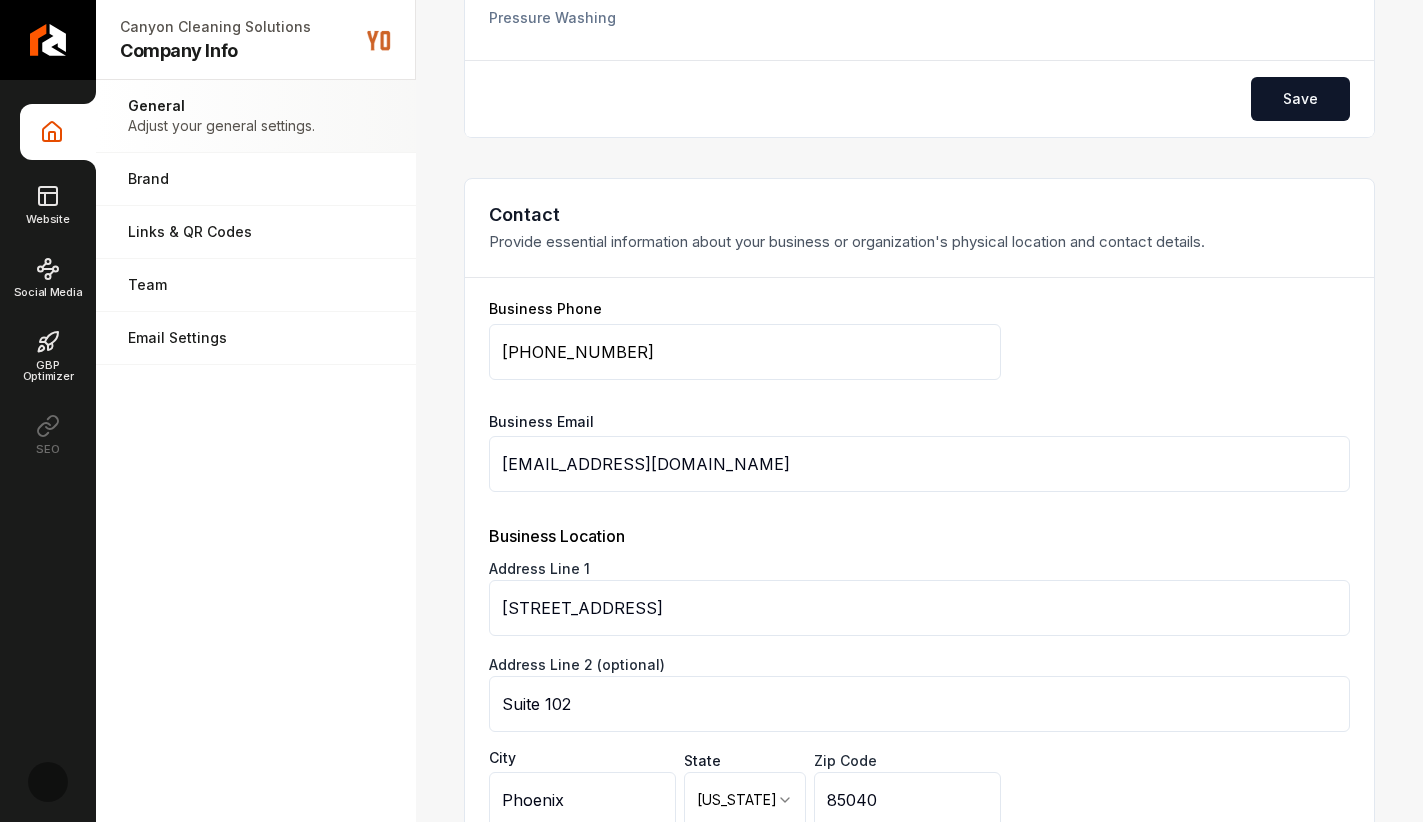 scroll, scrollTop: 712, scrollLeft: 0, axis: vertical 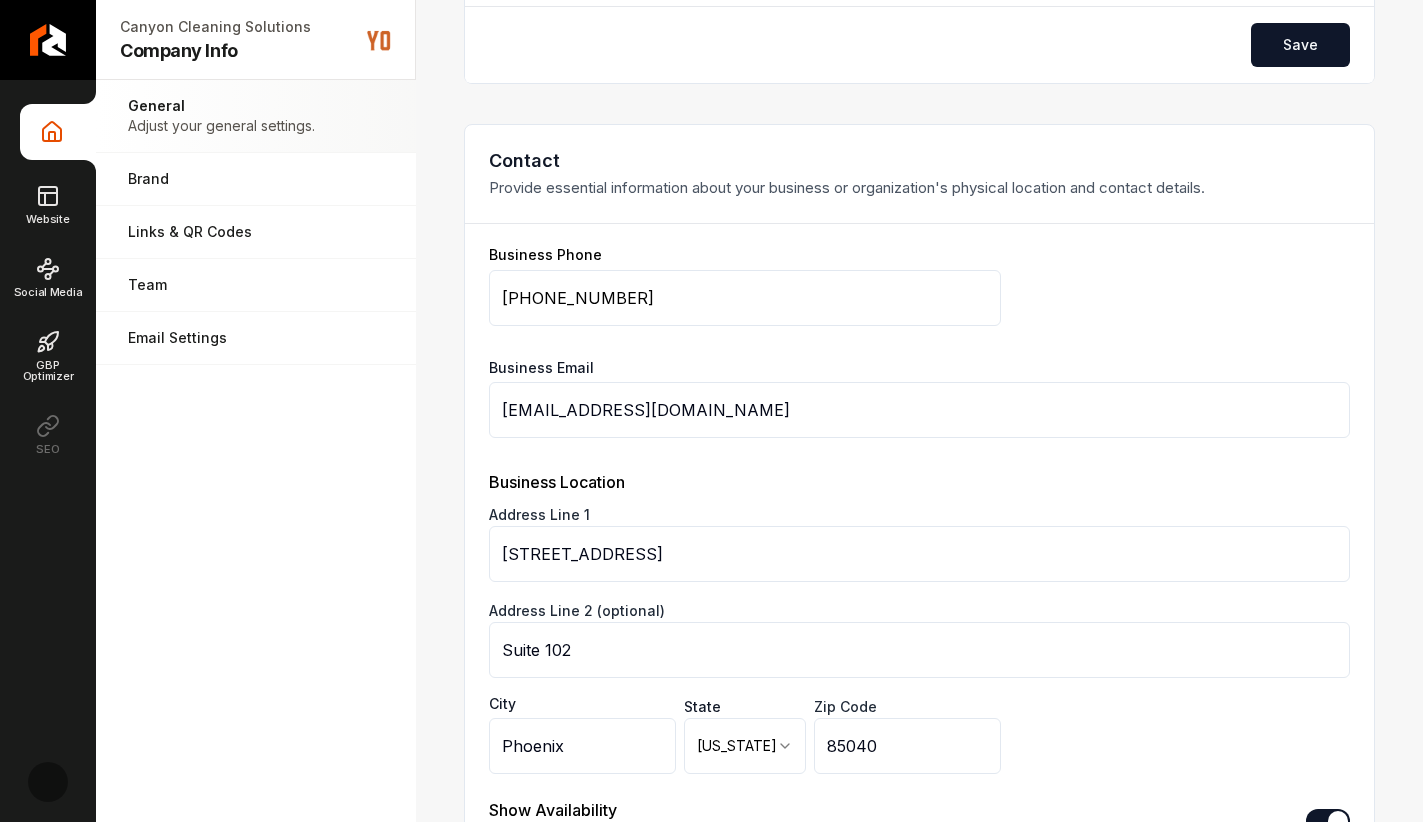 click on "canyoncleaningsolutions@gmail.com" at bounding box center (919, 410) 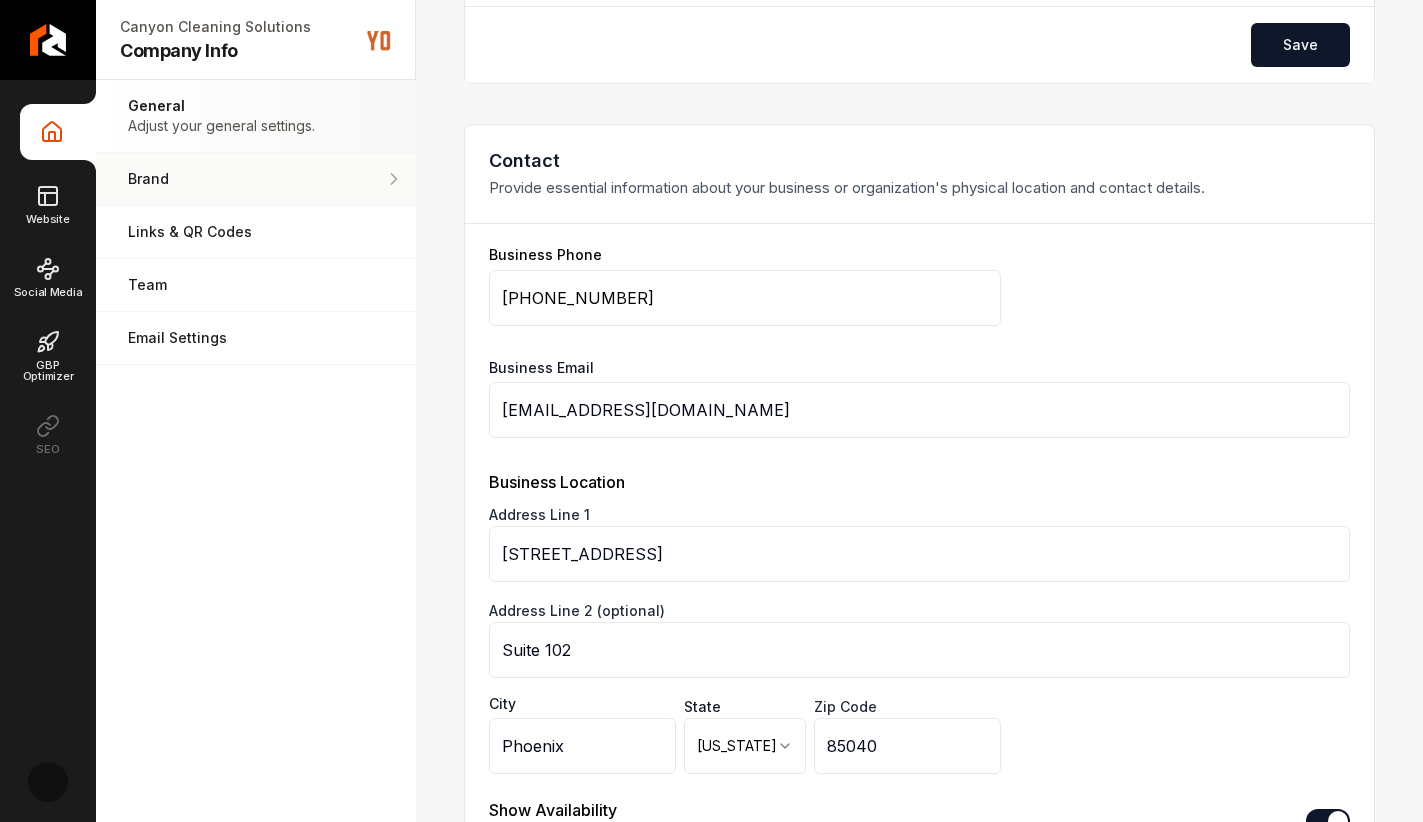 click on "Brand" at bounding box center (256, 179) 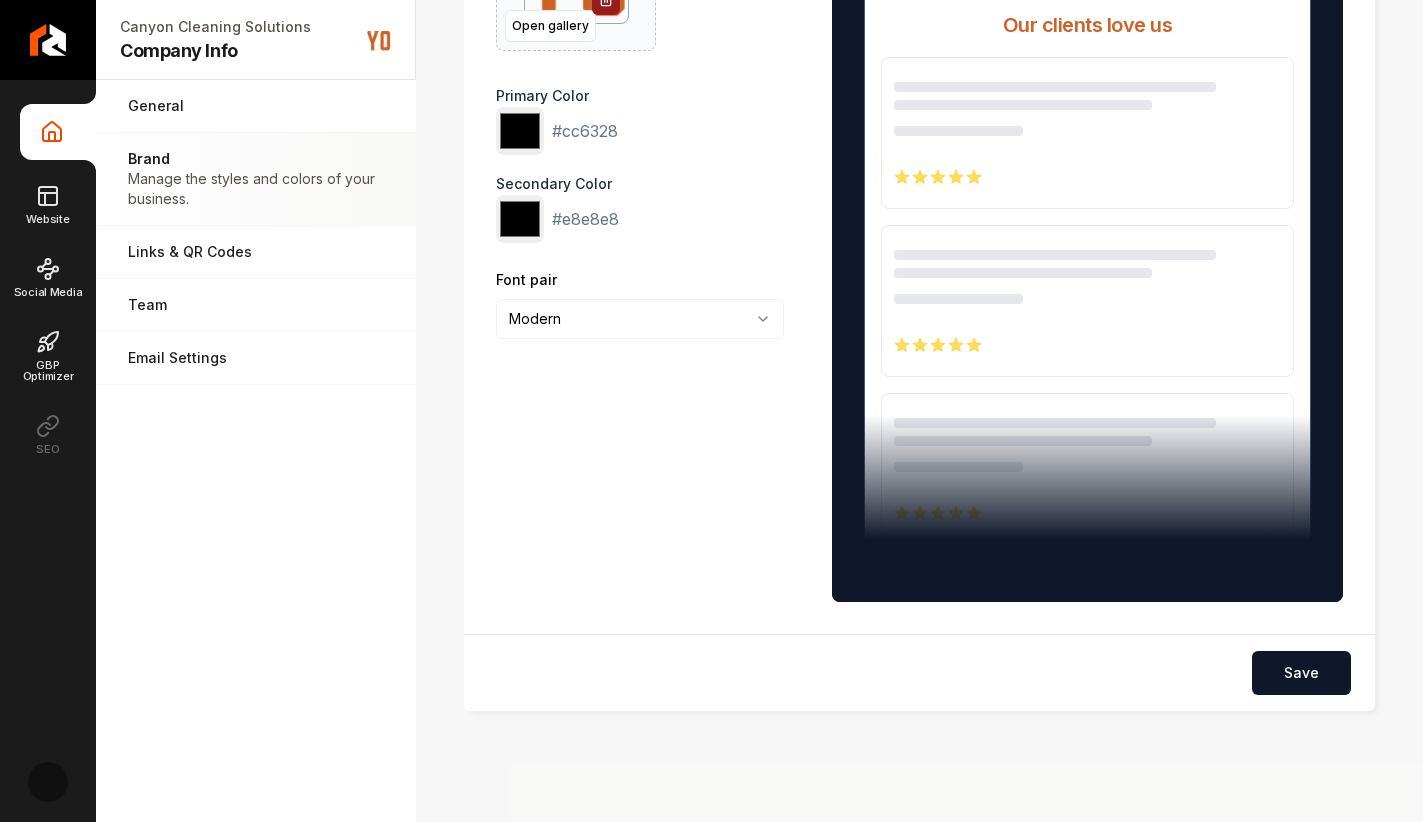 scroll, scrollTop: 527, scrollLeft: 0, axis: vertical 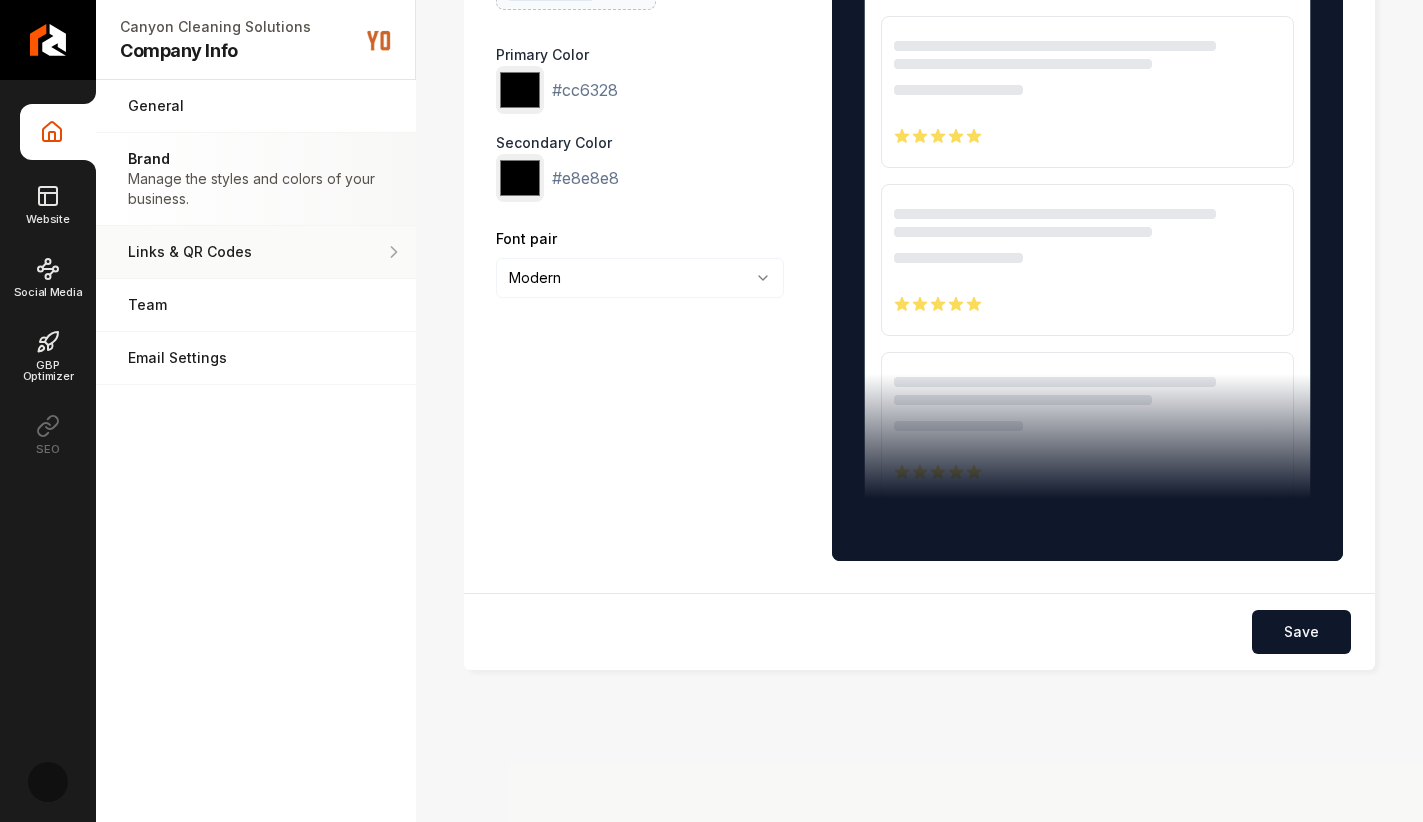 click on "Links & QR Codes Manage the links and QR codes for your business." at bounding box center (256, 252) 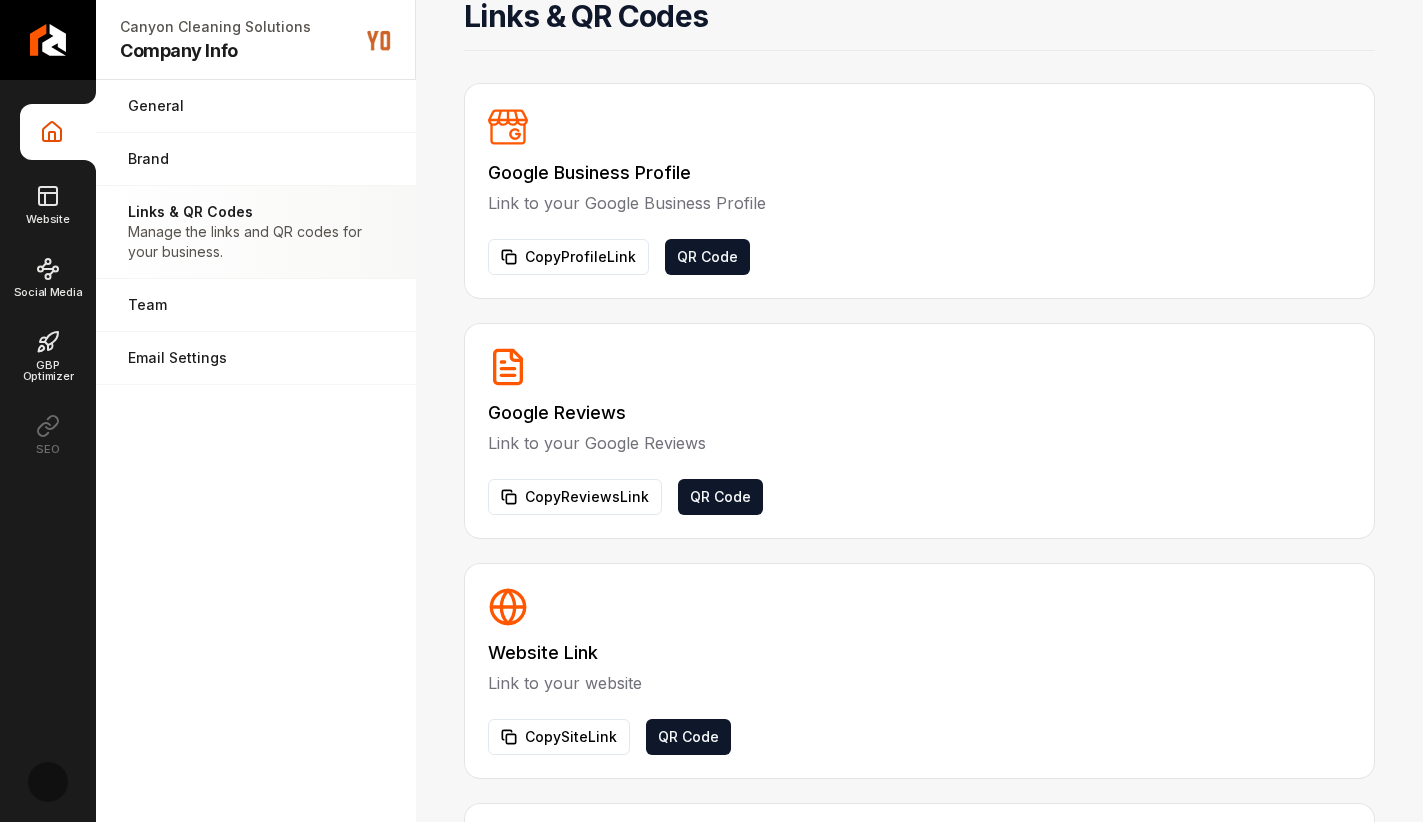 scroll, scrollTop: 0, scrollLeft: 0, axis: both 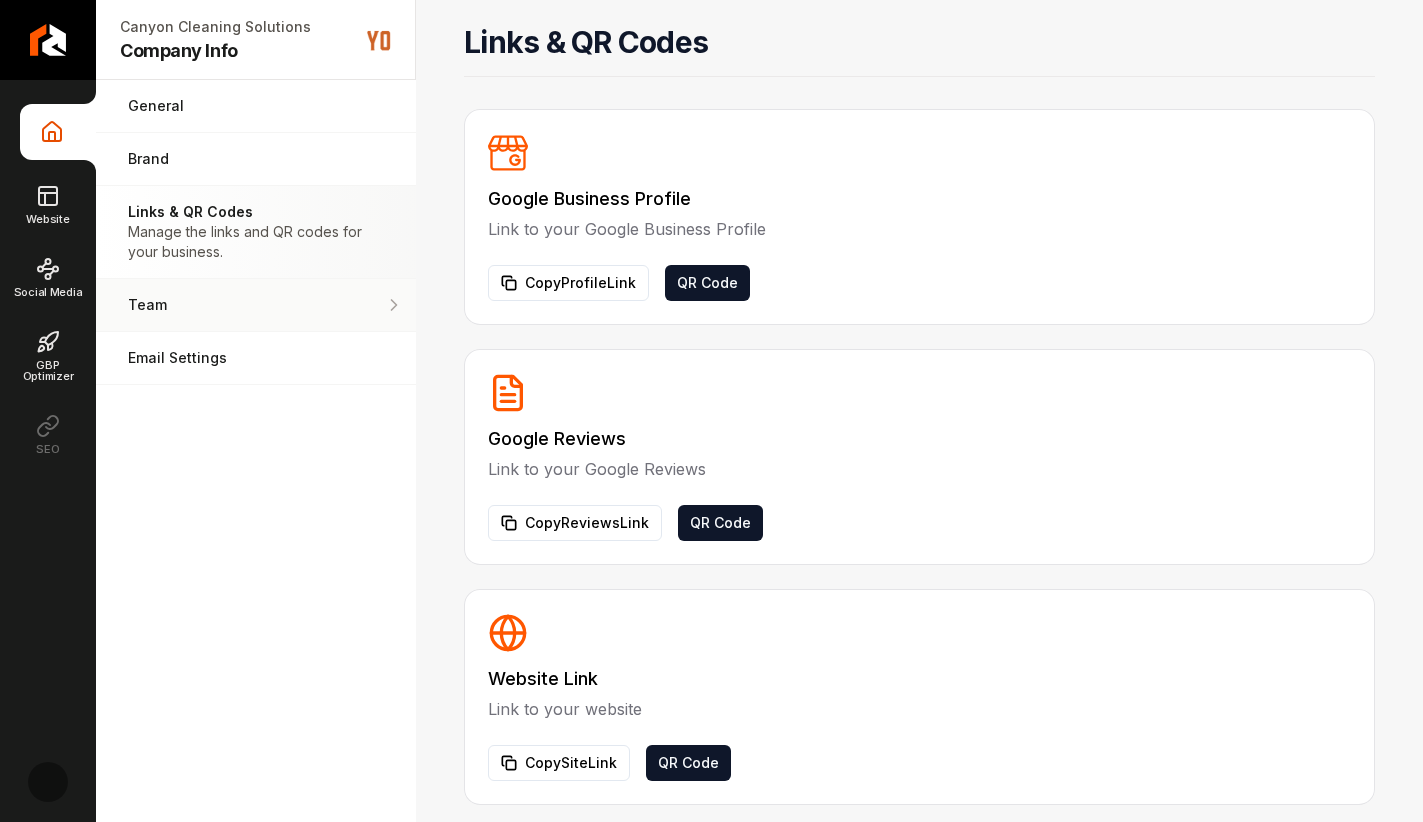 click on "Team" at bounding box center (224, 305) 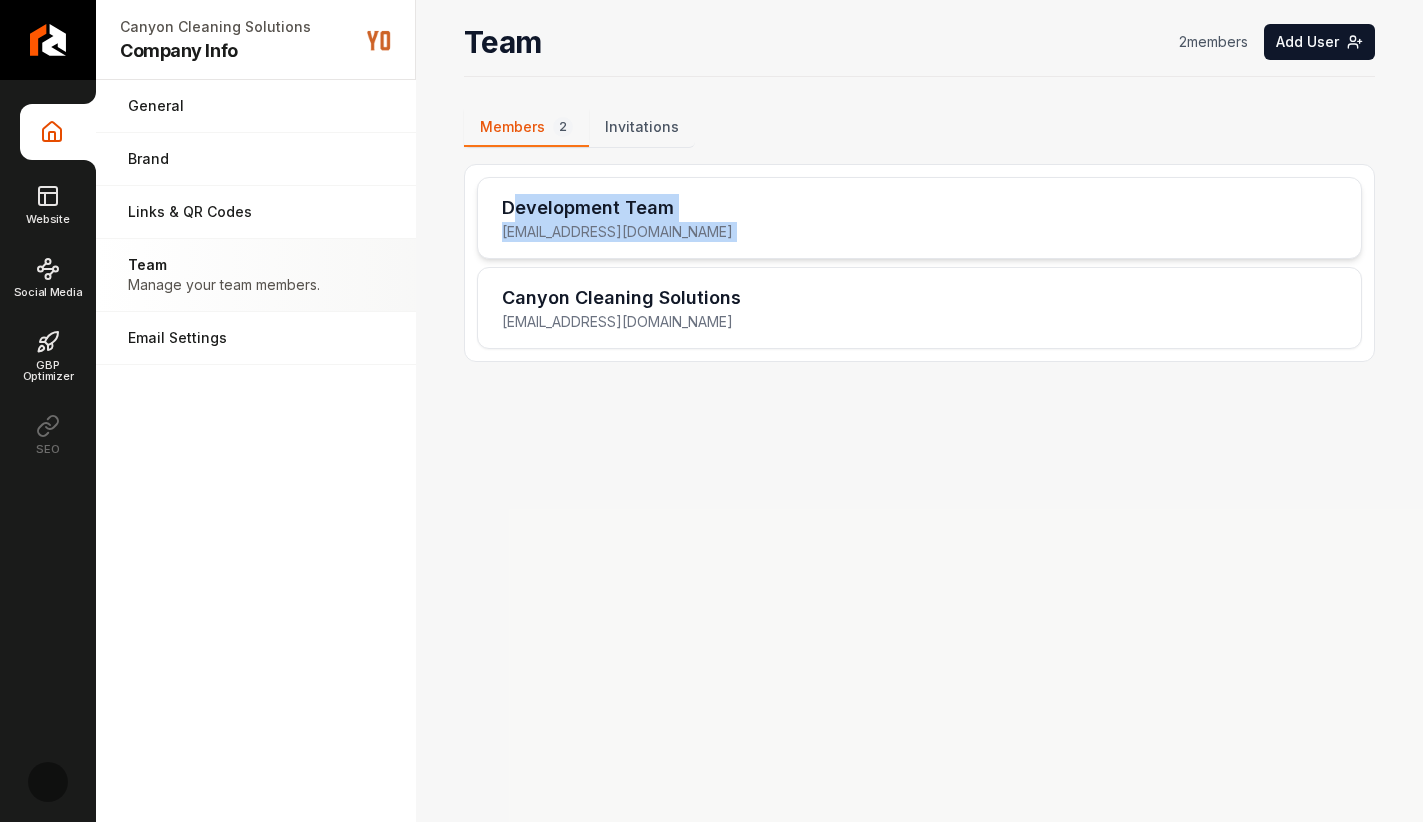 drag, startPoint x: 509, startPoint y: 283, endPoint x: 526, endPoint y: 184, distance: 100.44899 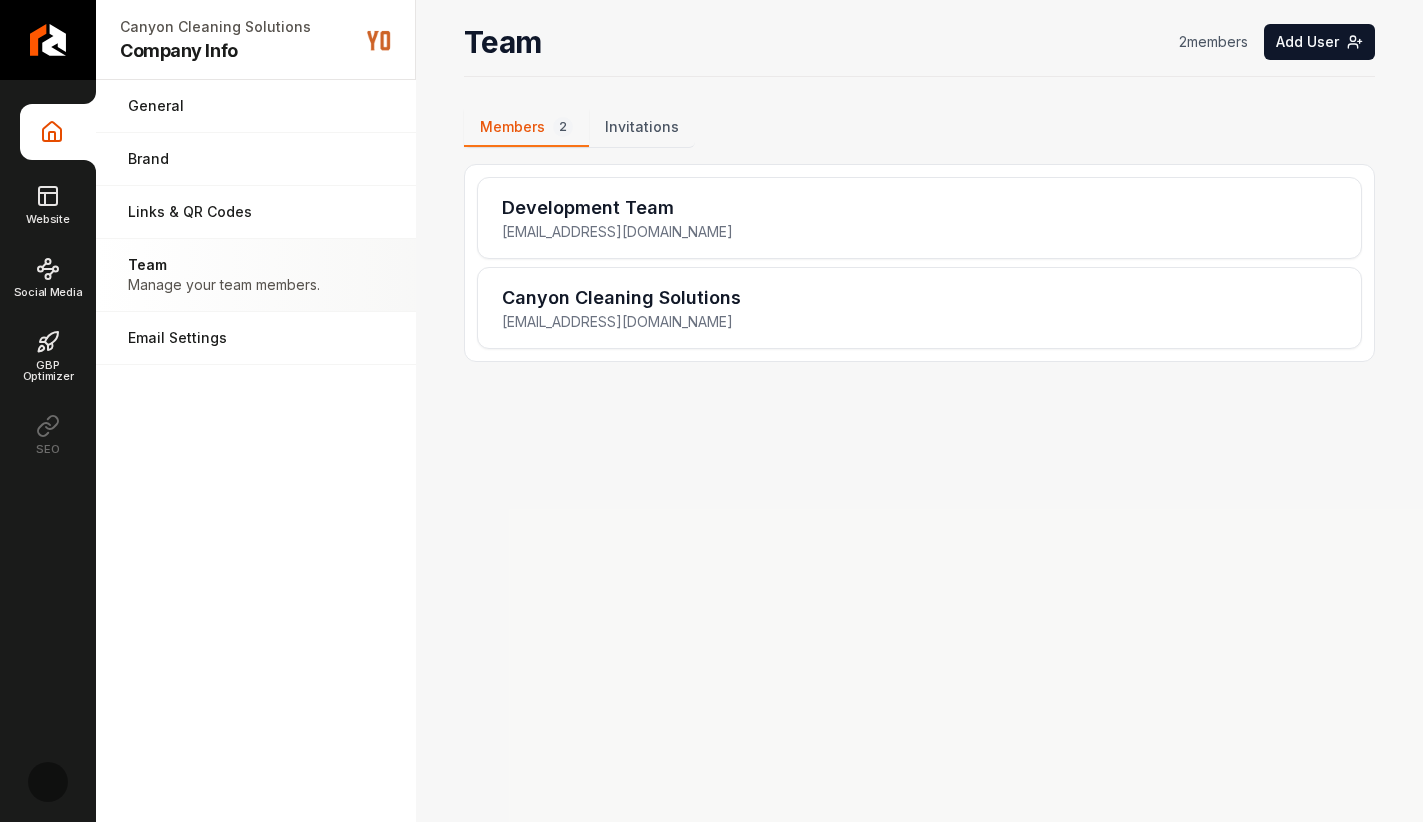 click on "Members 2 Invitations Development   Team developers@stryker-digital.com Canyon Cleaning Solutions   canyoncleaningsolutions@gmail.com" at bounding box center (919, 235) 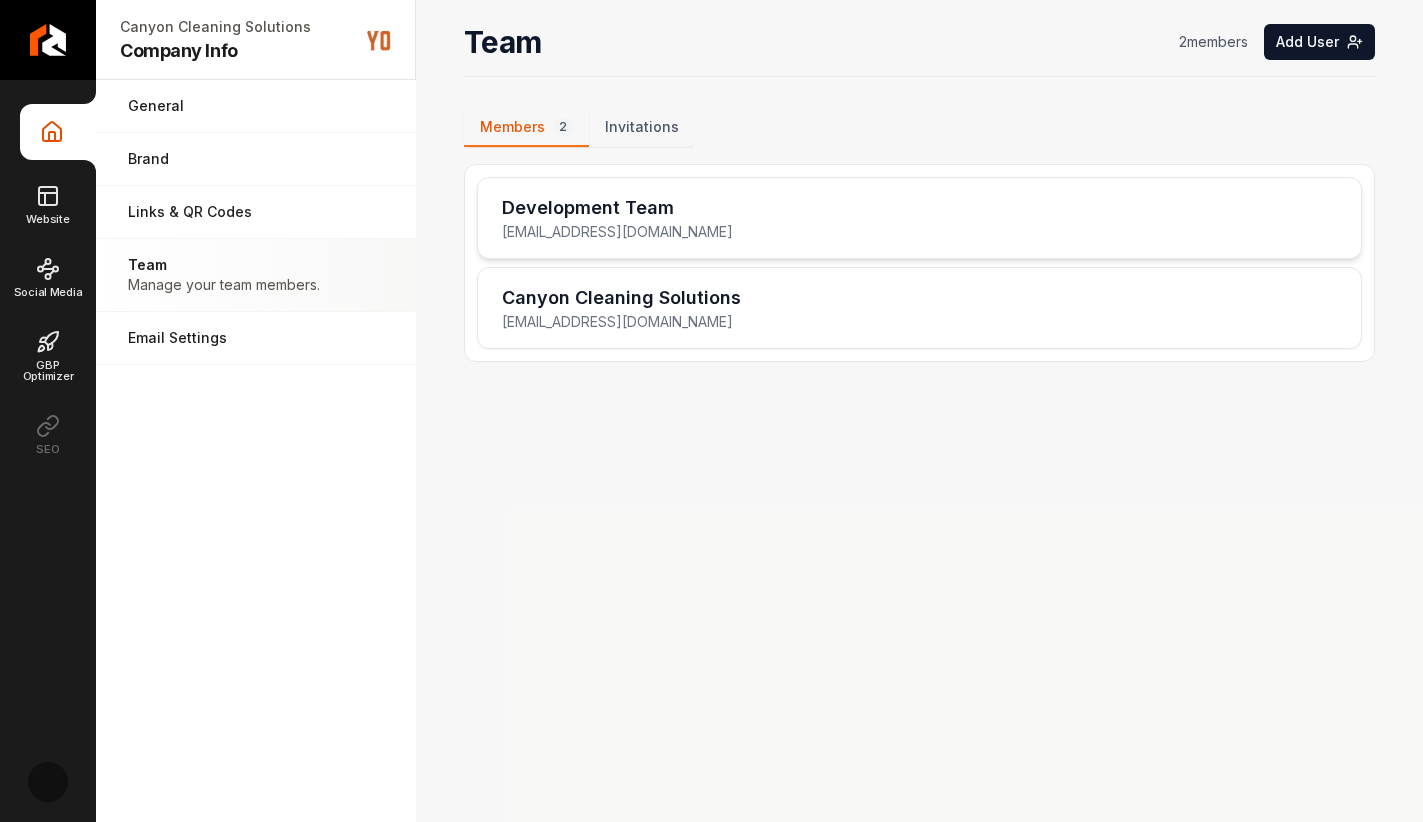 click on "Development   Team" at bounding box center [617, 208] 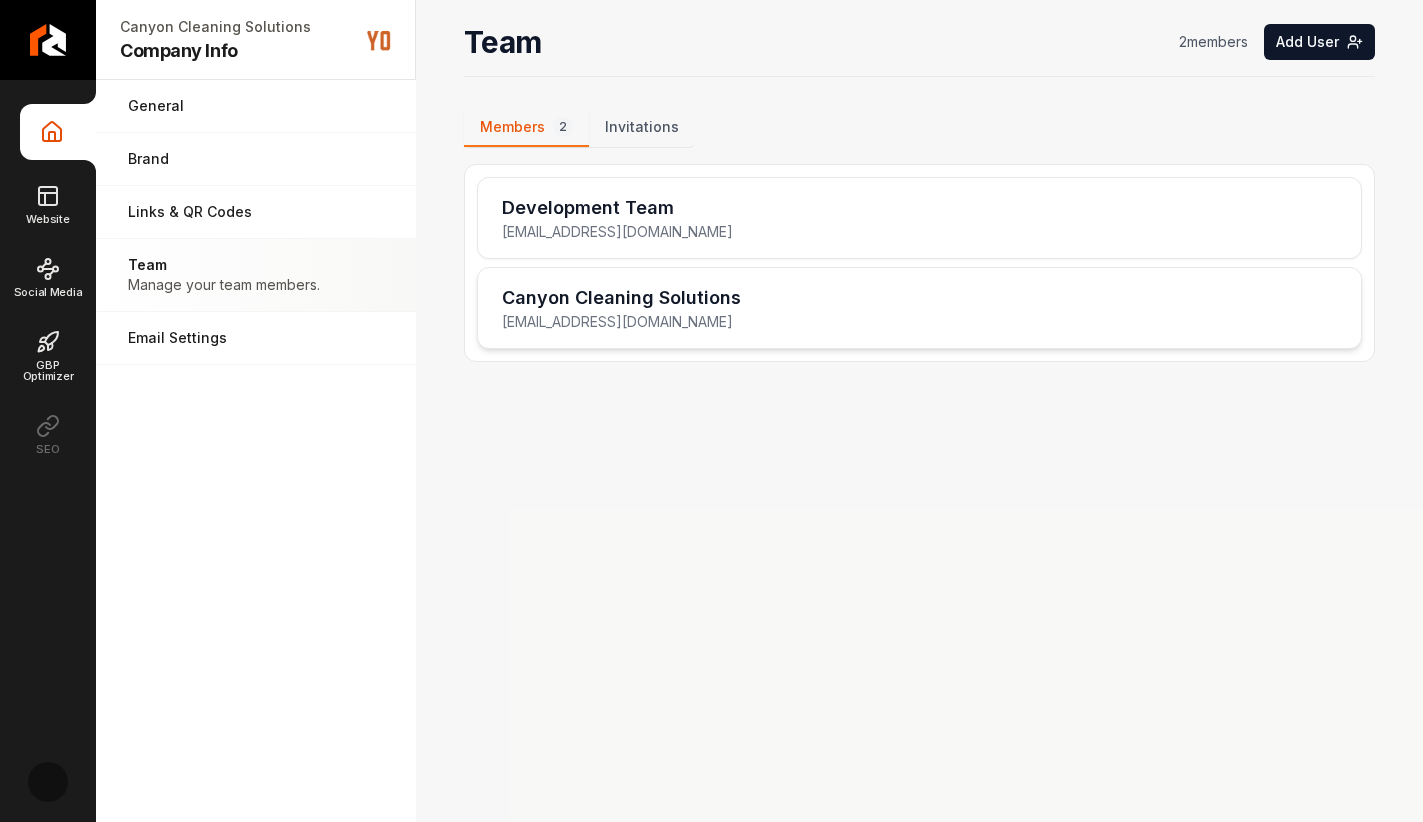 click on "Canyon Cleaning Solutions   canyoncleaningsolutions@gmail.com" at bounding box center (919, 308) 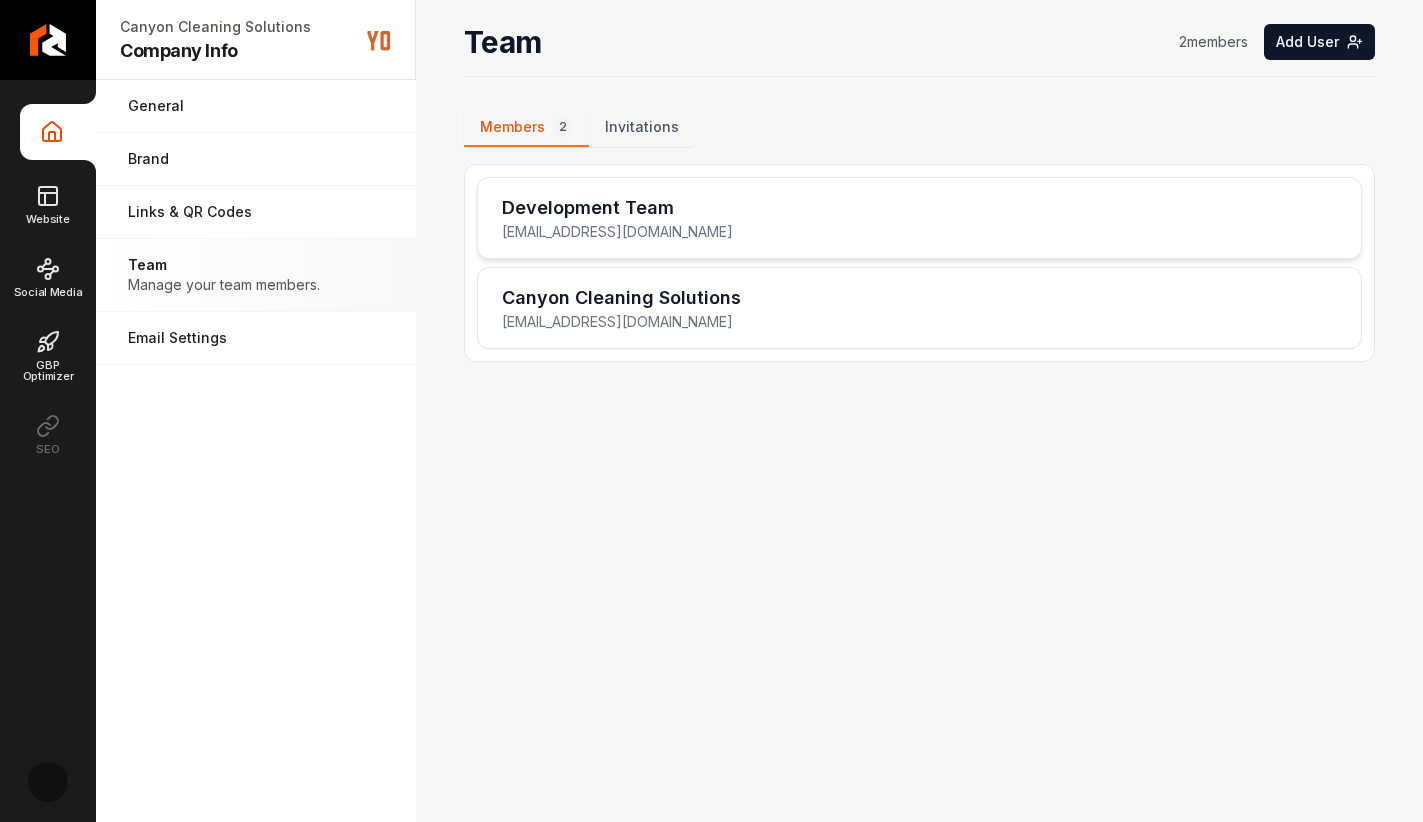 click on "developers@stryker-digital.com" at bounding box center [617, 232] 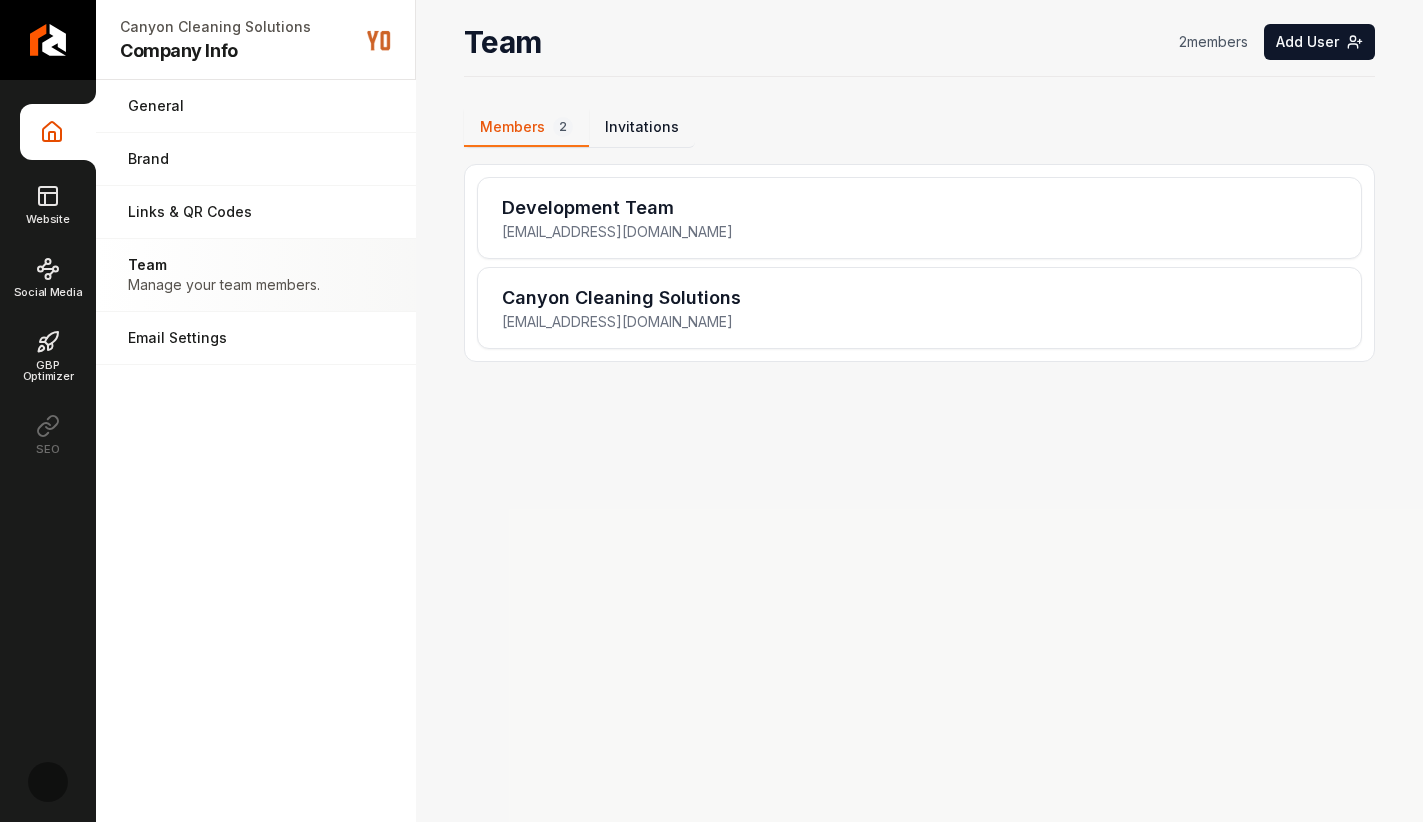 click on "Invitations" at bounding box center (642, 128) 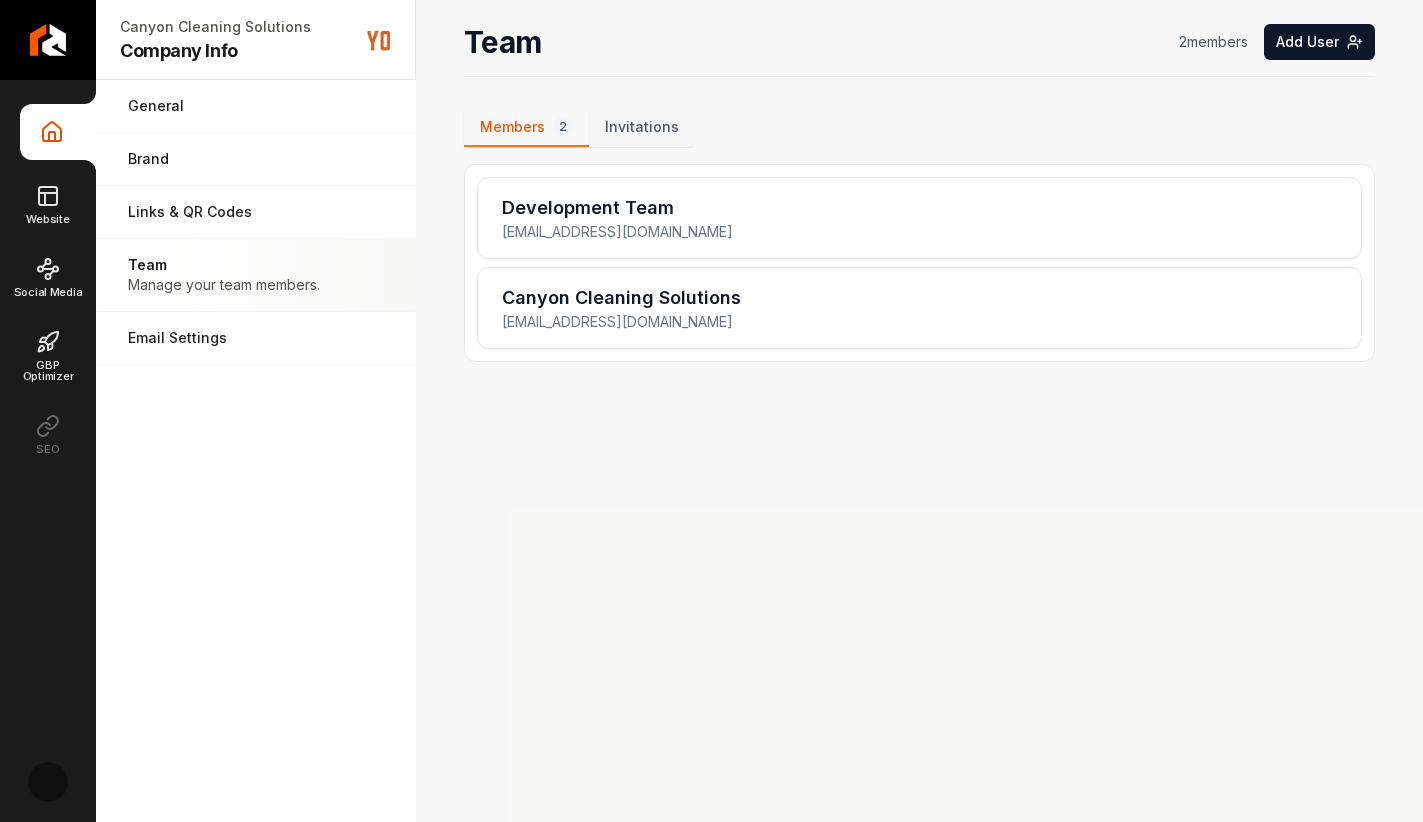 click on "Members 2" at bounding box center (526, 128) 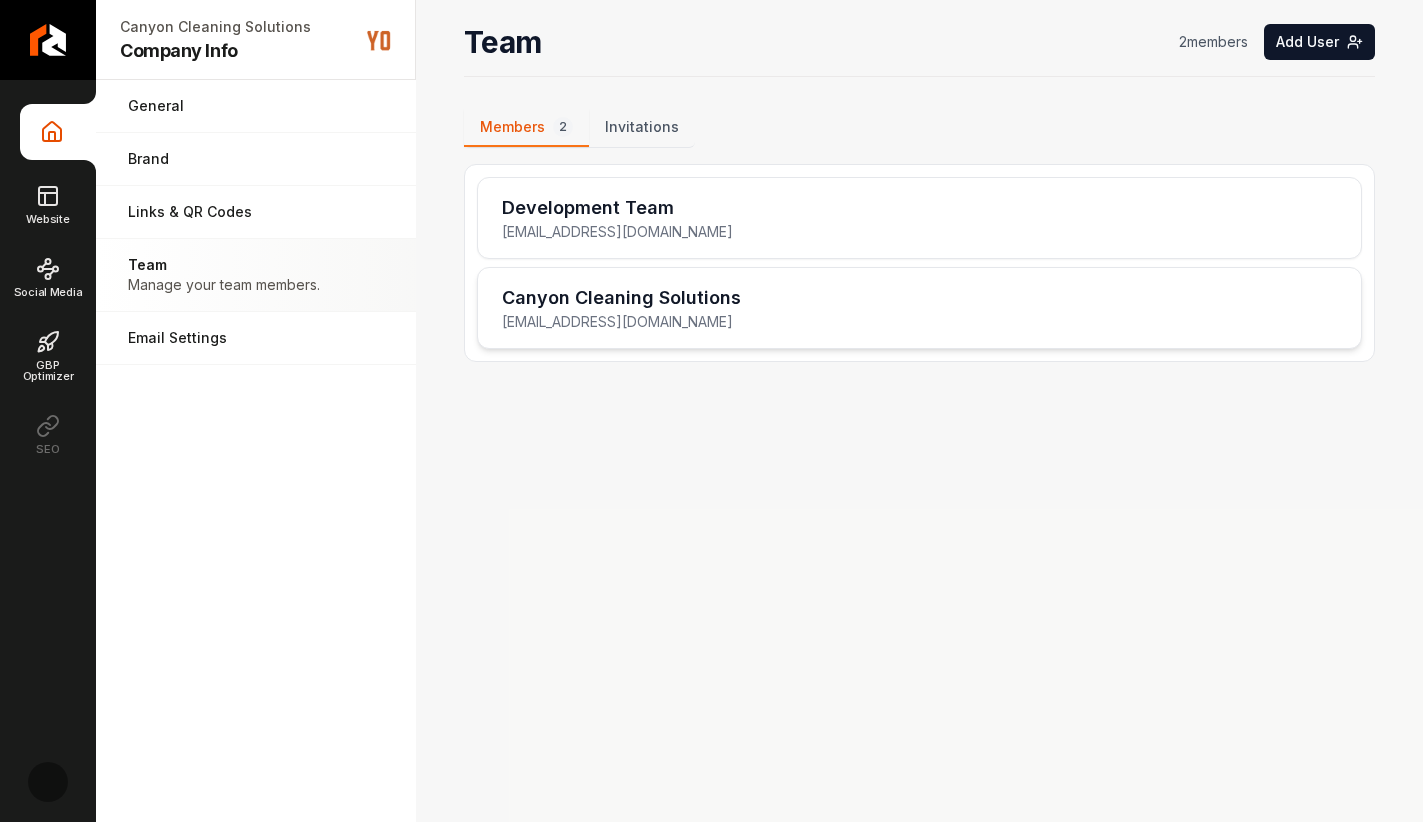 click on "canyoncleaningsolutions@gmail.com" at bounding box center (621, 322) 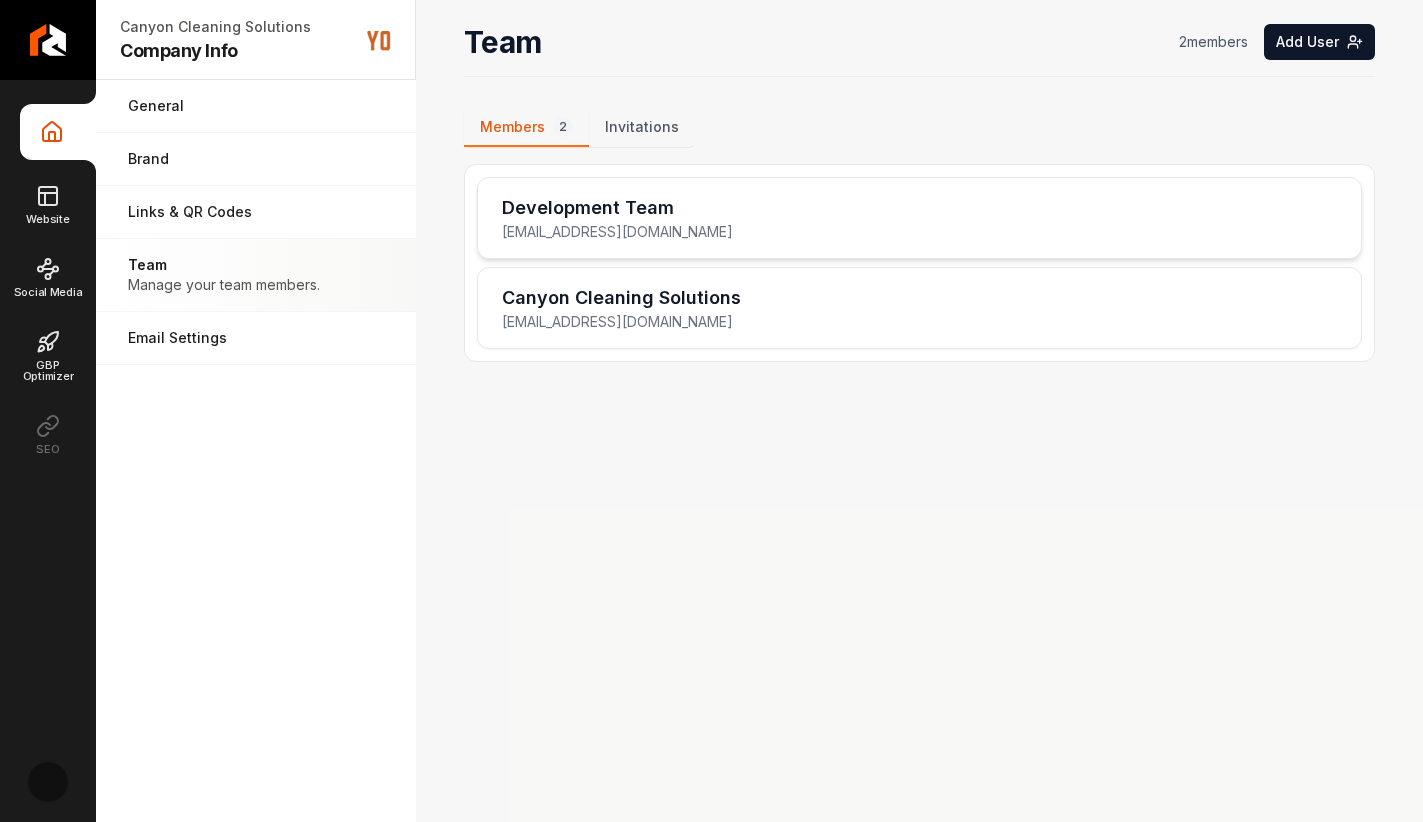 click on "developers@stryker-digital.com" at bounding box center (617, 232) 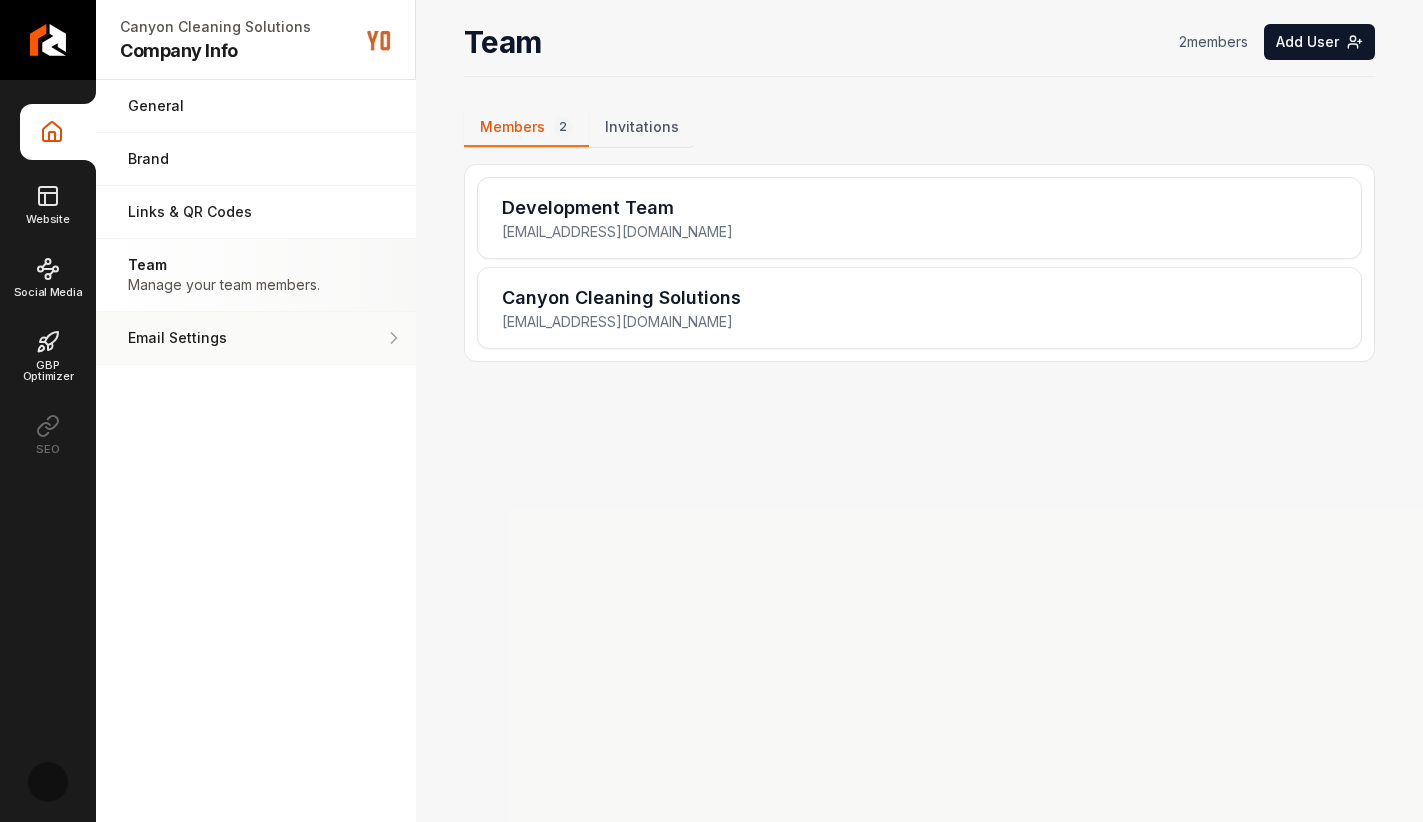 click on "Email Settings Manage your email settings." at bounding box center [256, 338] 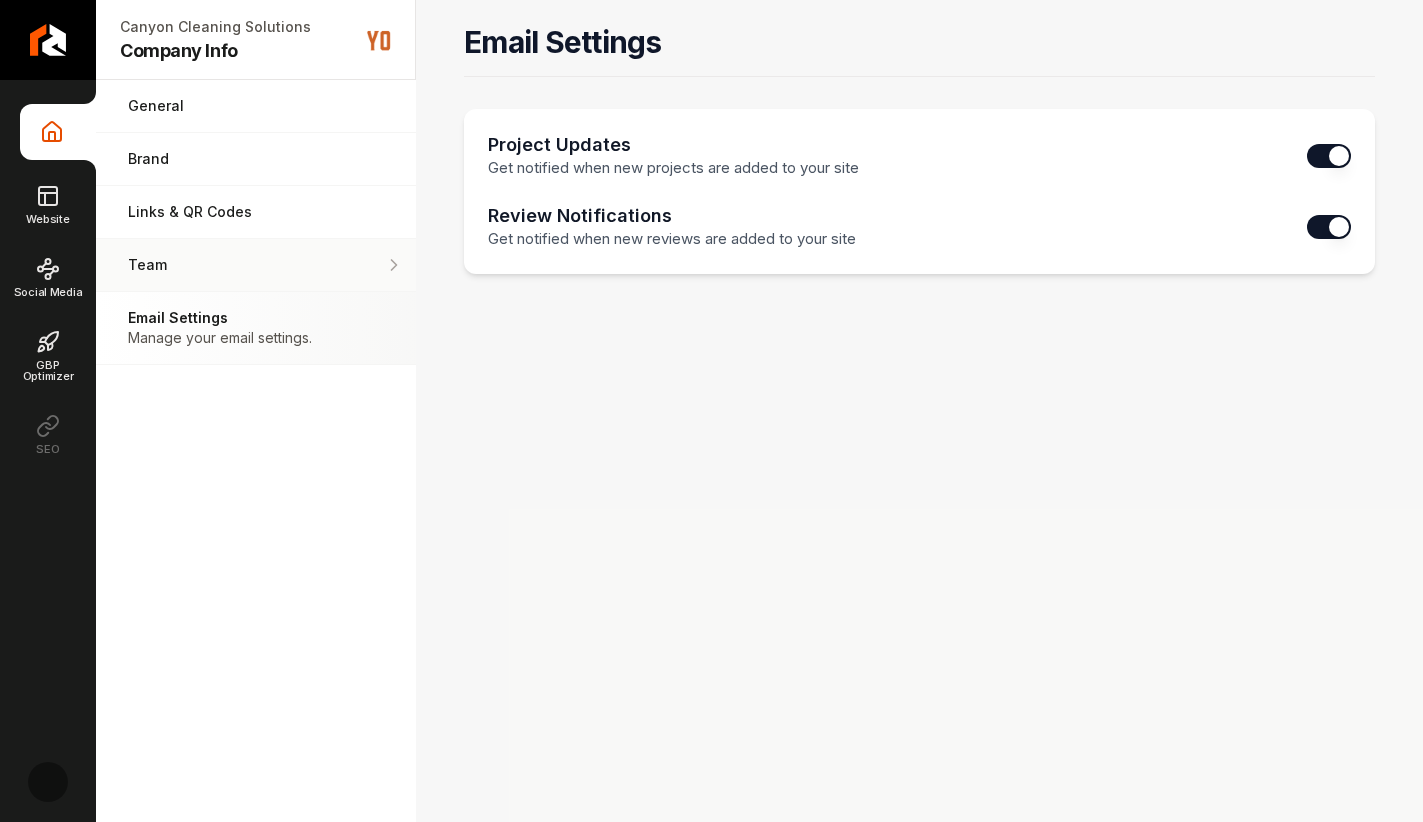 click on "Team Manage your team members." at bounding box center (256, 265) 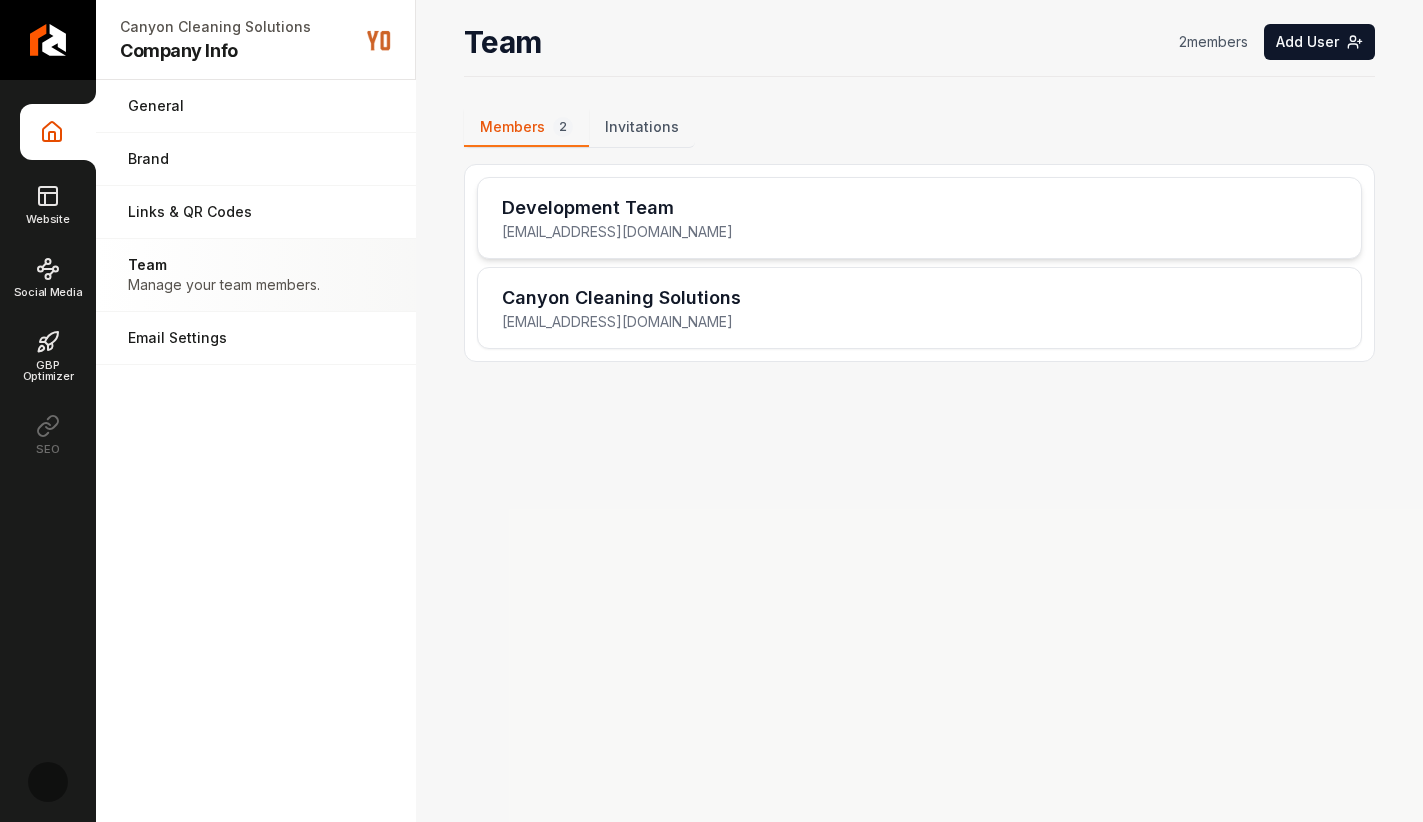 click on "Development   Team developers@stryker-digital.com" at bounding box center [919, 218] 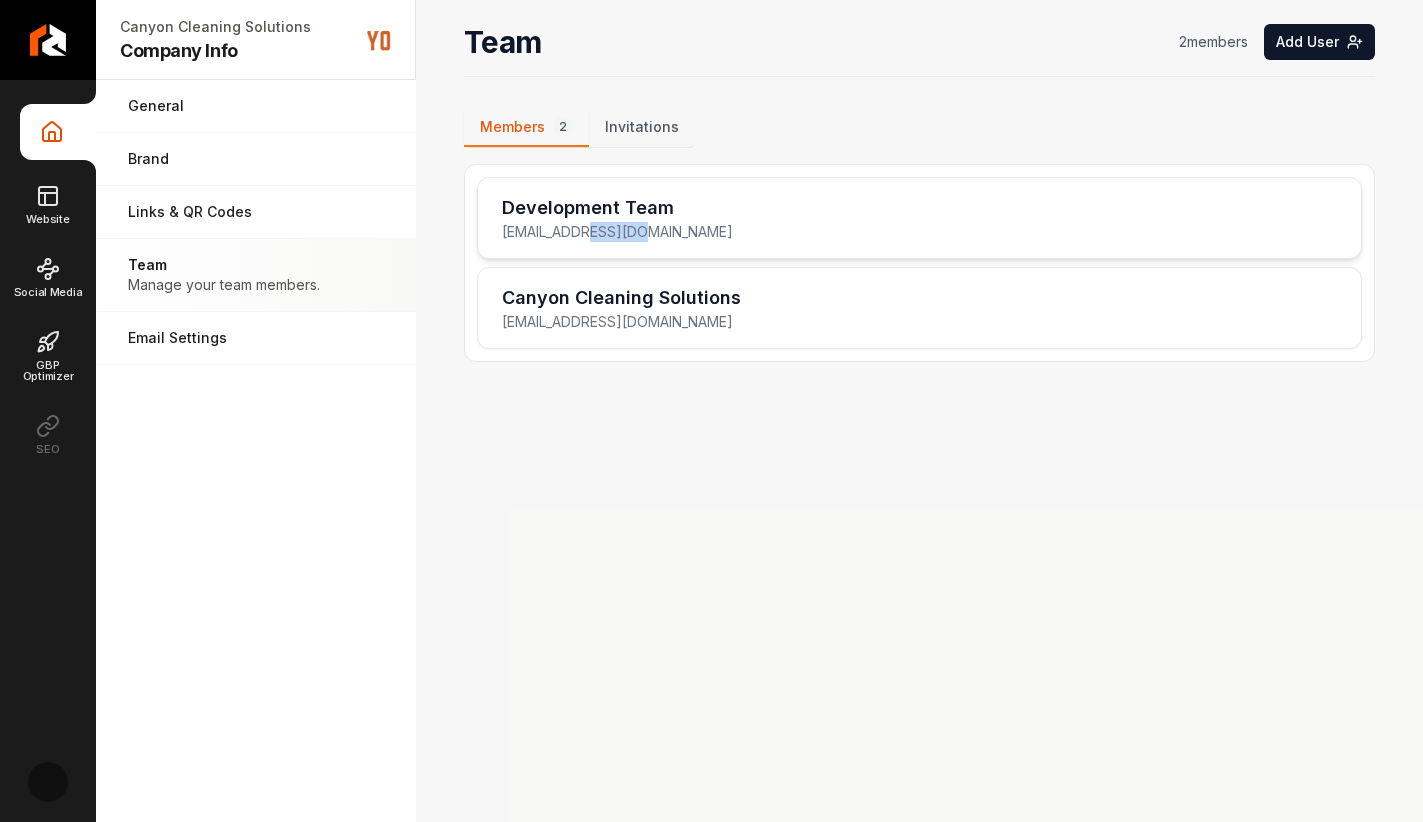 click on "developers@stryker-digital.com" at bounding box center [617, 232] 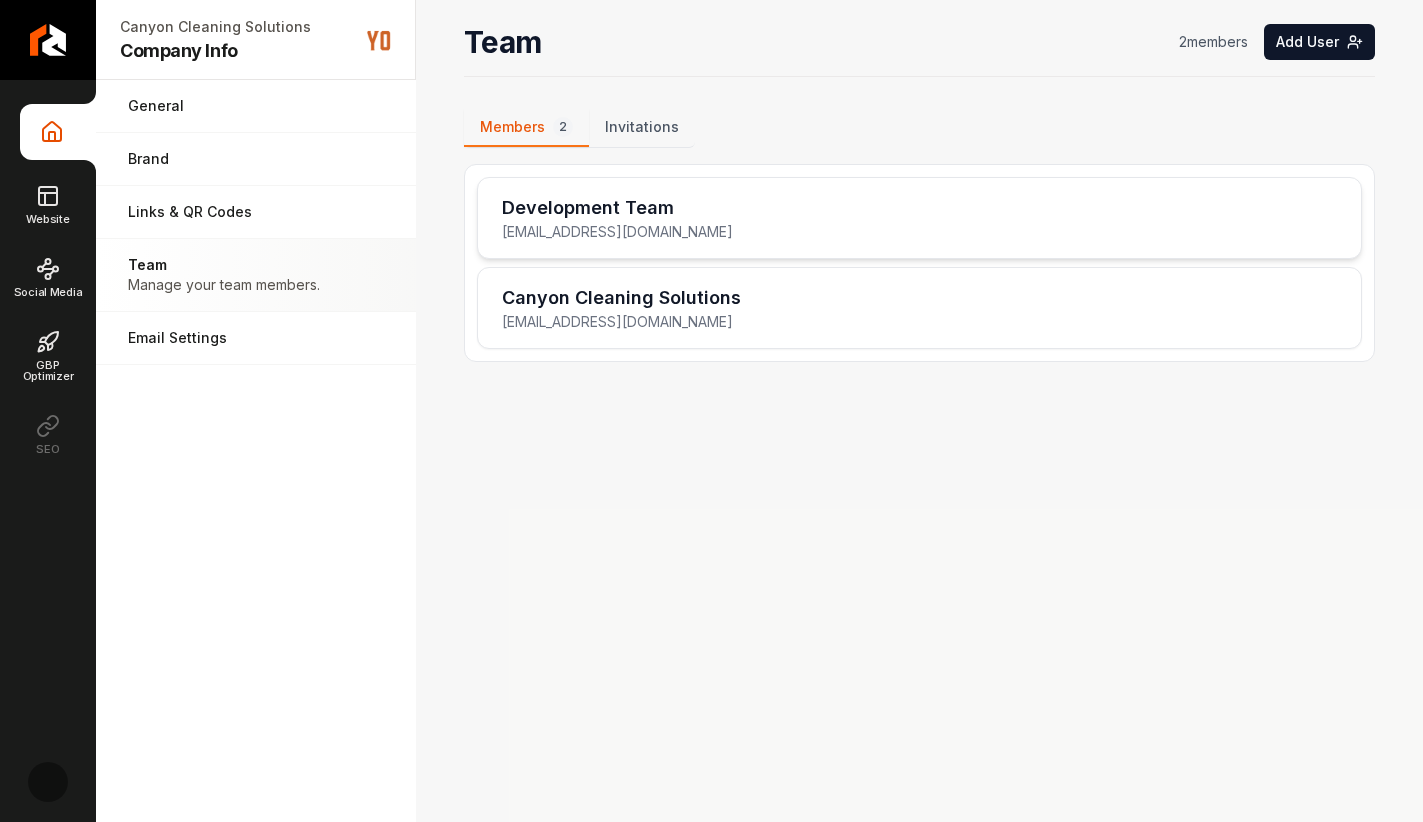 click on "Development   Team" at bounding box center (617, 208) 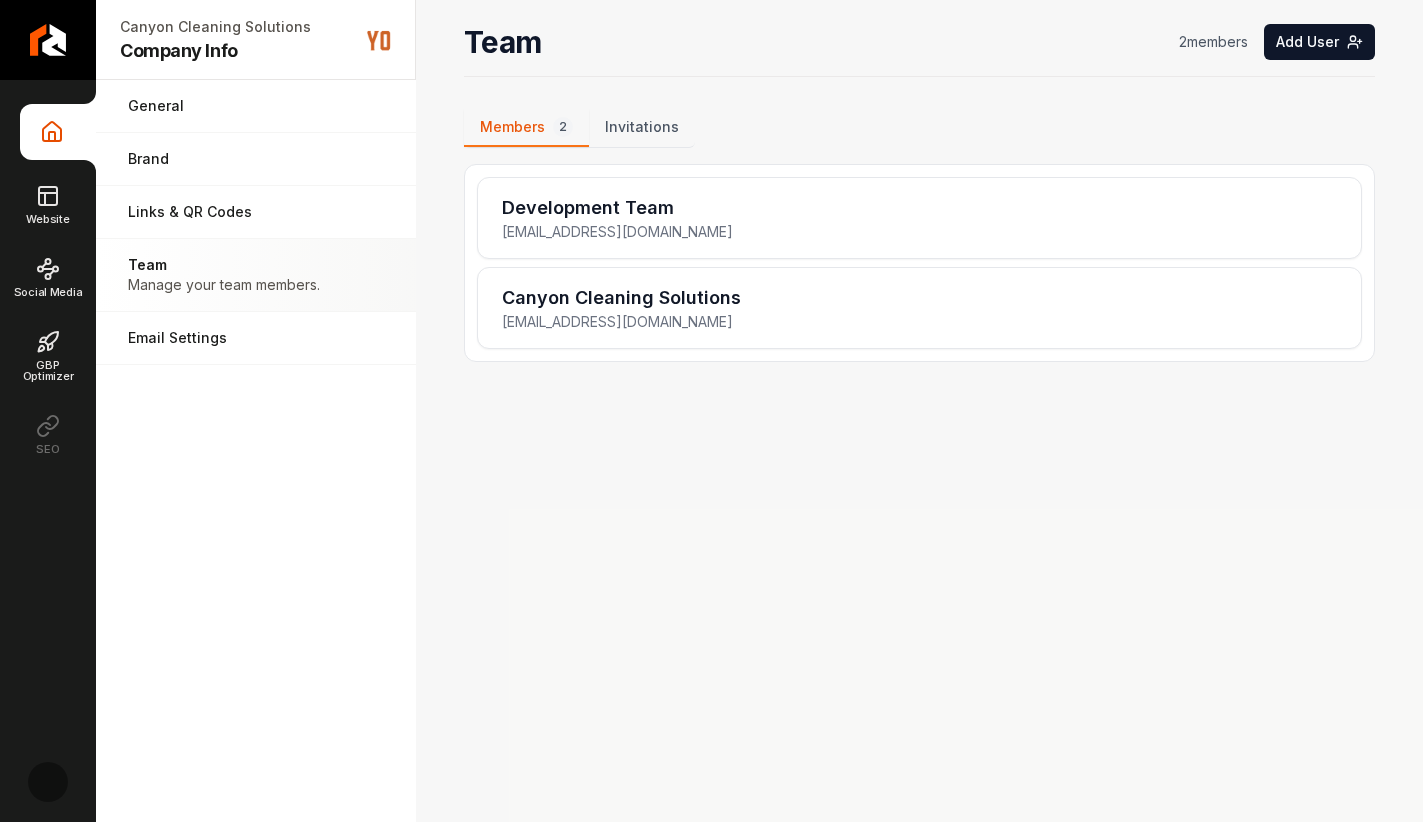 click on "Team 2  member s Add User  Members 2 Invitations Development   Team developers@stryker-digital.com Canyon Cleaning Solutions   canyoncleaningsolutions@gmail.com" at bounding box center (919, 193) 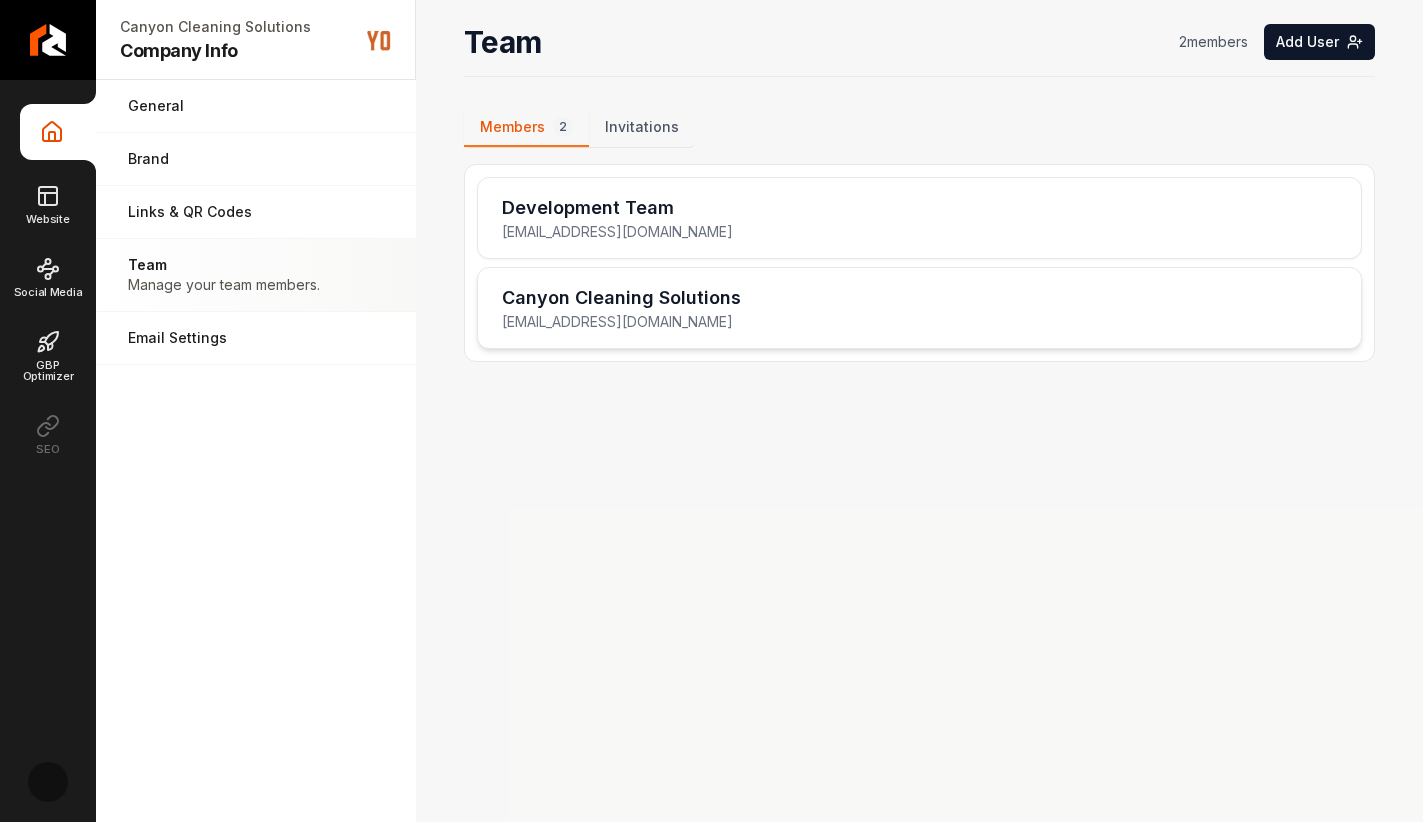 click on "Canyon Cleaning Solutions   canyoncleaningsolutions@gmail.com" at bounding box center (919, 308) 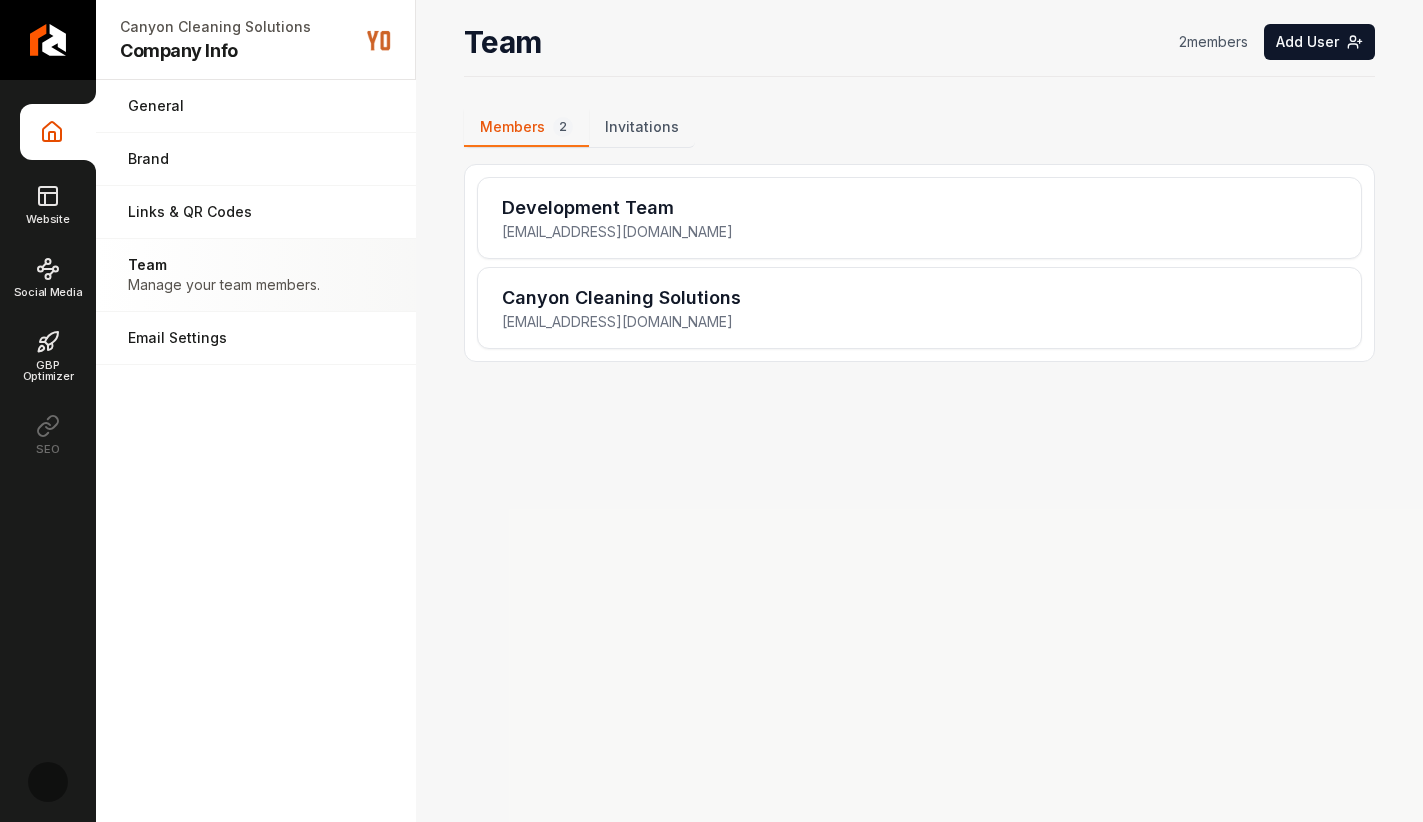 click on "Team 2  member s Add User  Members 2 Invitations Development   Team developers@stryker-digital.com Canyon Cleaning Solutions   canyoncleaningsolutions@gmail.com" at bounding box center (919, 411) 